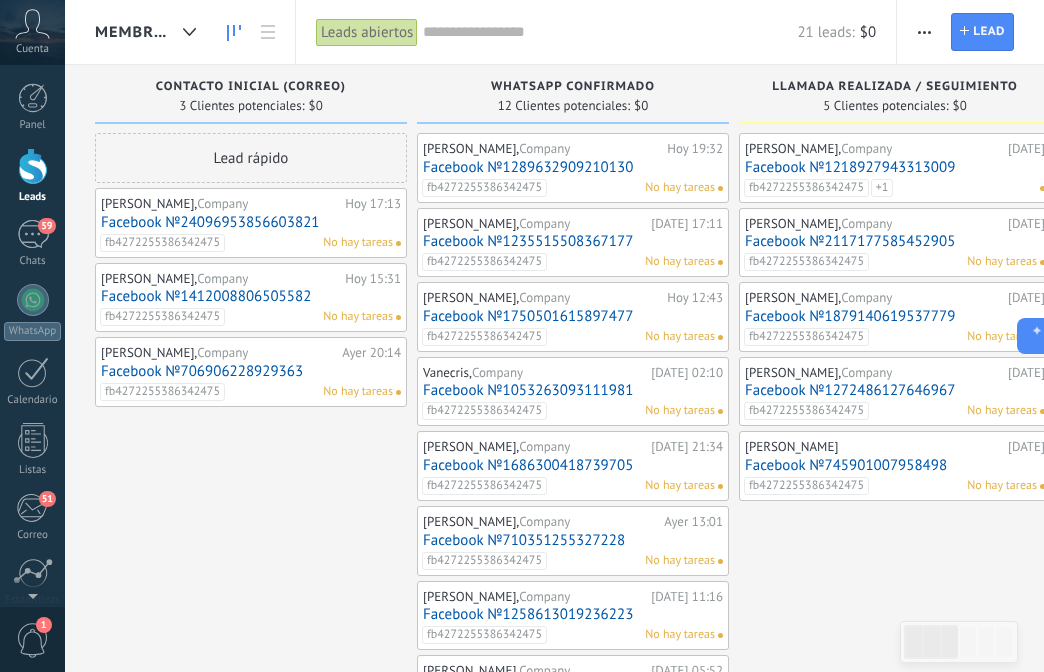 scroll, scrollTop: 0, scrollLeft: 0, axis: both 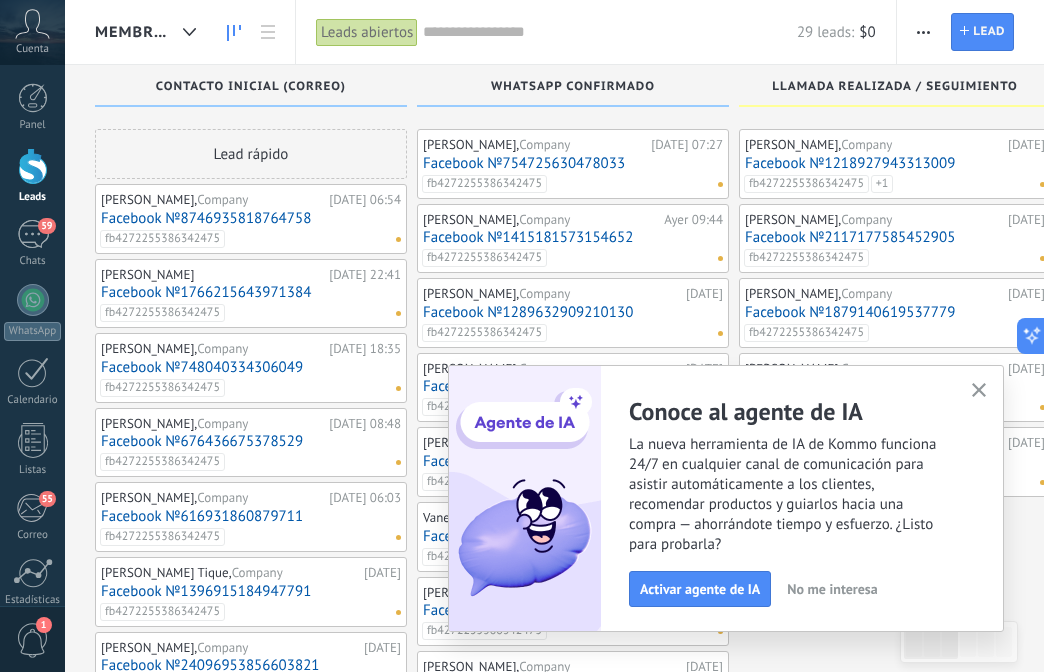 click 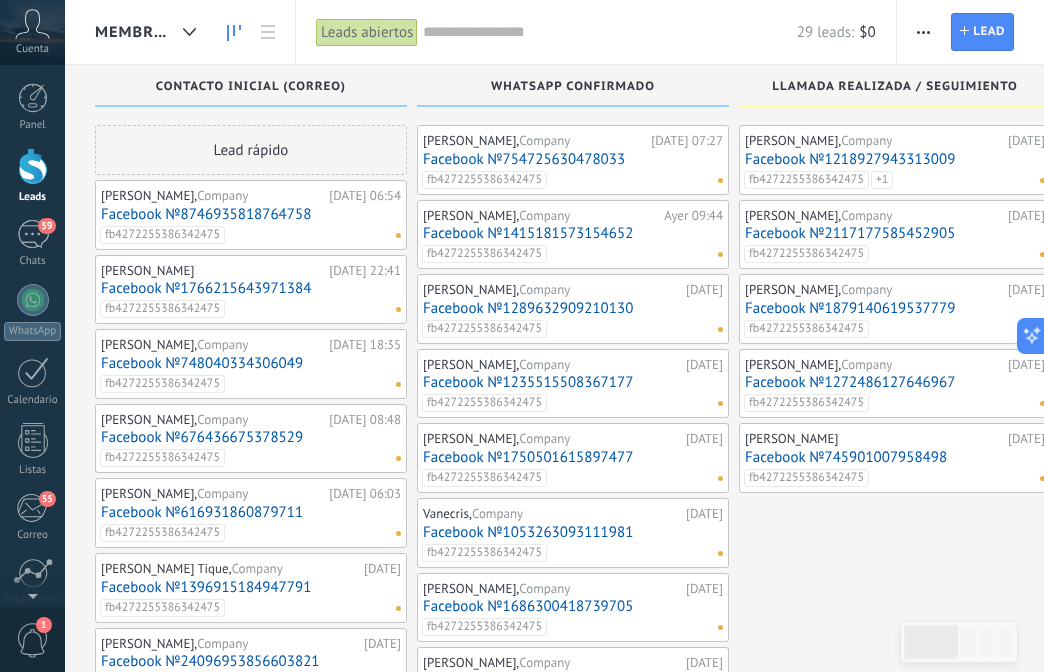 scroll, scrollTop: 0, scrollLeft: 0, axis: both 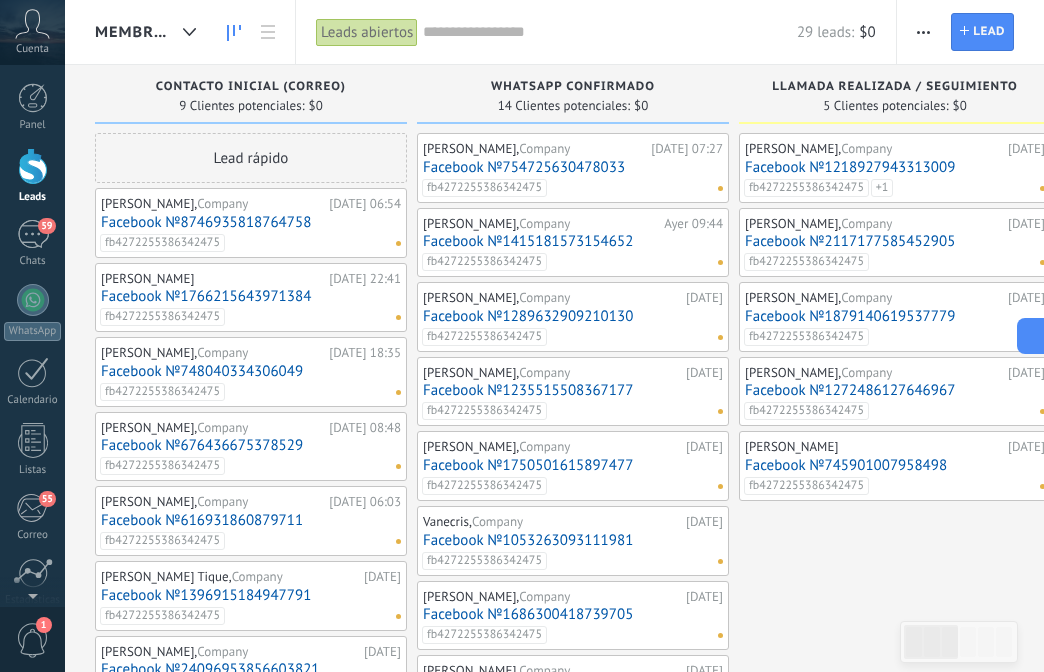click at bounding box center [33, 166] 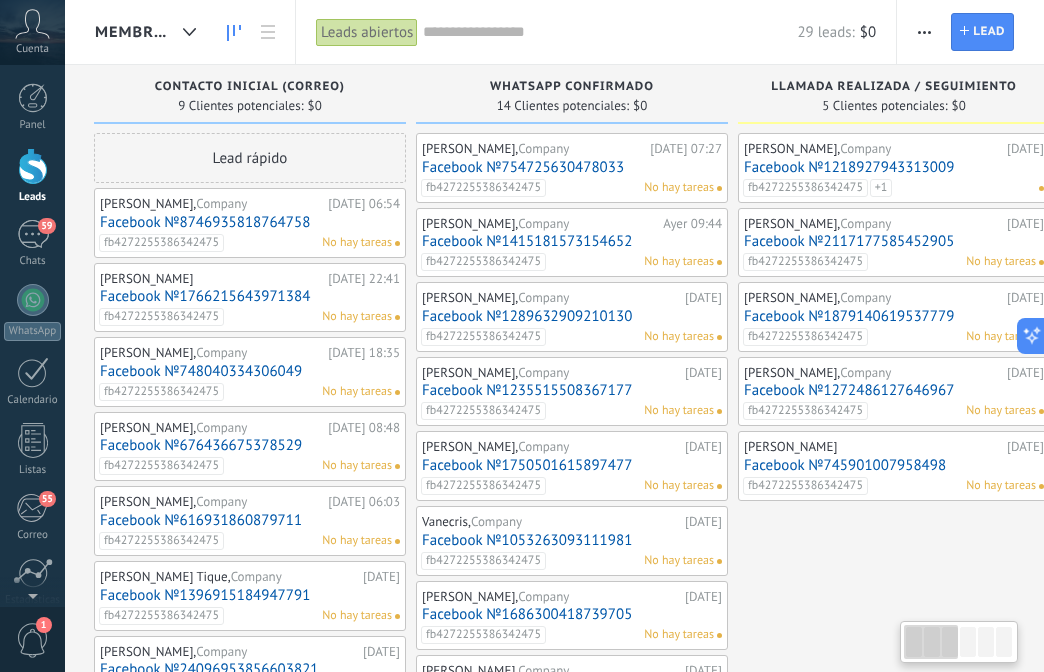 scroll, scrollTop: 0, scrollLeft: 2, axis: horizontal 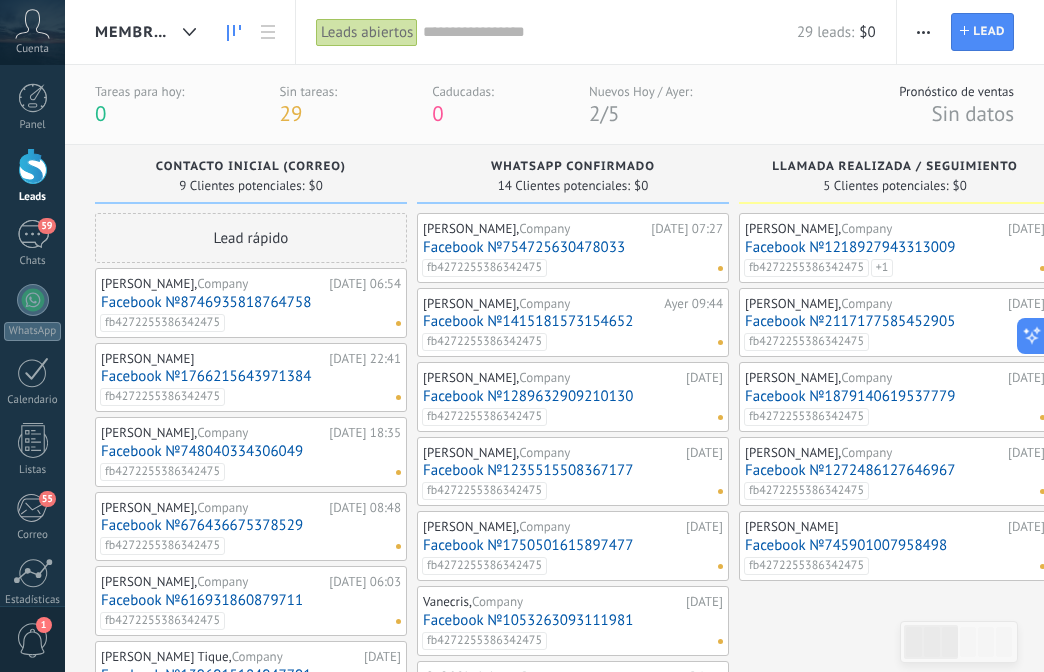 click on "5  Clientes potenciales:  $0" at bounding box center (895, 185) 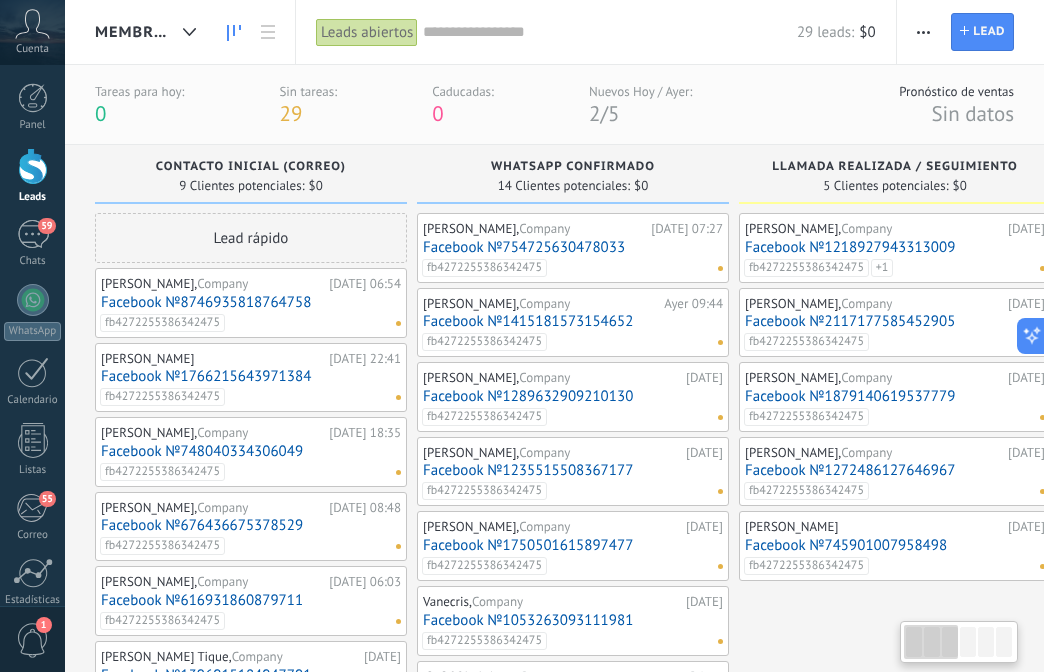 drag, startPoint x: 975, startPoint y: 621, endPoint x: 1069, endPoint y: 622, distance: 94.00532 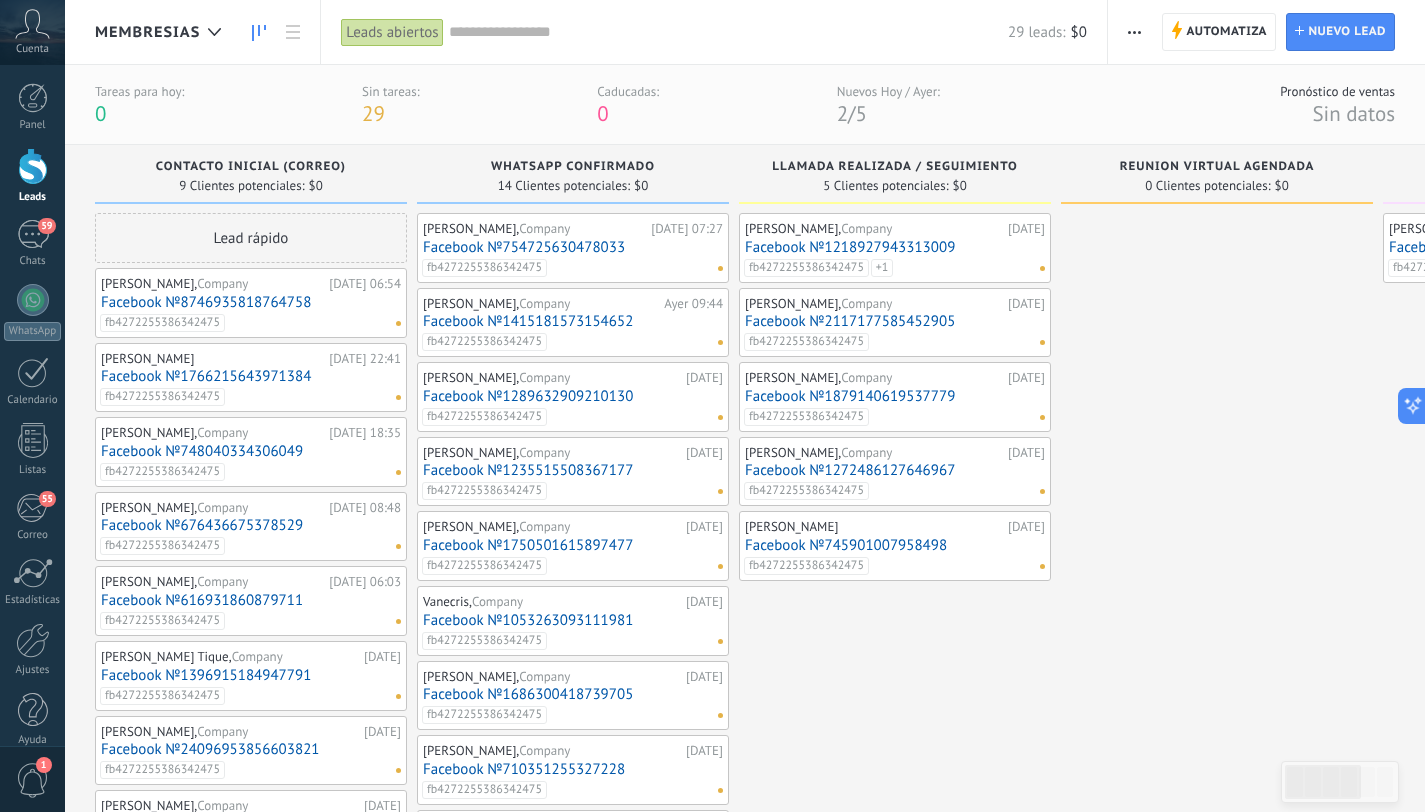 click at bounding box center (1217, 732) 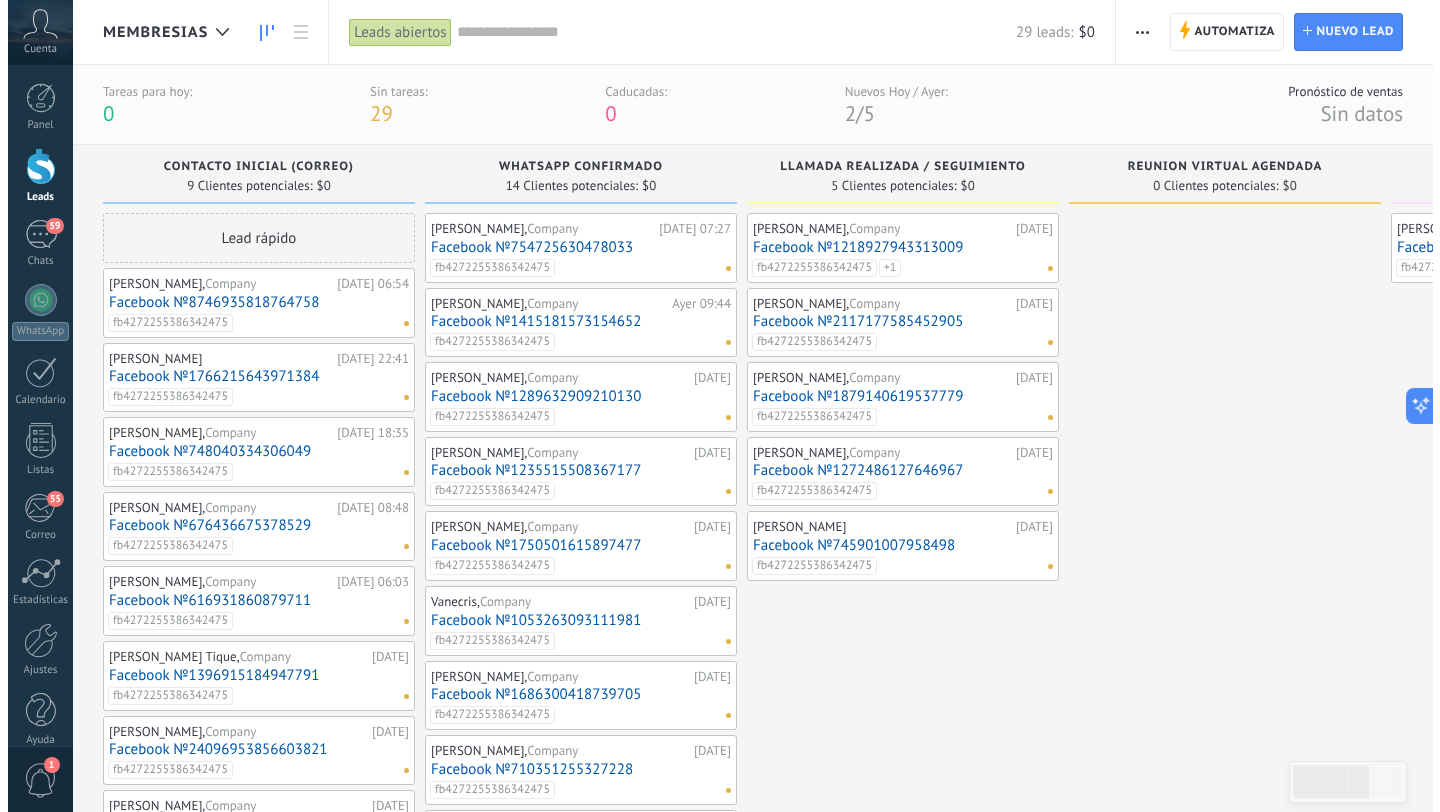 scroll, scrollTop: 0, scrollLeft: 622, axis: horizontal 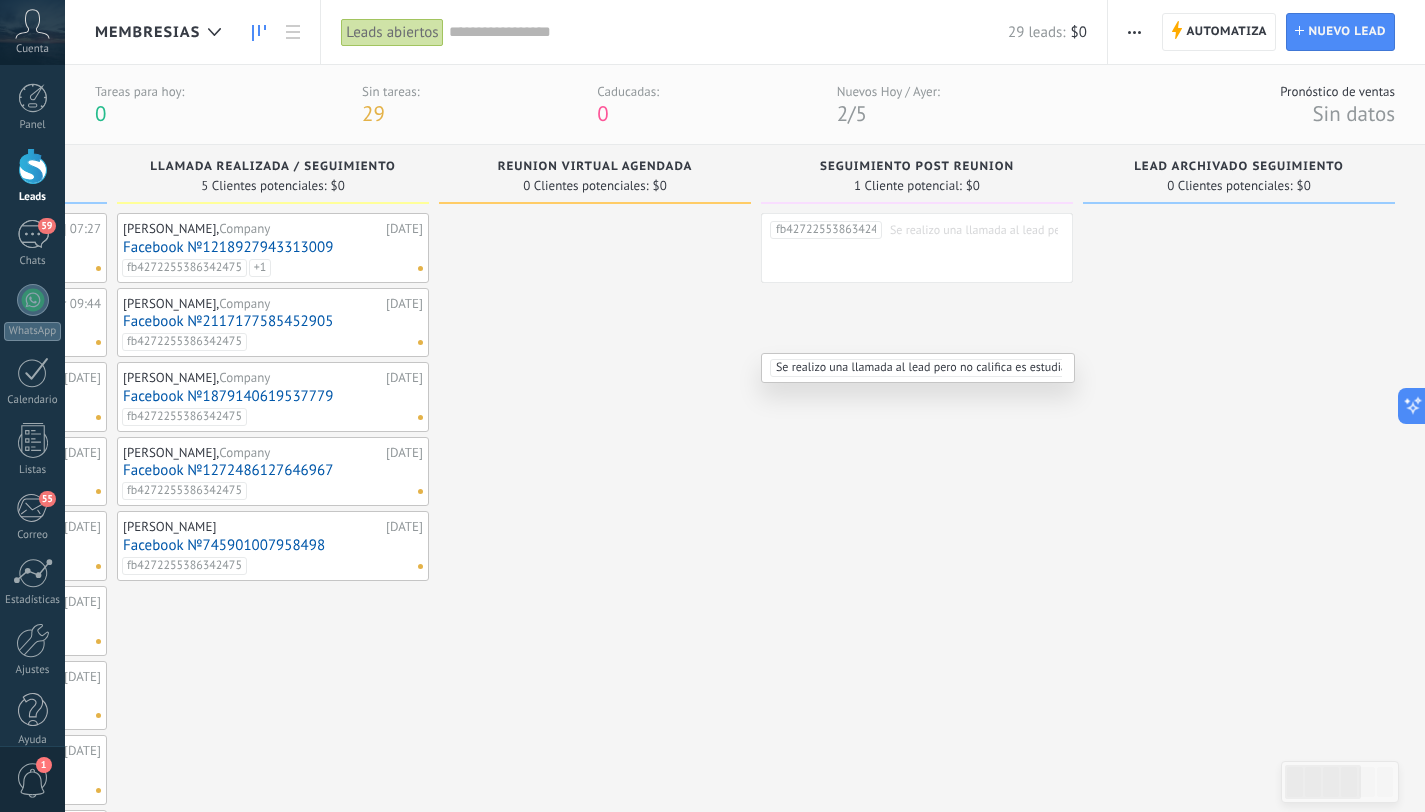 drag, startPoint x: 1156, startPoint y: 419, endPoint x: 1167, endPoint y: 409, distance: 14.866069 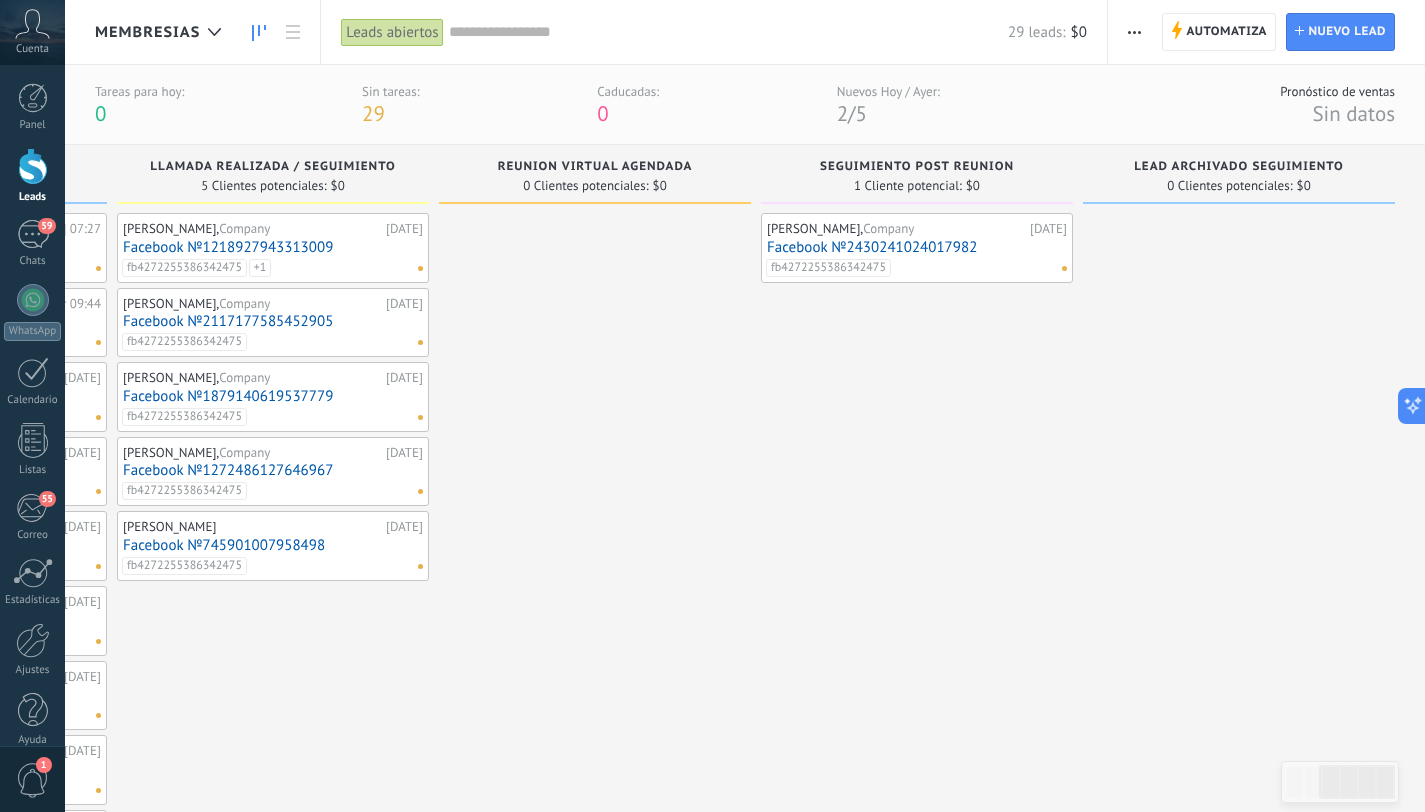 click on "fb4272255386342475" at bounding box center [912, 268] 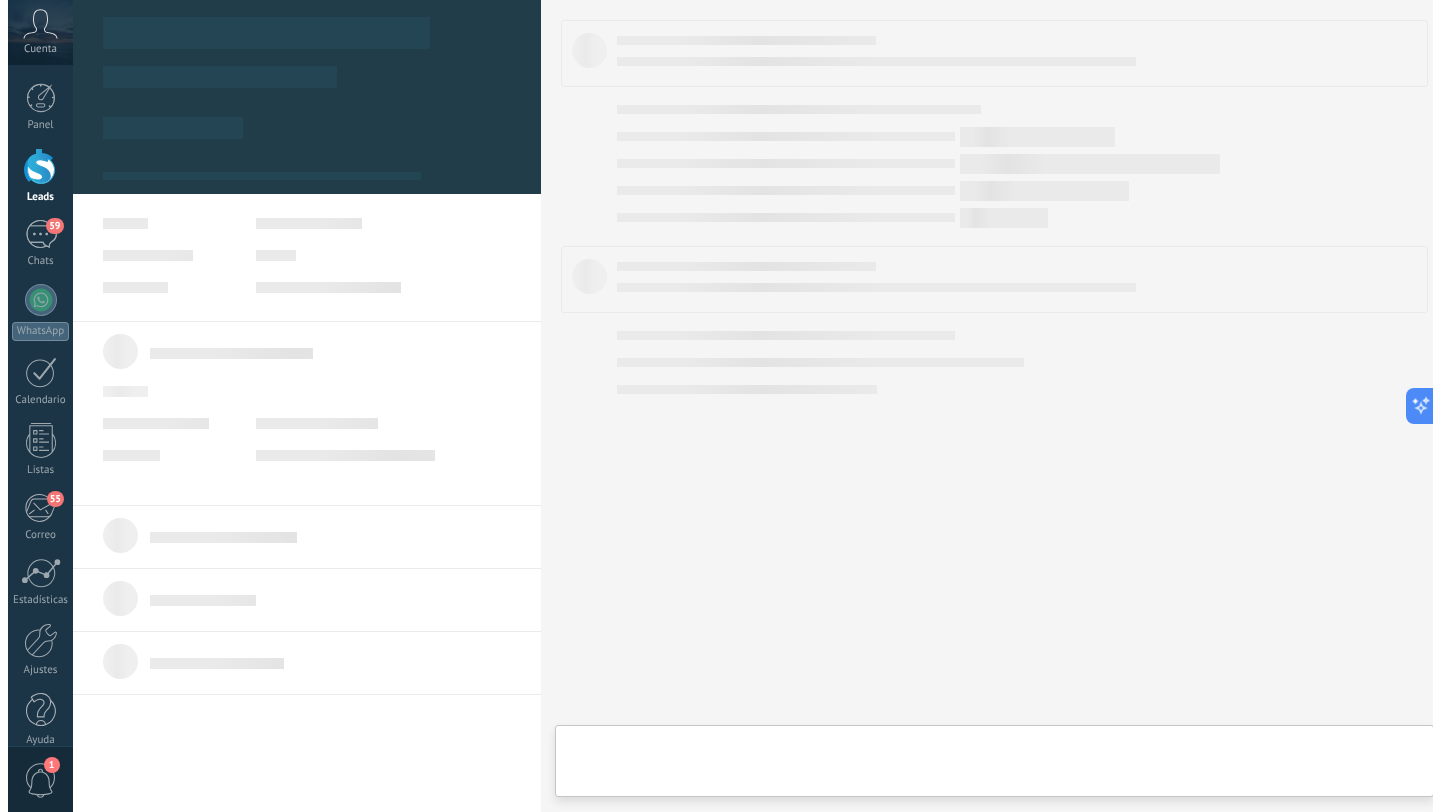 scroll, scrollTop: 0, scrollLeft: 607, axis: horizontal 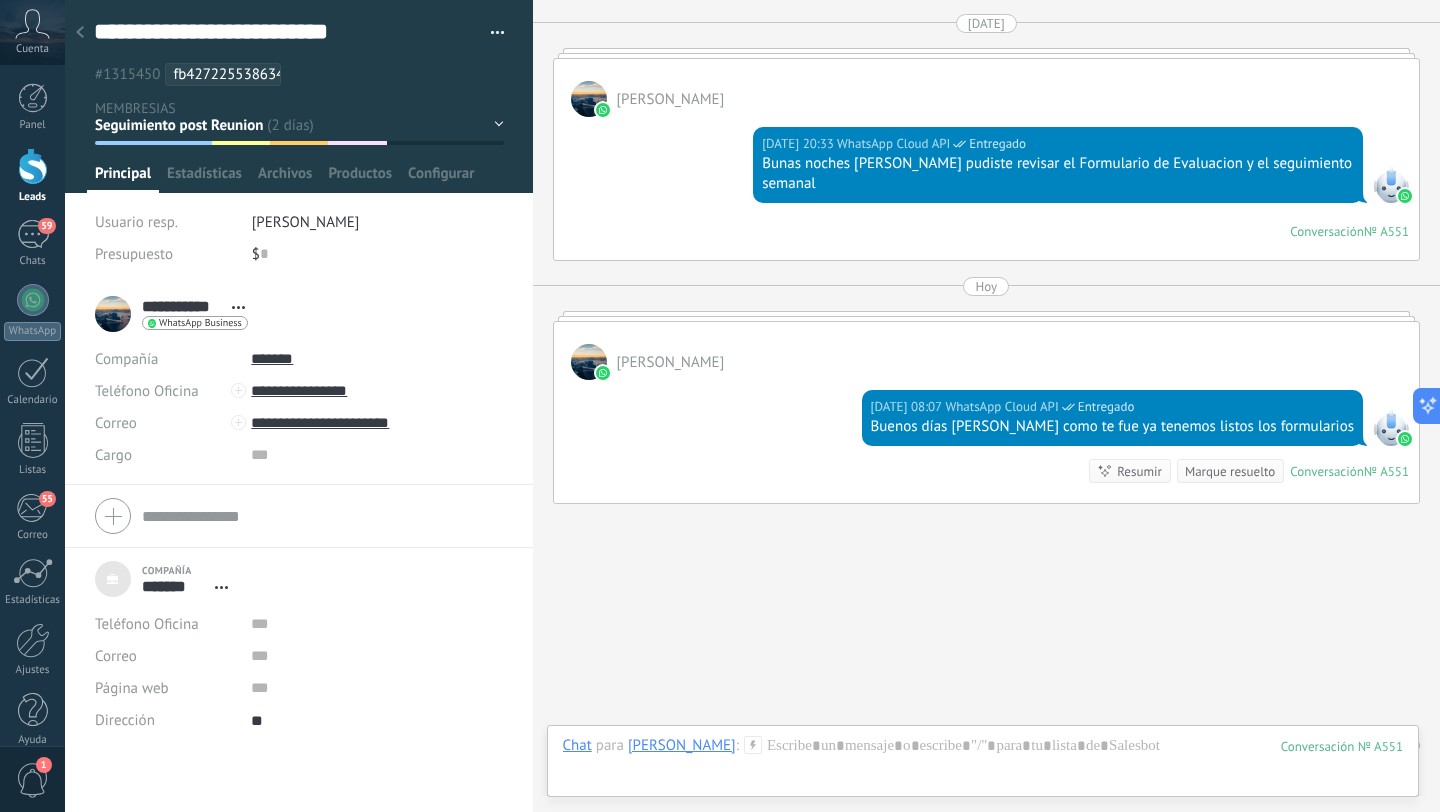 click on "Contacto inicial (Correo)
Whatsapp confirmado
Llamada realizada / Seguimiento
Reunion virtual agendada
Seguimiento post Reunion" at bounding box center (0, 0) 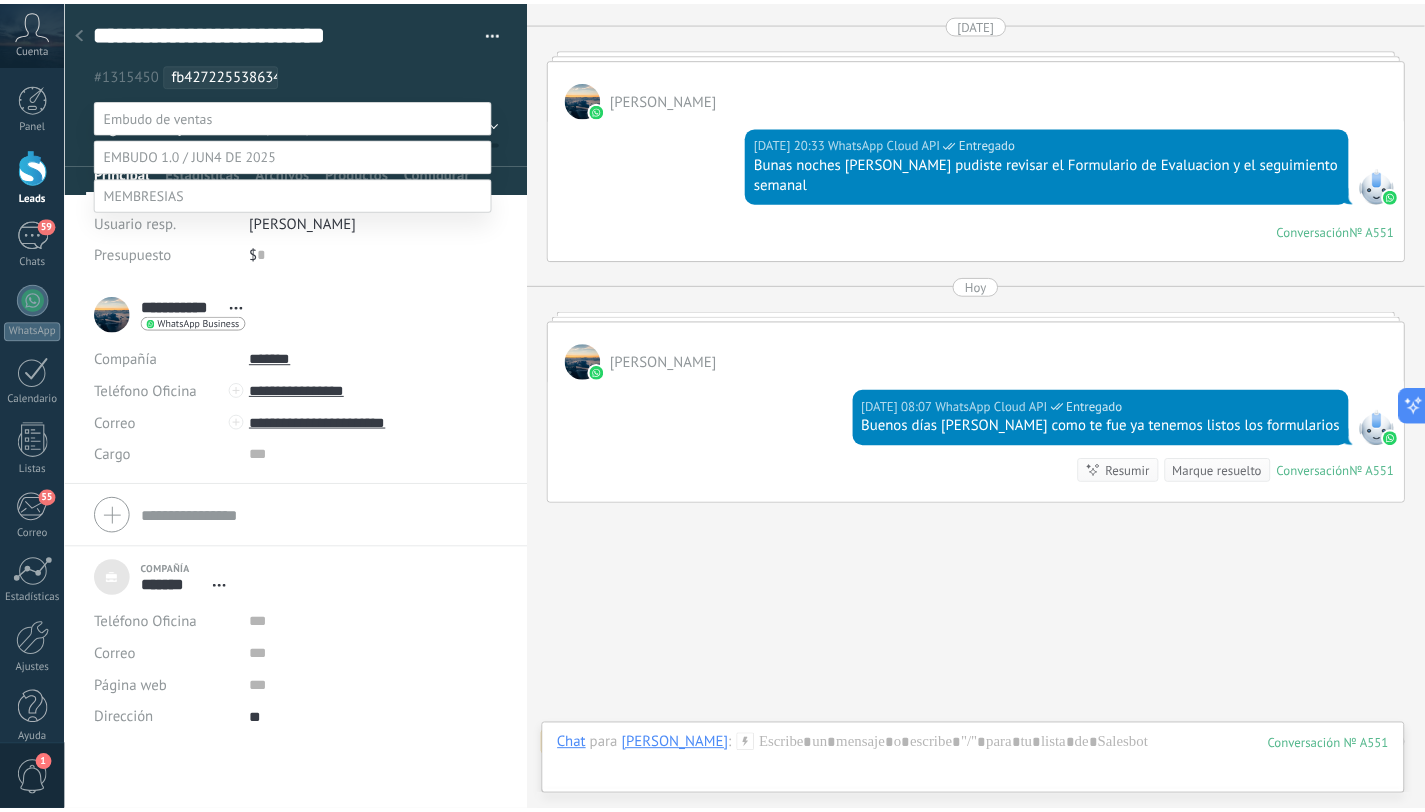 scroll, scrollTop: 78, scrollLeft: 0, axis: vertical 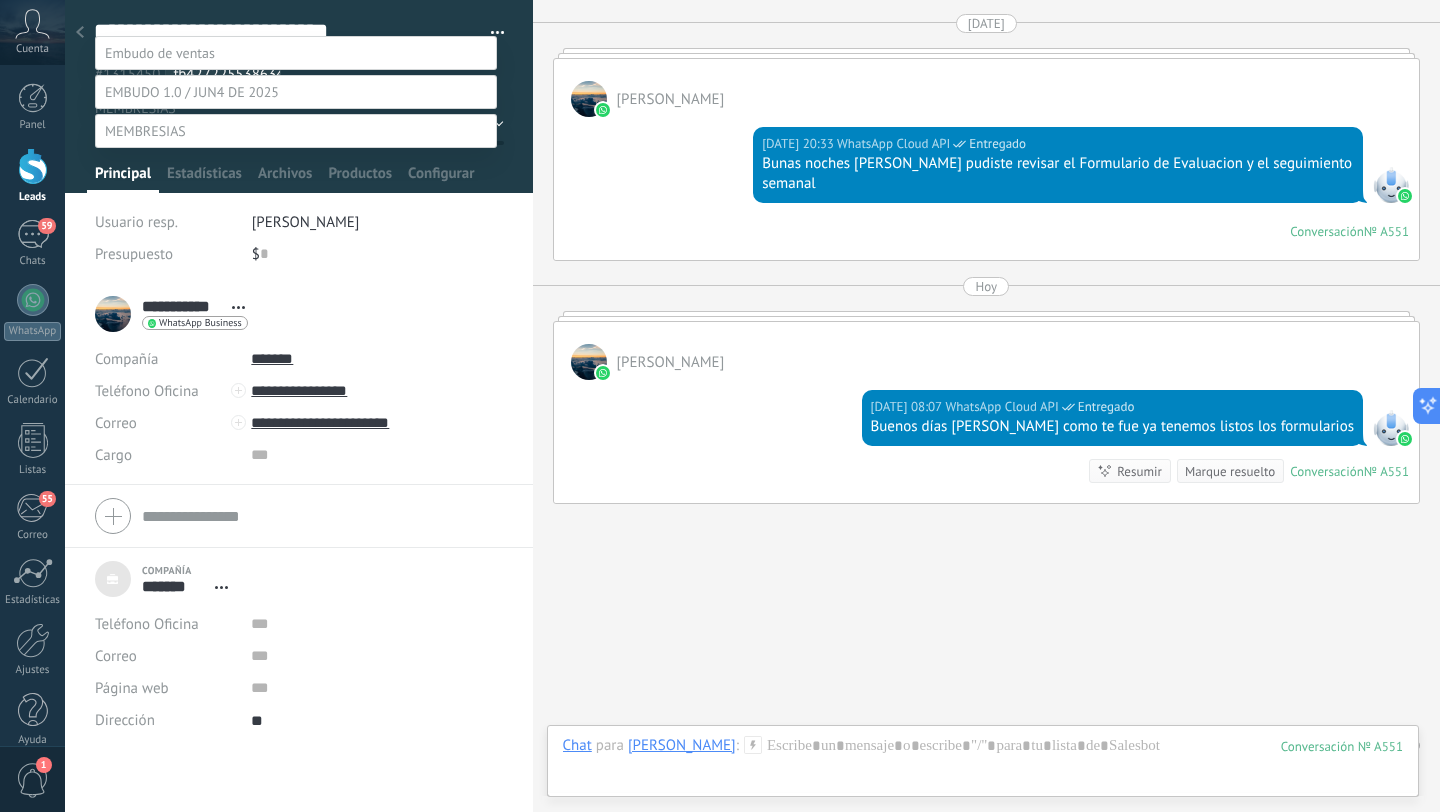click on "Logrado con éxito" at bounding box center (0, 0) 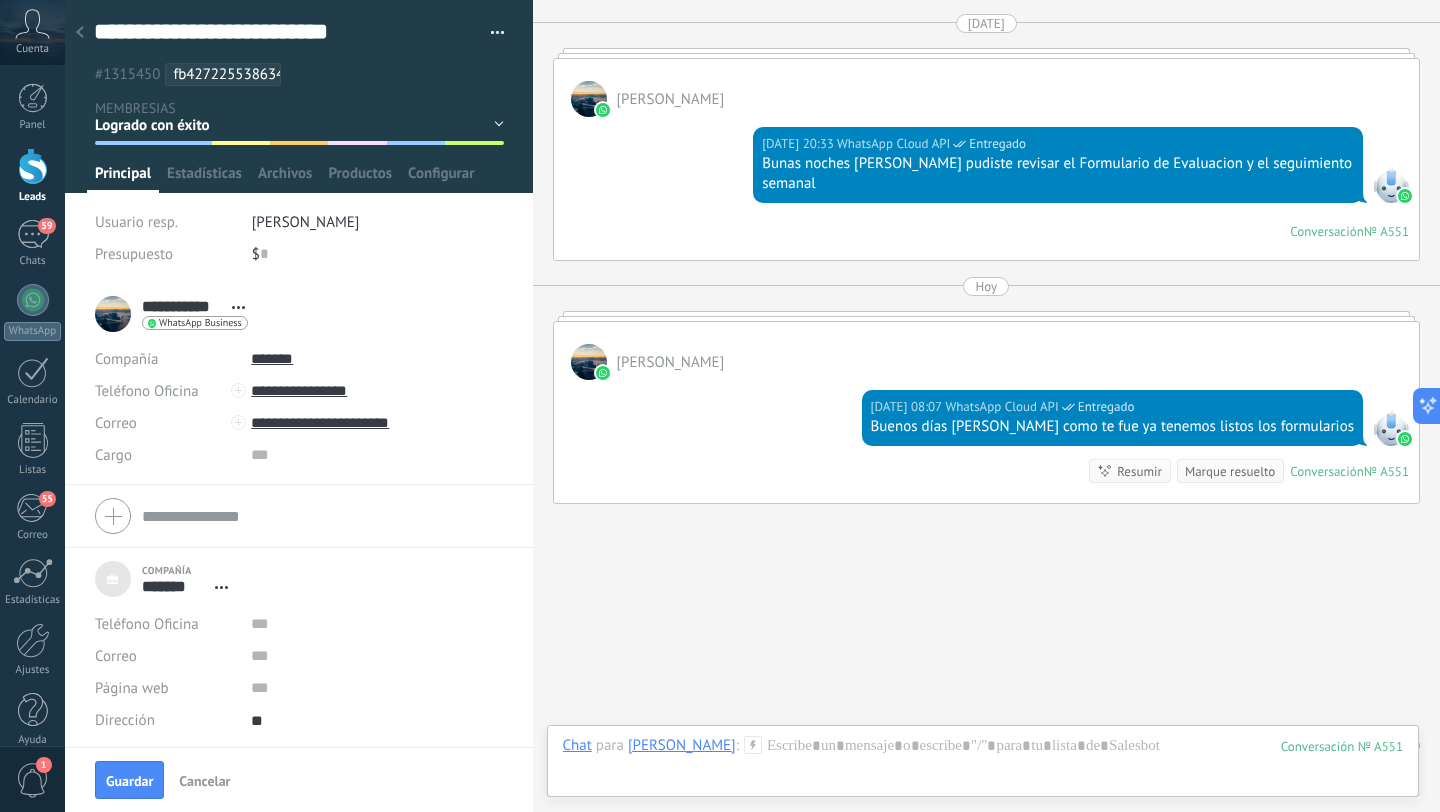 click 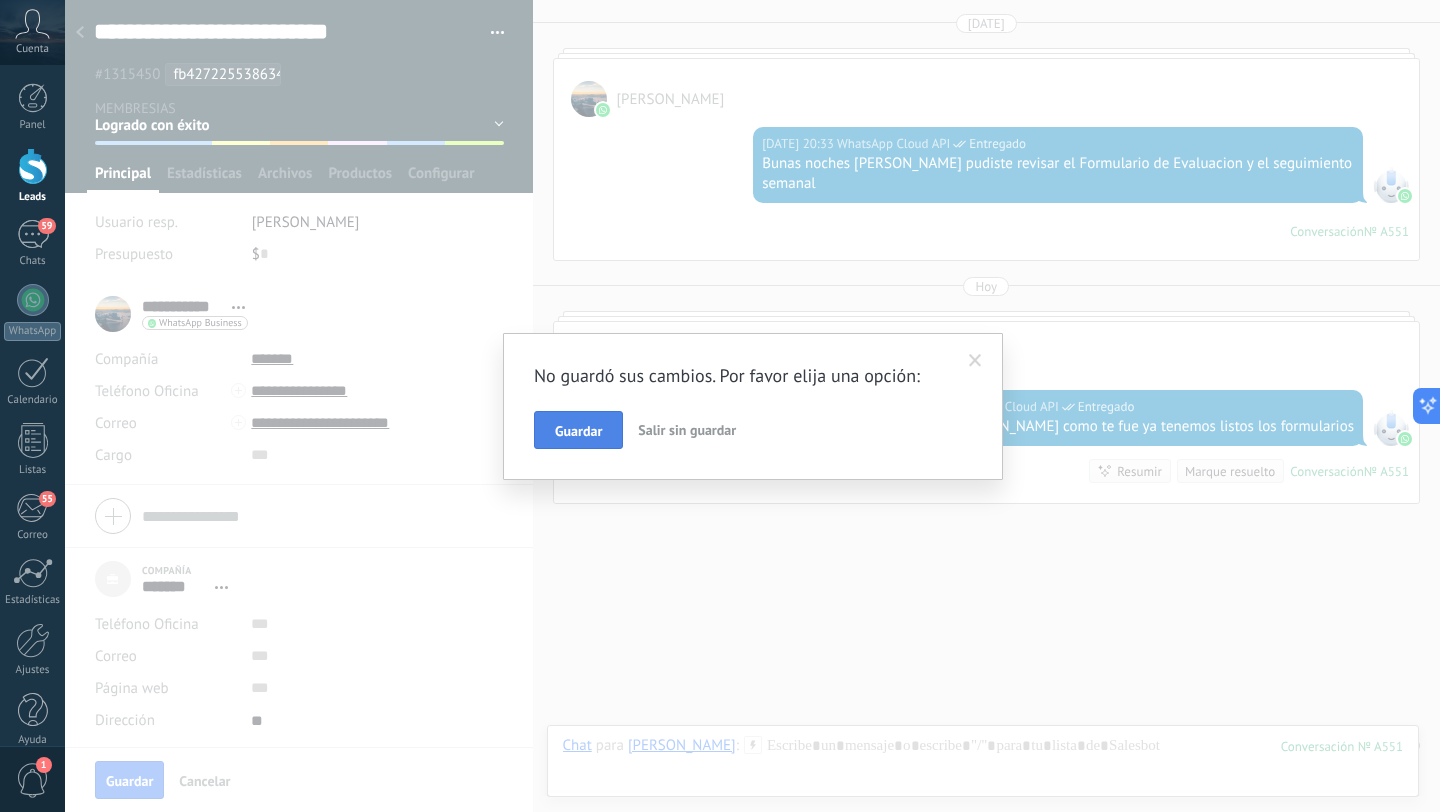 click on "Guardar" at bounding box center [578, 431] 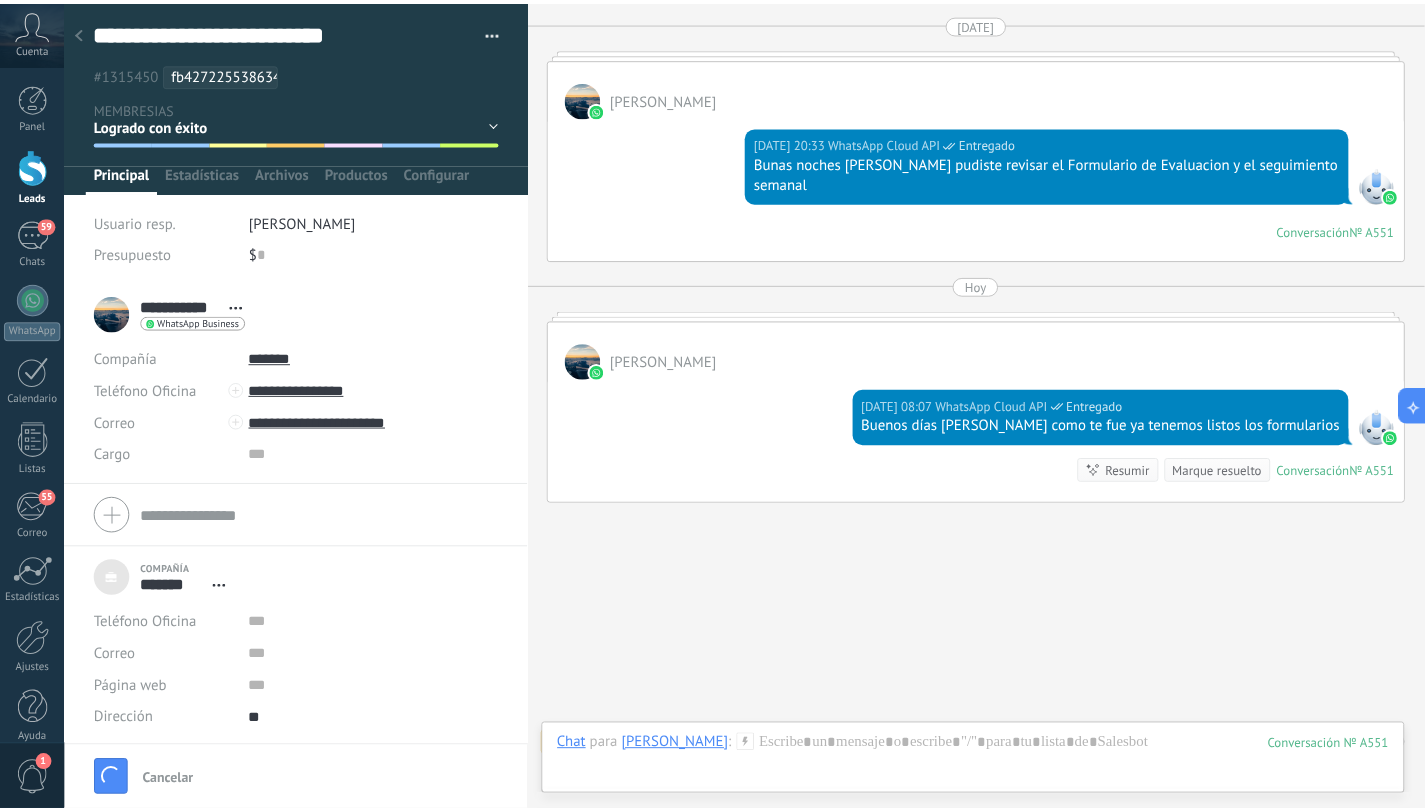 scroll, scrollTop: 0, scrollLeft: 0, axis: both 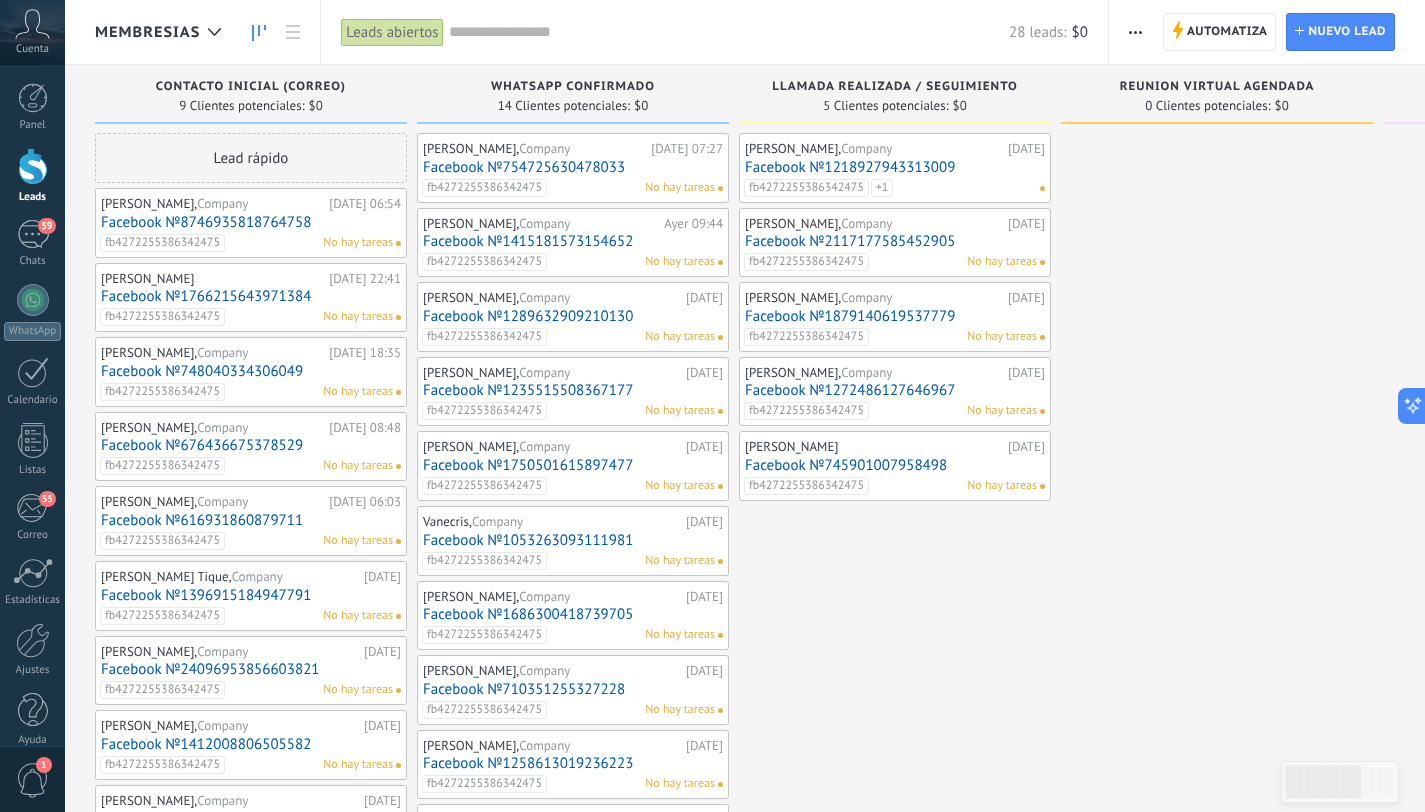 drag, startPoint x: 1256, startPoint y: 278, endPoint x: 1427, endPoint y: 276, distance: 171.01169 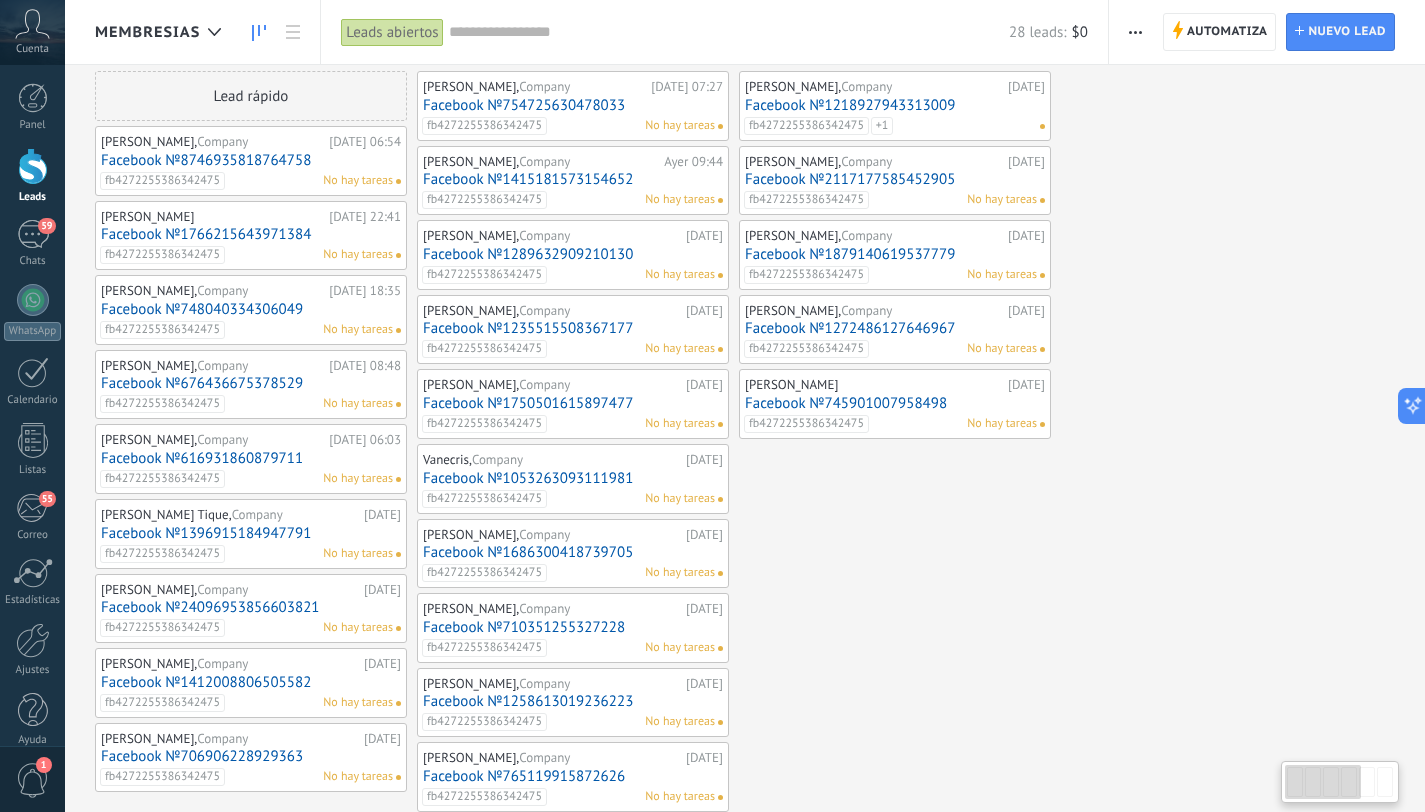 scroll, scrollTop: 0, scrollLeft: 0, axis: both 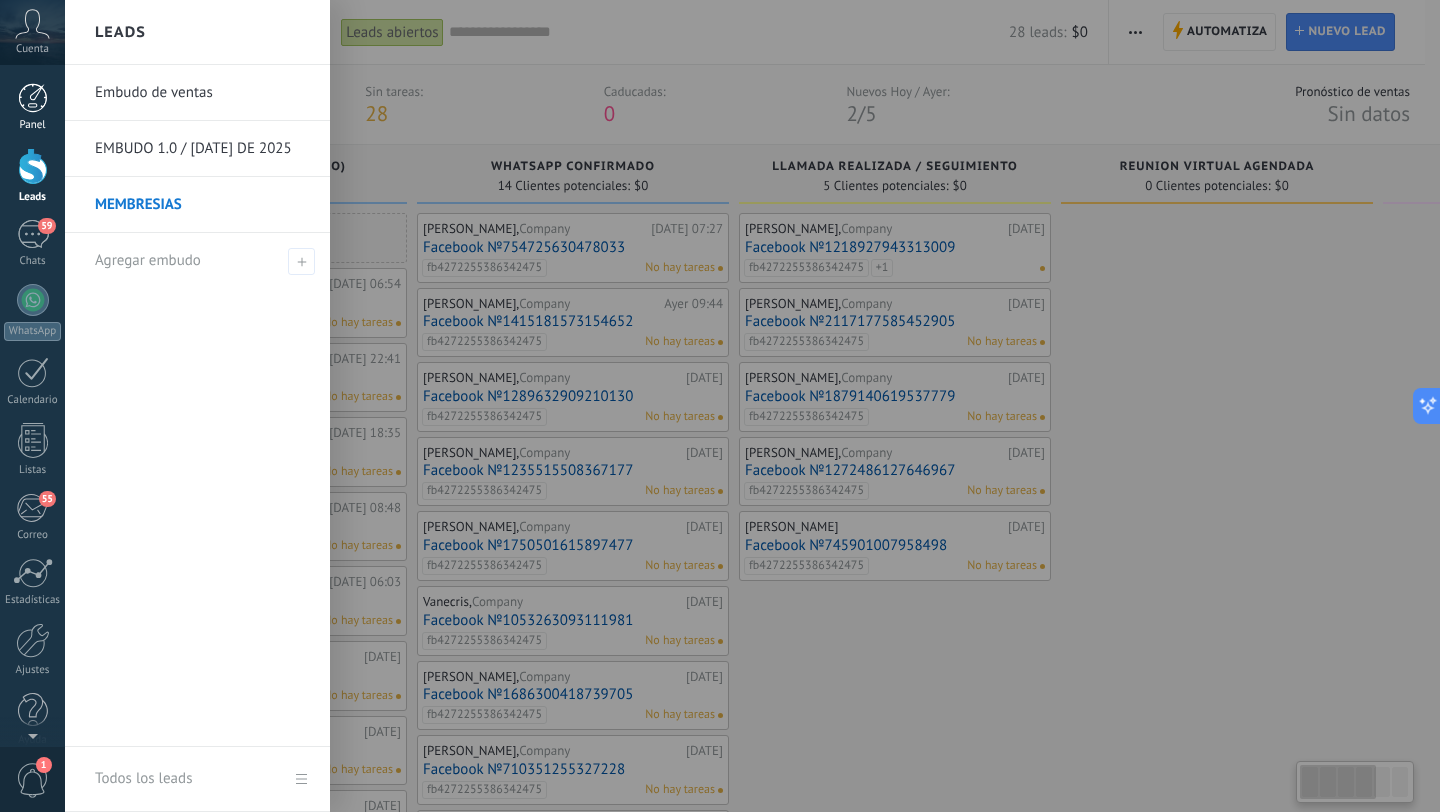 click at bounding box center (33, 98) 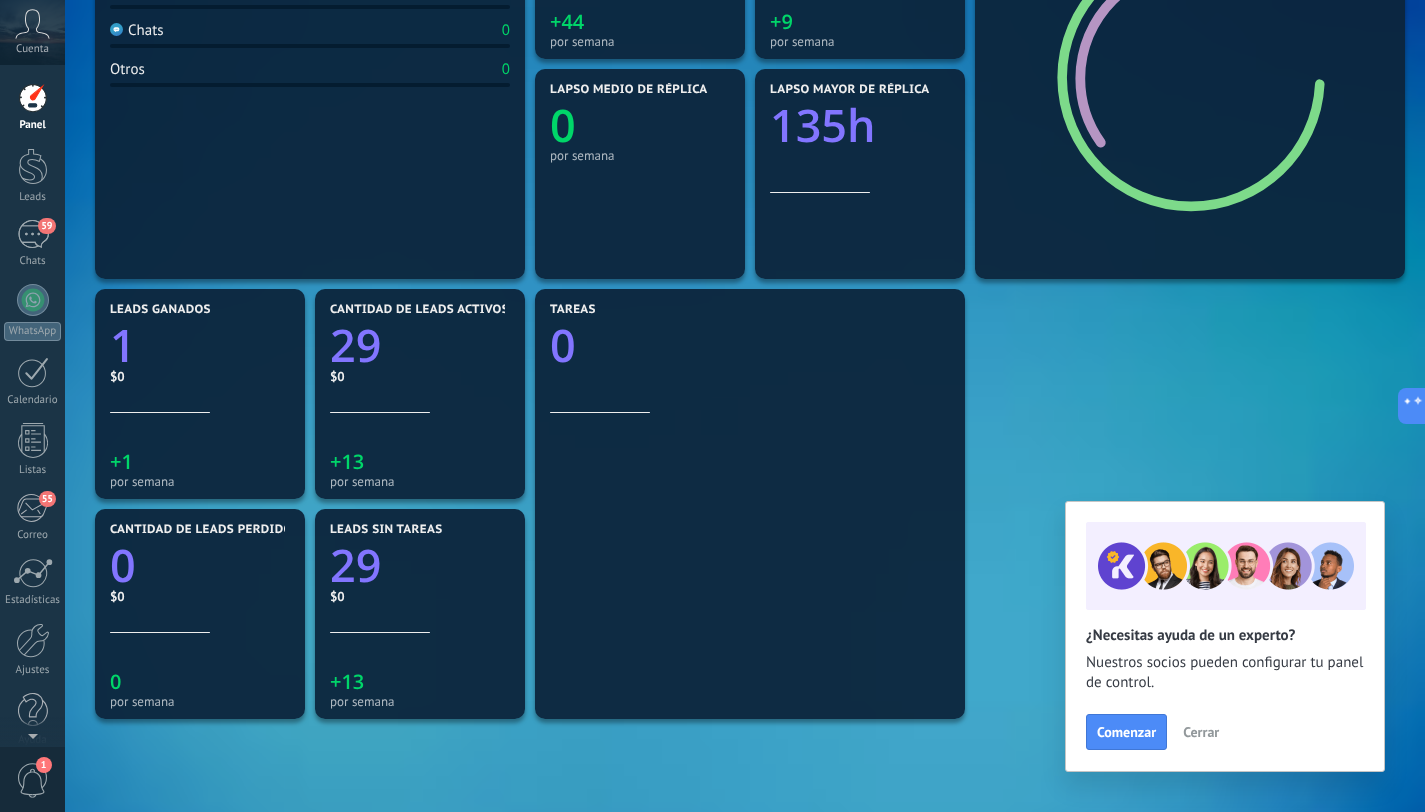 scroll, scrollTop: 0, scrollLeft: 0, axis: both 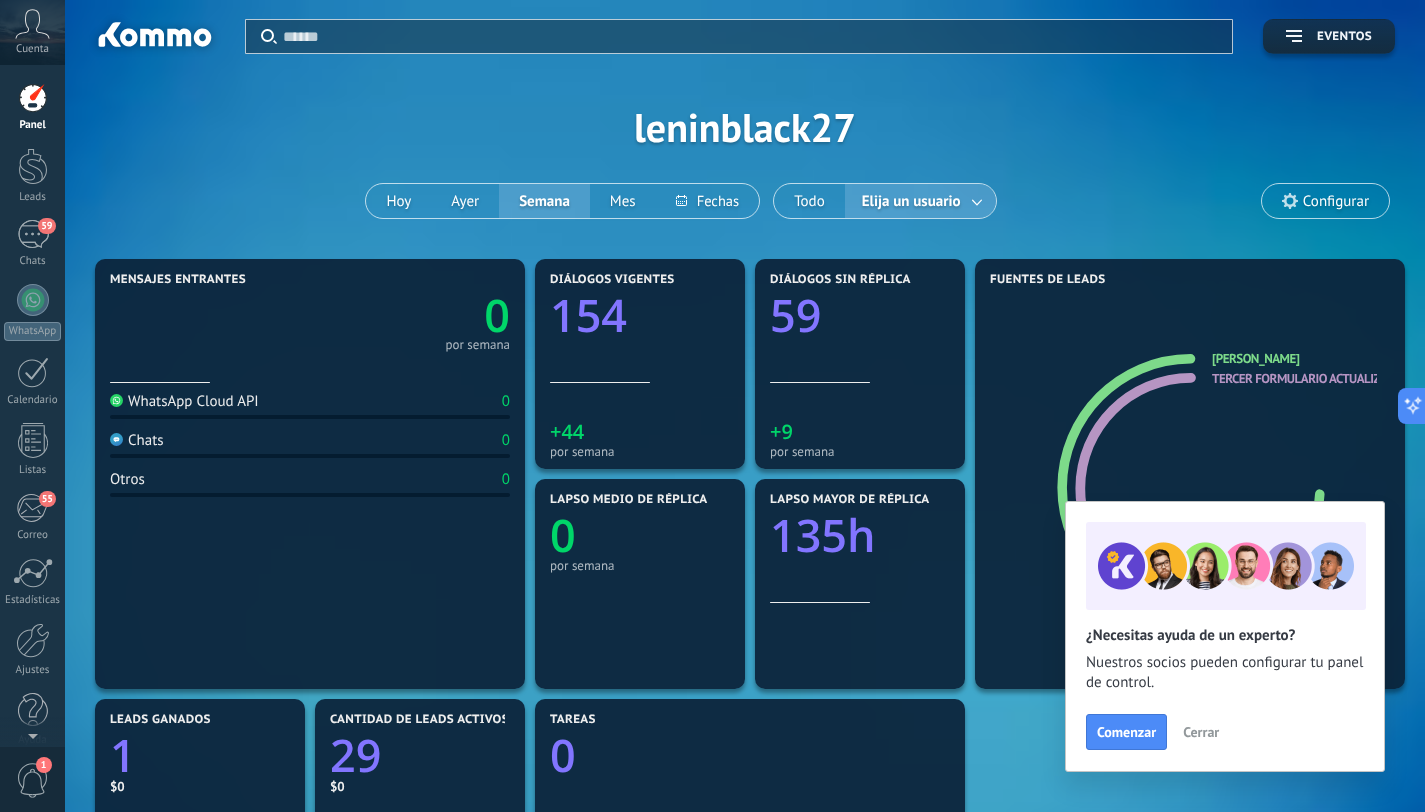 click 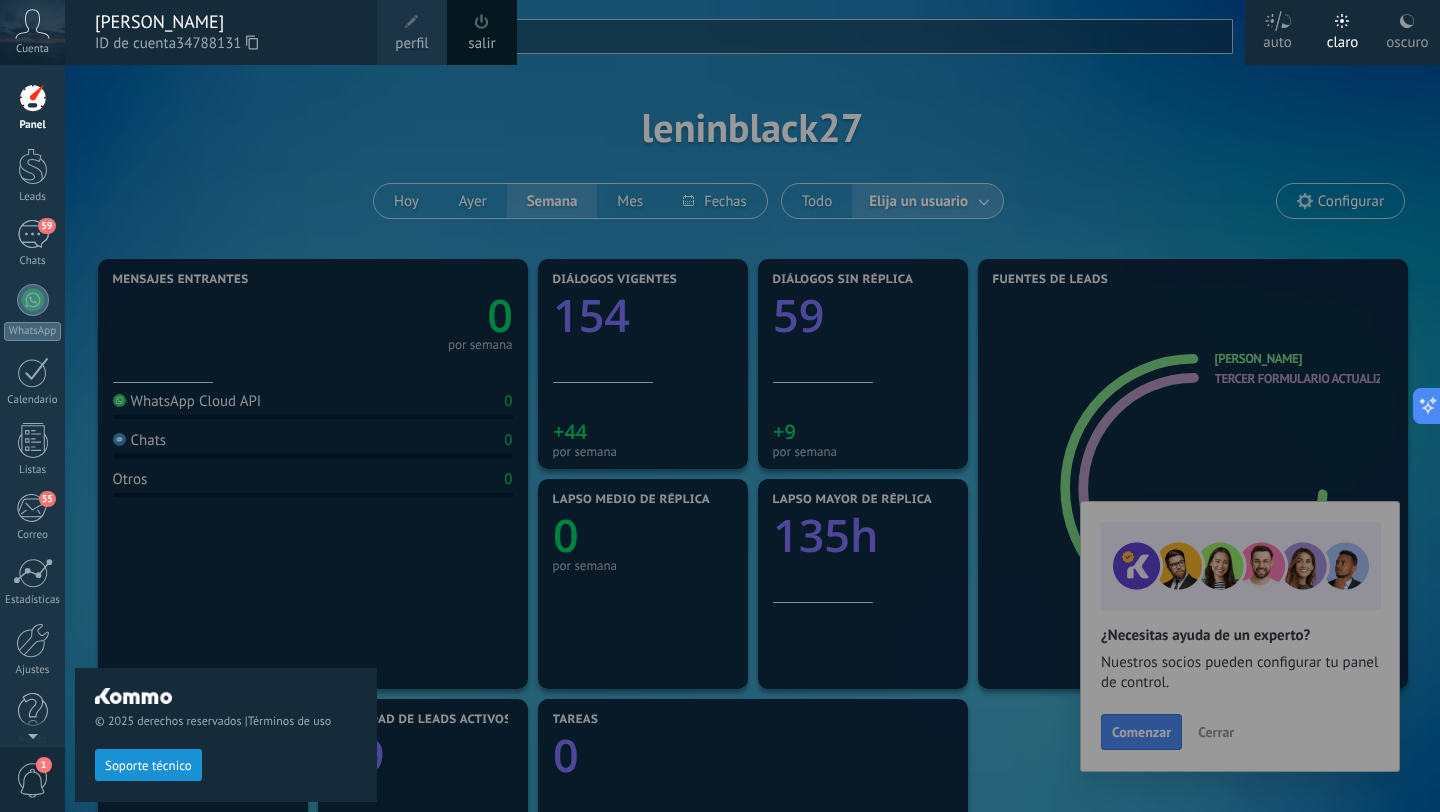 click 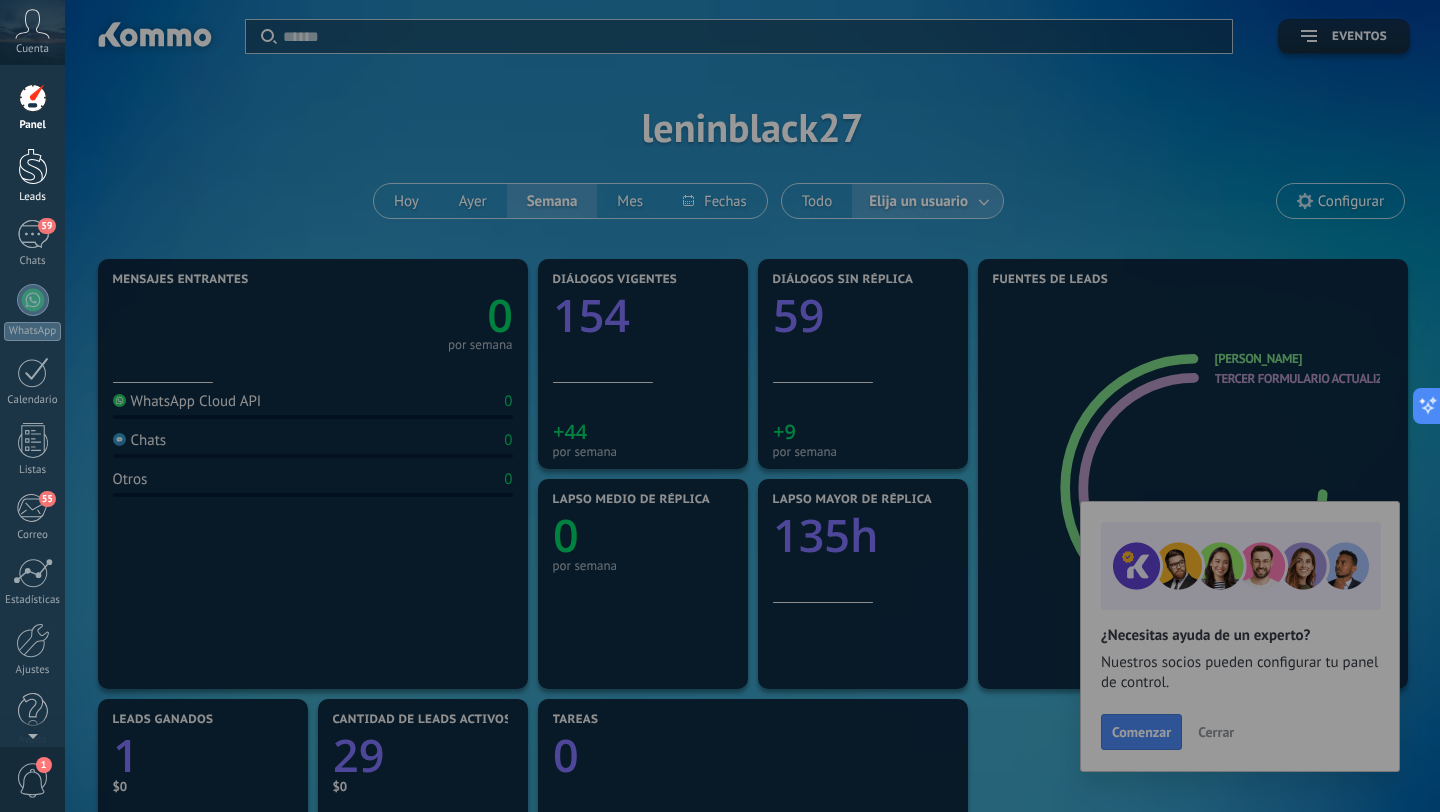 click at bounding box center [33, 166] 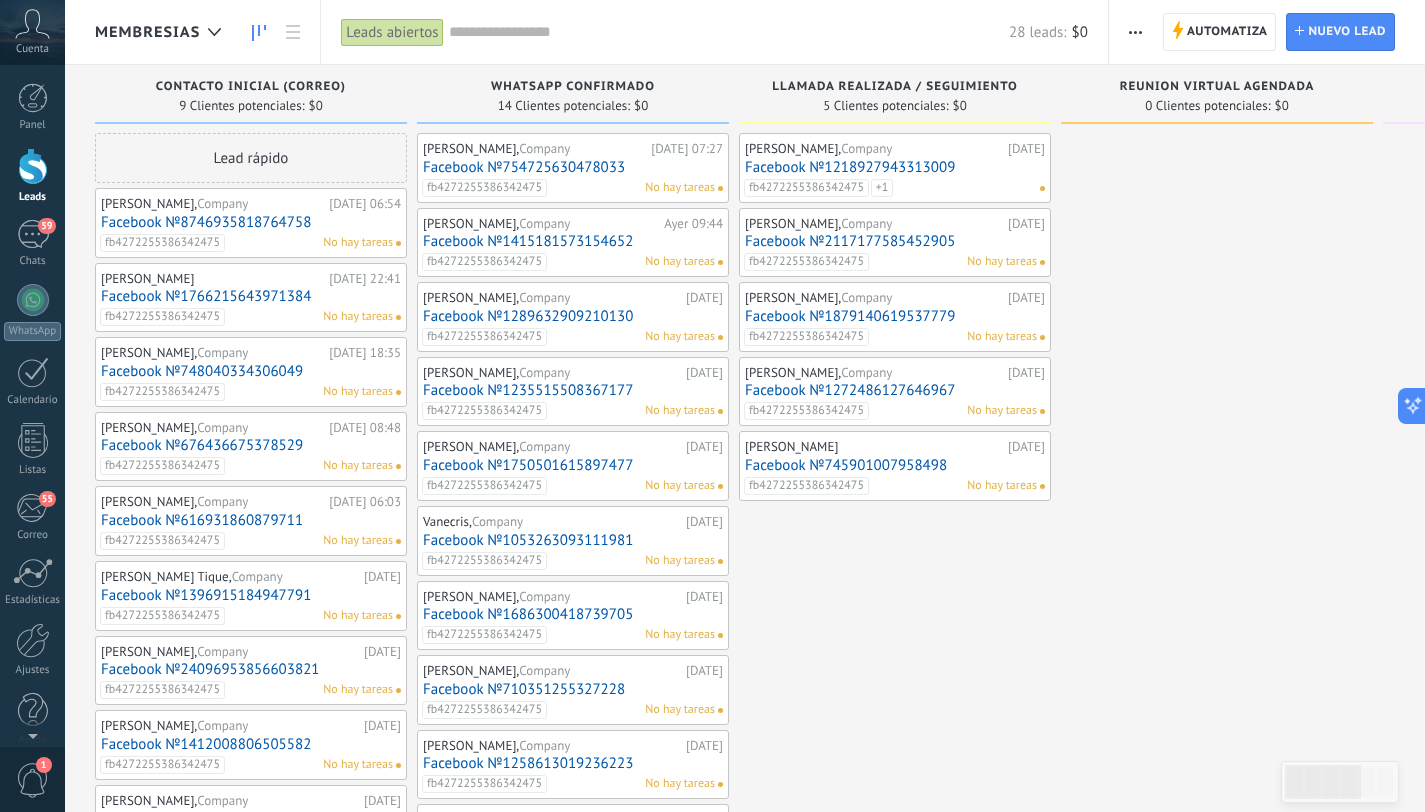 click on "Leads abiertos" at bounding box center [392, 32] 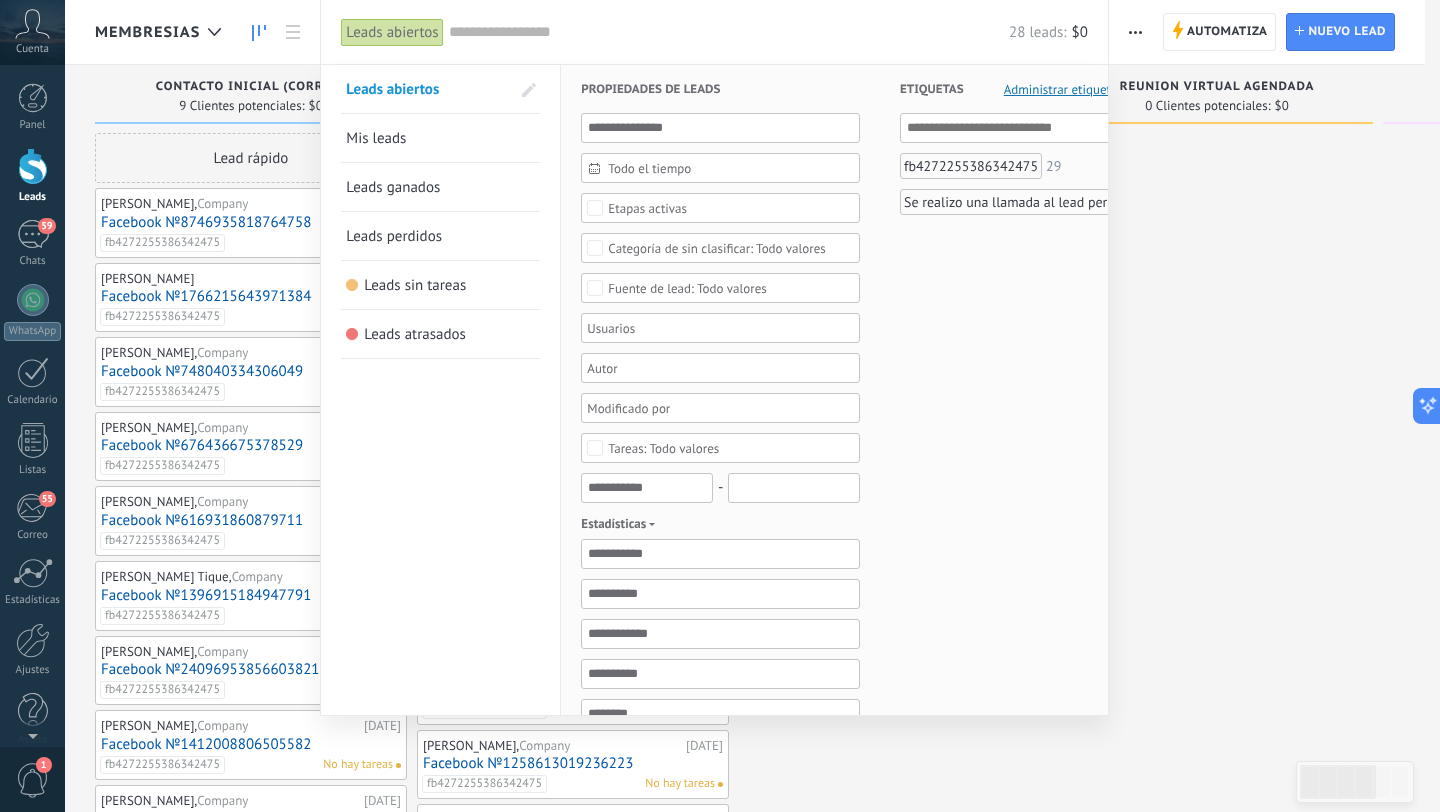 click on "Etapas activas" at bounding box center [721, 208] 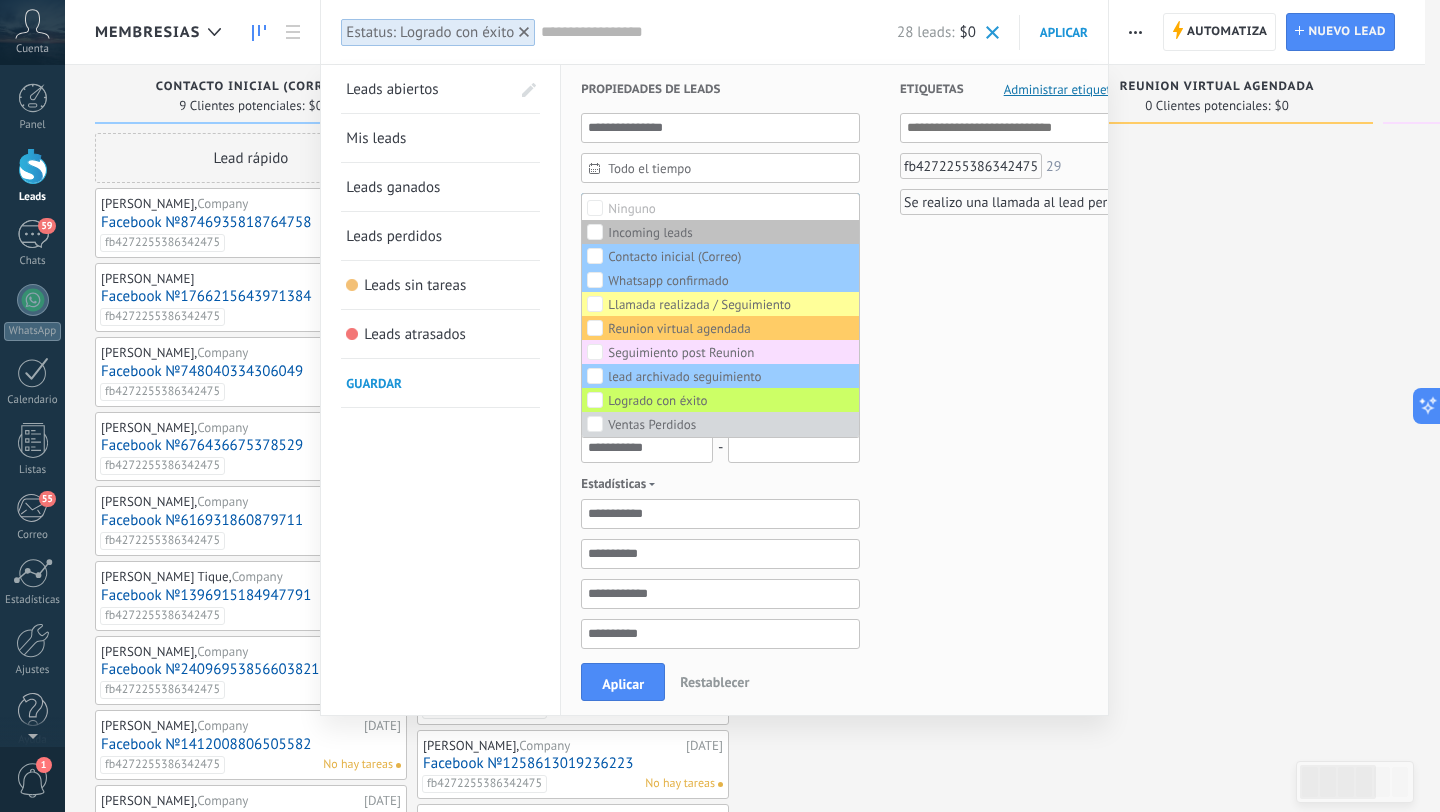 click on "Aplicar" at bounding box center [623, 684] 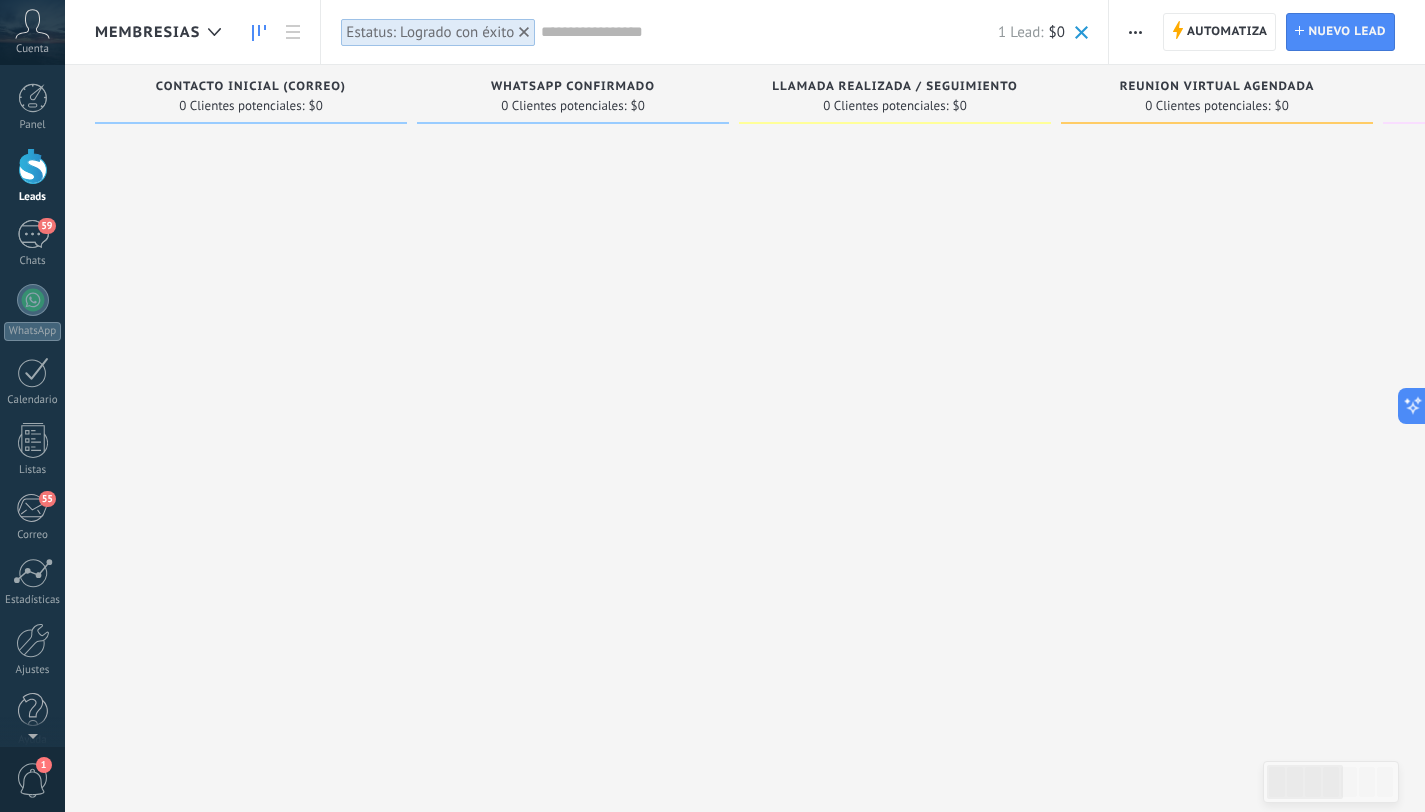 drag, startPoint x: 871, startPoint y: 117, endPoint x: 1439, endPoint y: 138, distance: 568.38806 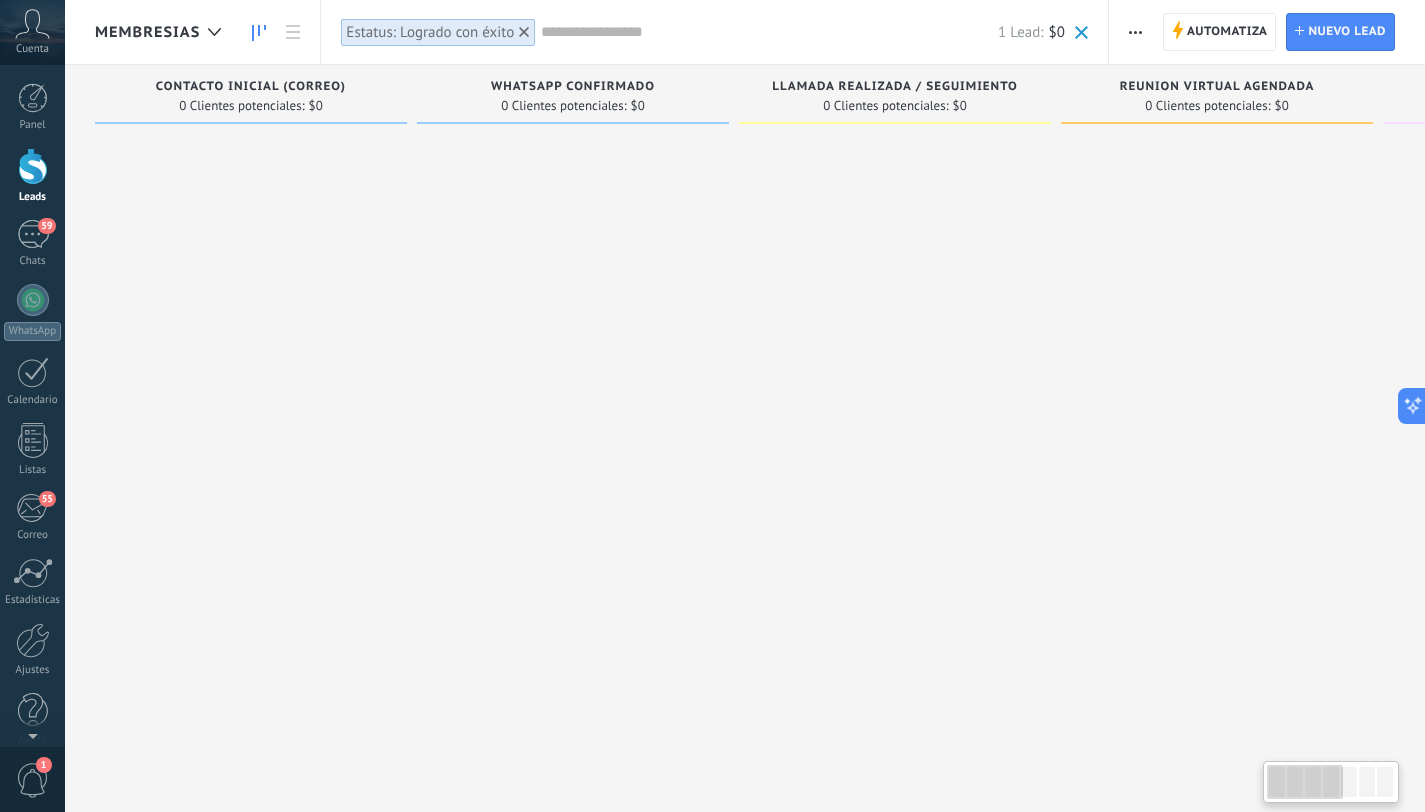 click at bounding box center (1349, 782) 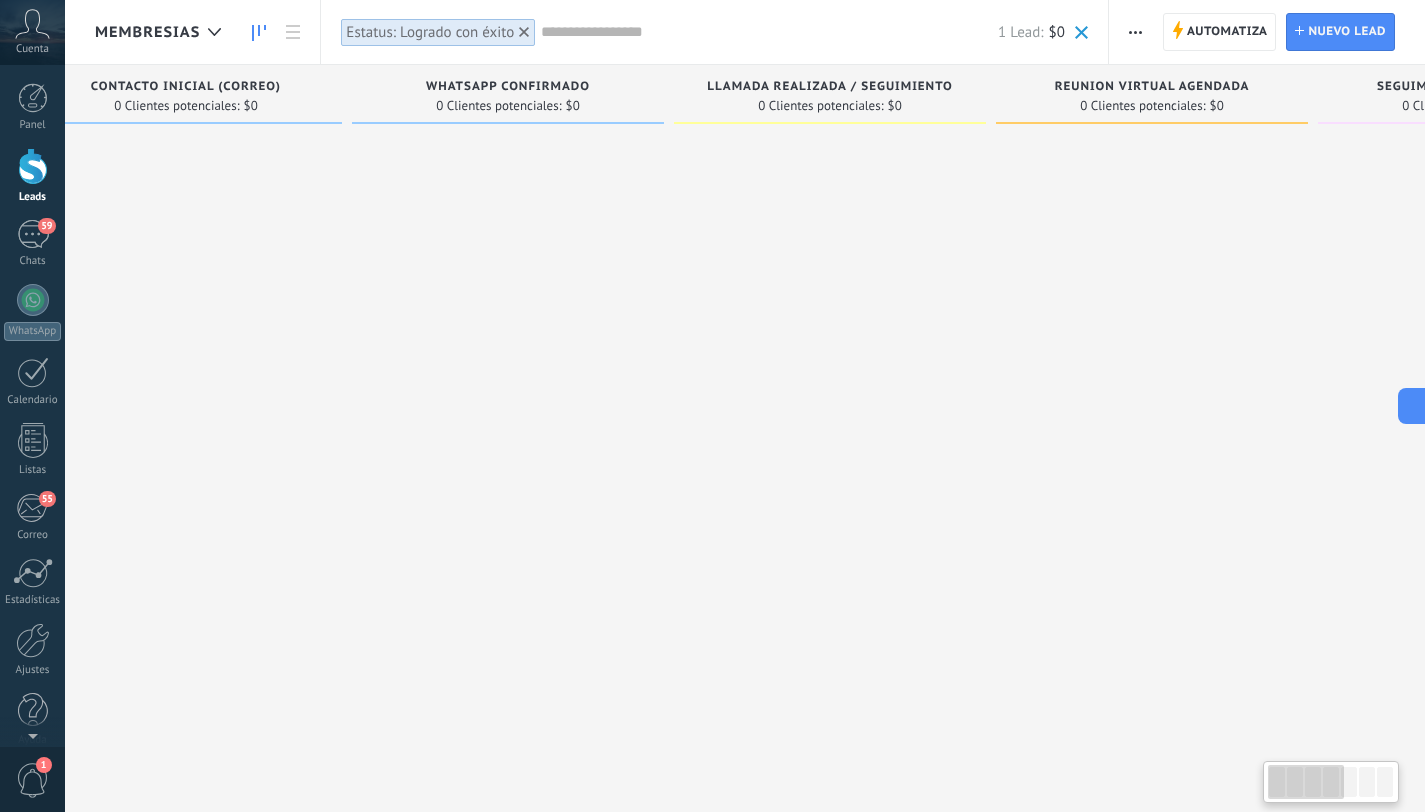 drag, startPoint x: 1101, startPoint y: 449, endPoint x: 1160, endPoint y: 320, distance: 141.85204 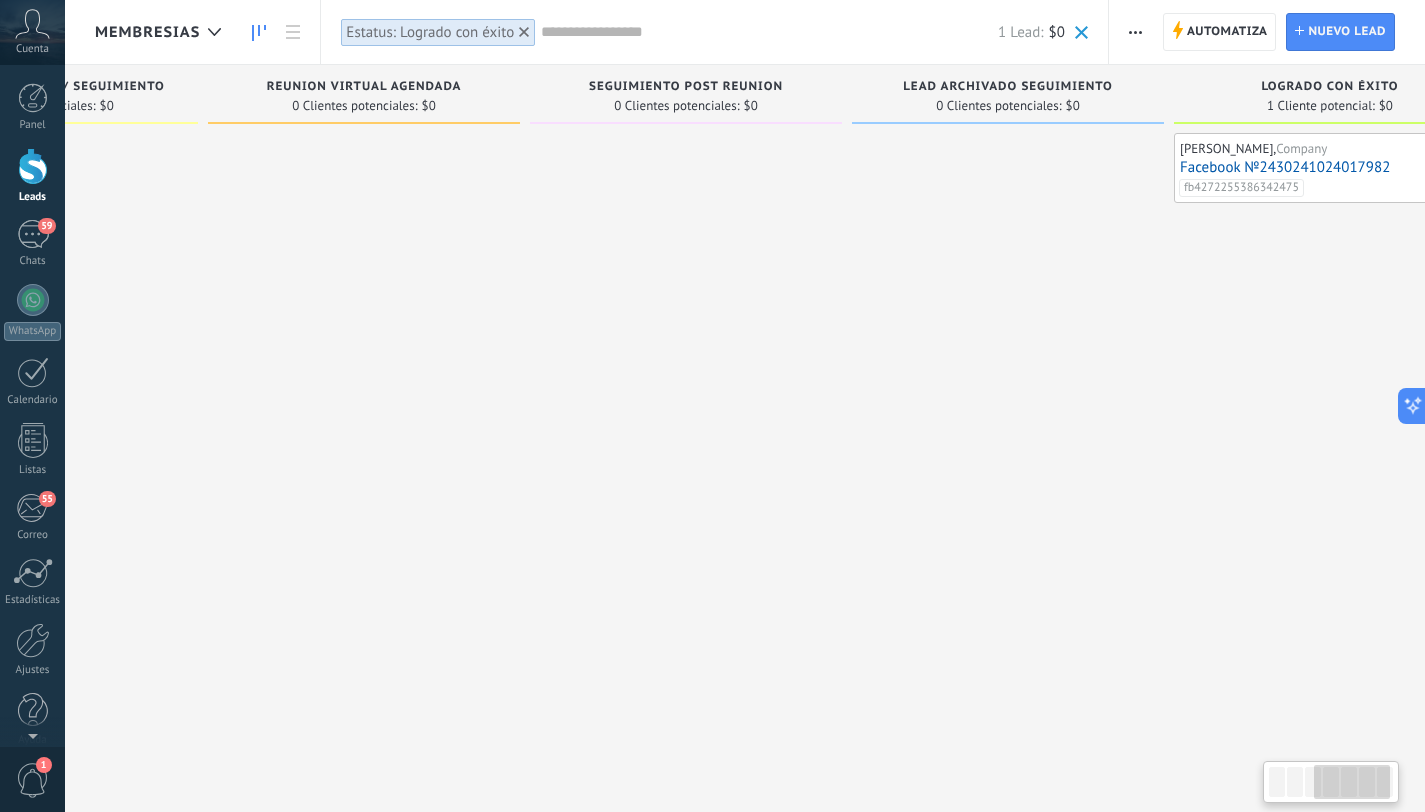 scroll, scrollTop: 0, scrollLeft: 944, axis: horizontal 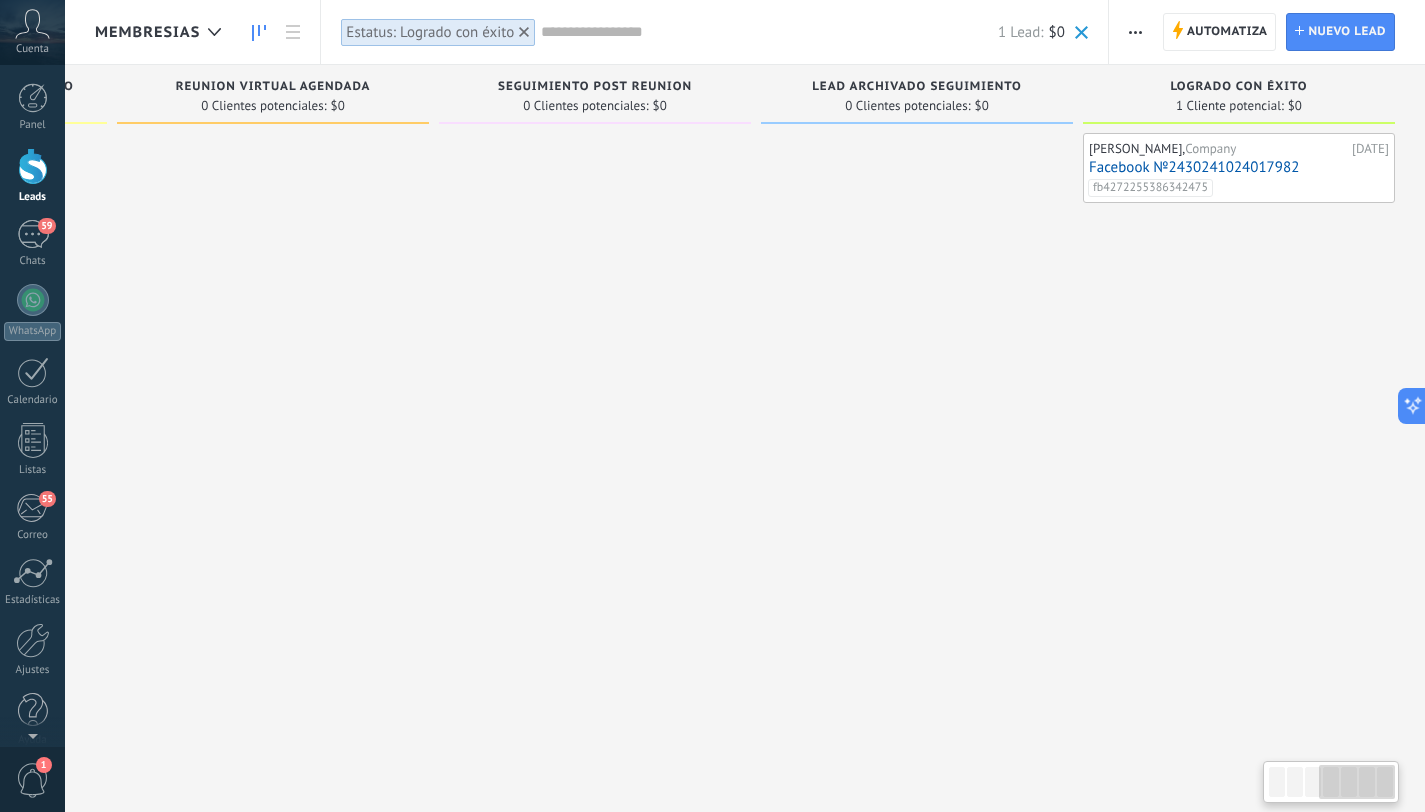 drag, startPoint x: 1290, startPoint y: 103, endPoint x: 245, endPoint y: 114, distance: 1045.0579 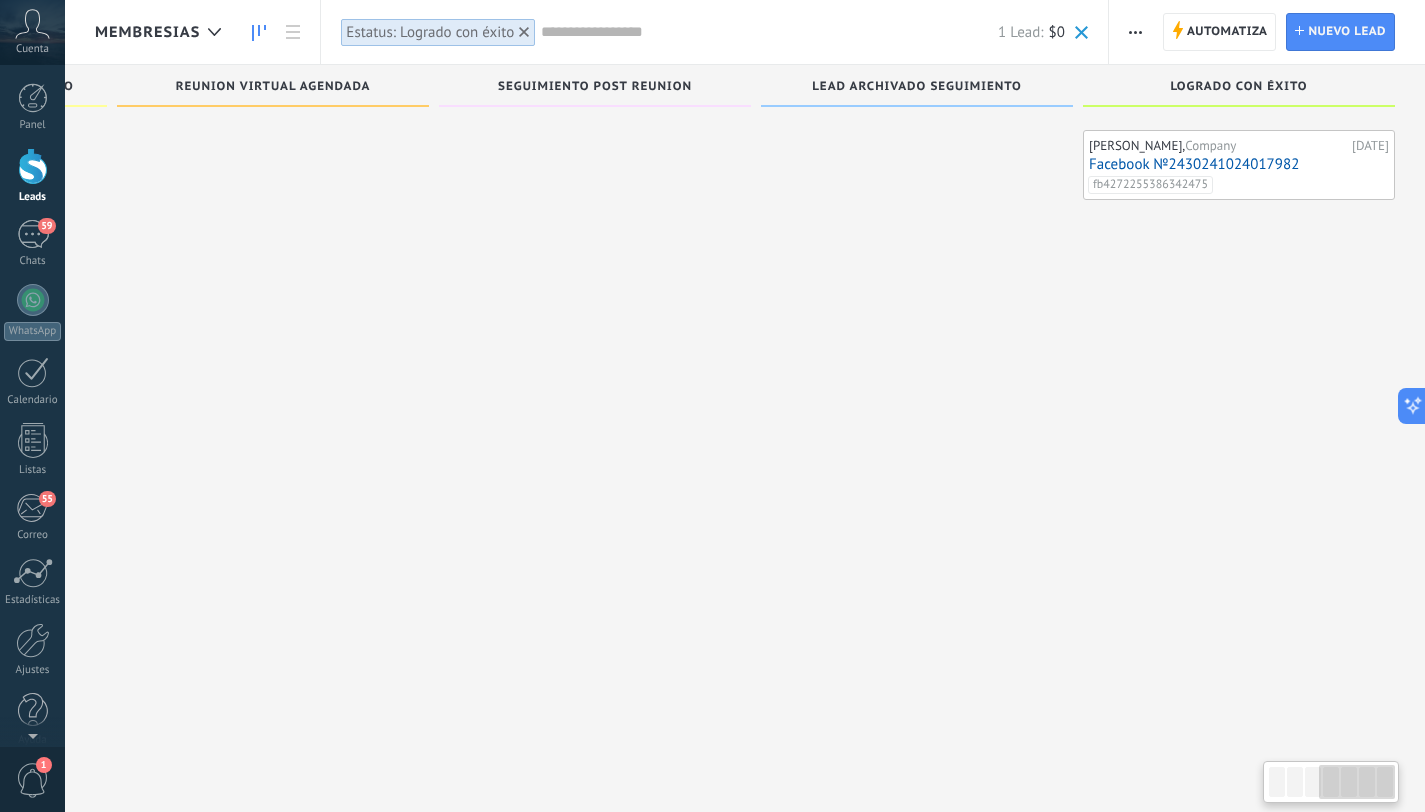 scroll, scrollTop: 4, scrollLeft: 0, axis: vertical 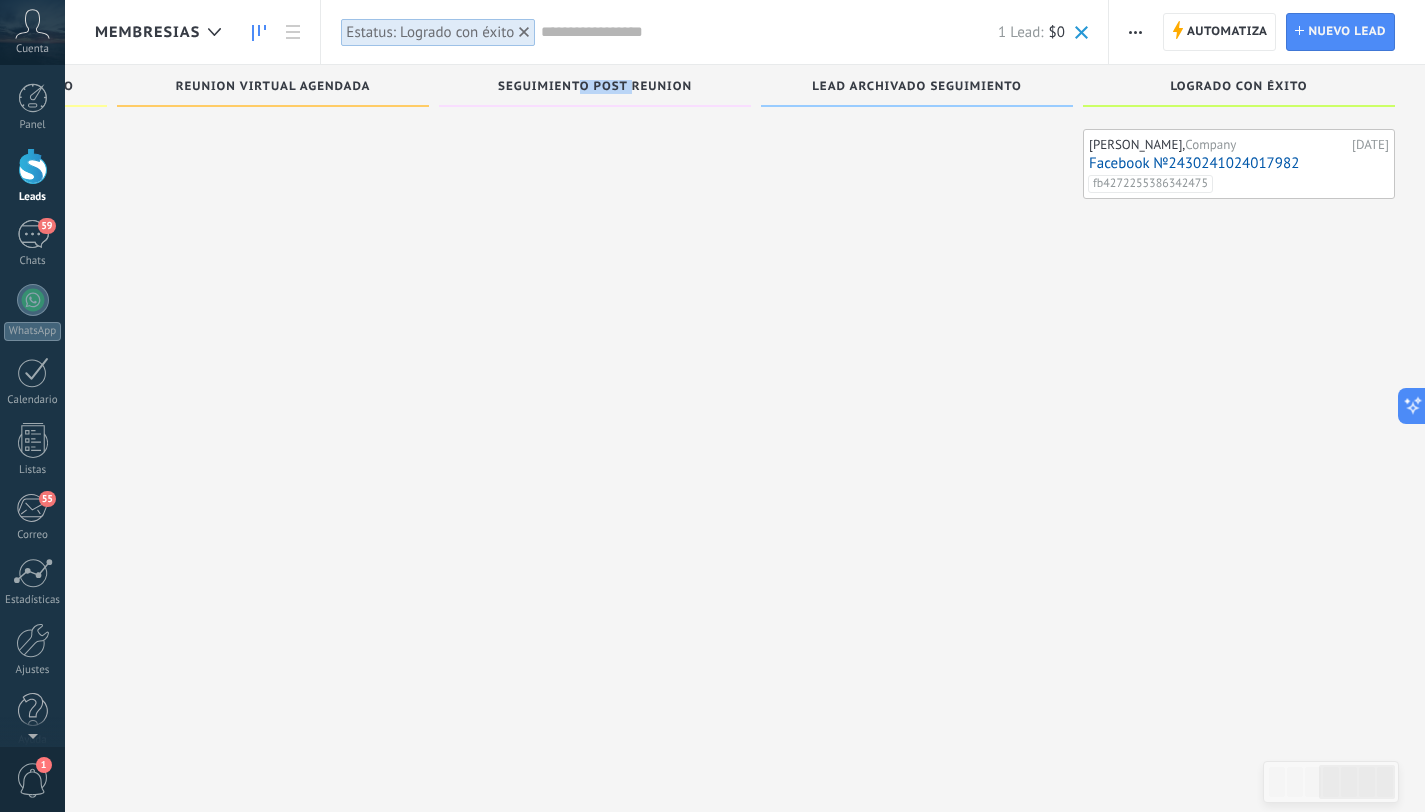 drag, startPoint x: 580, startPoint y: 91, endPoint x: 632, endPoint y: 90, distance: 52.009613 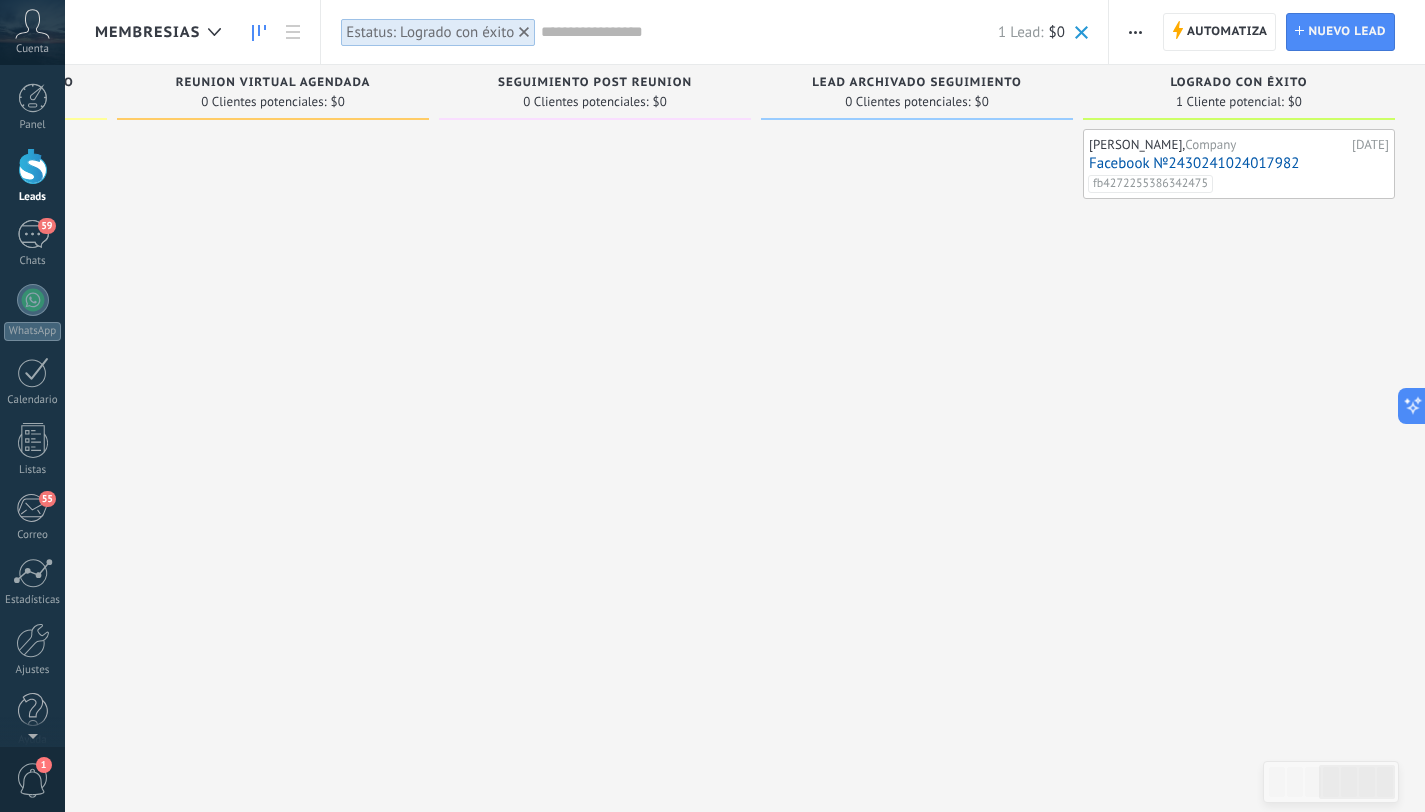 scroll, scrollTop: 0, scrollLeft: 0, axis: both 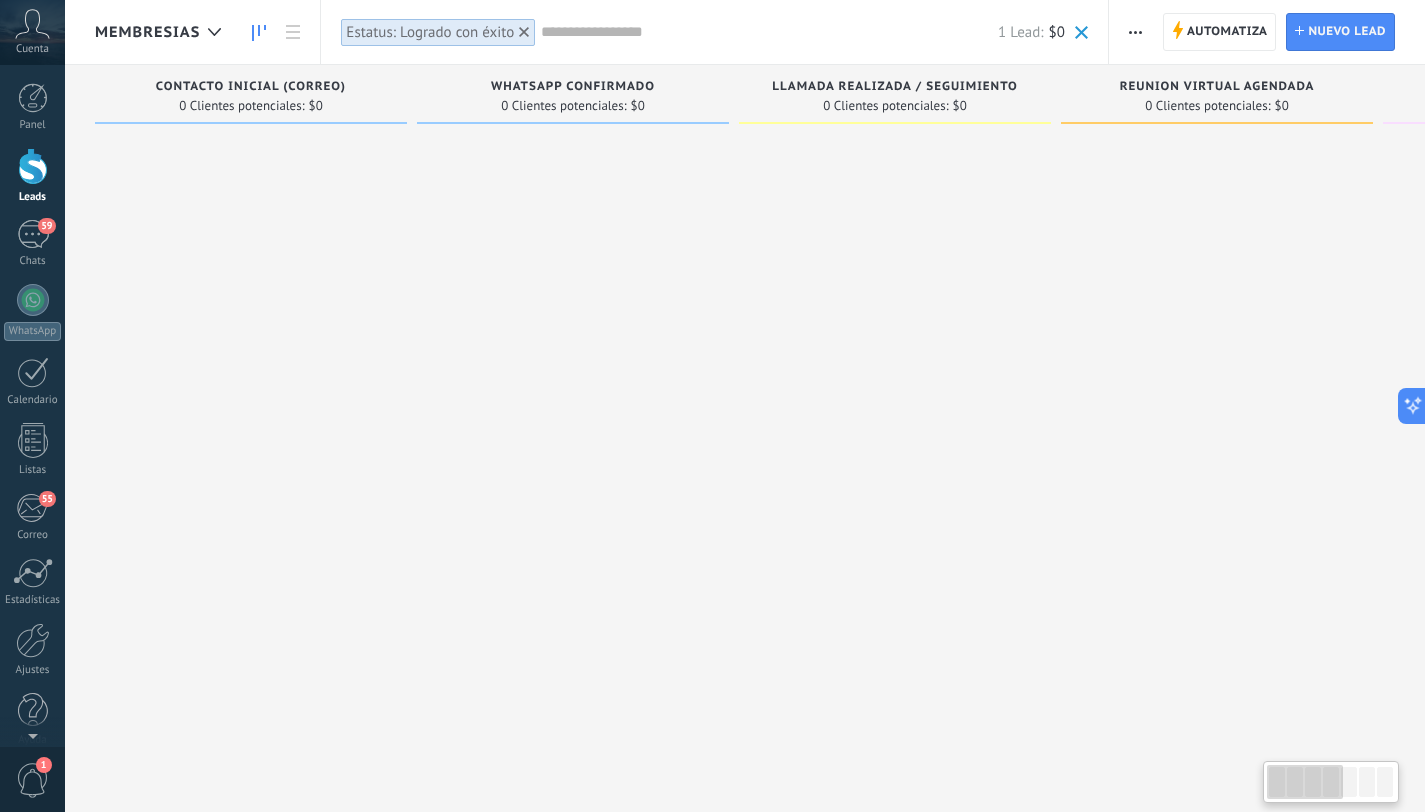drag, startPoint x: 238, startPoint y: 181, endPoint x: 1387, endPoint y: 162, distance: 1149.1571 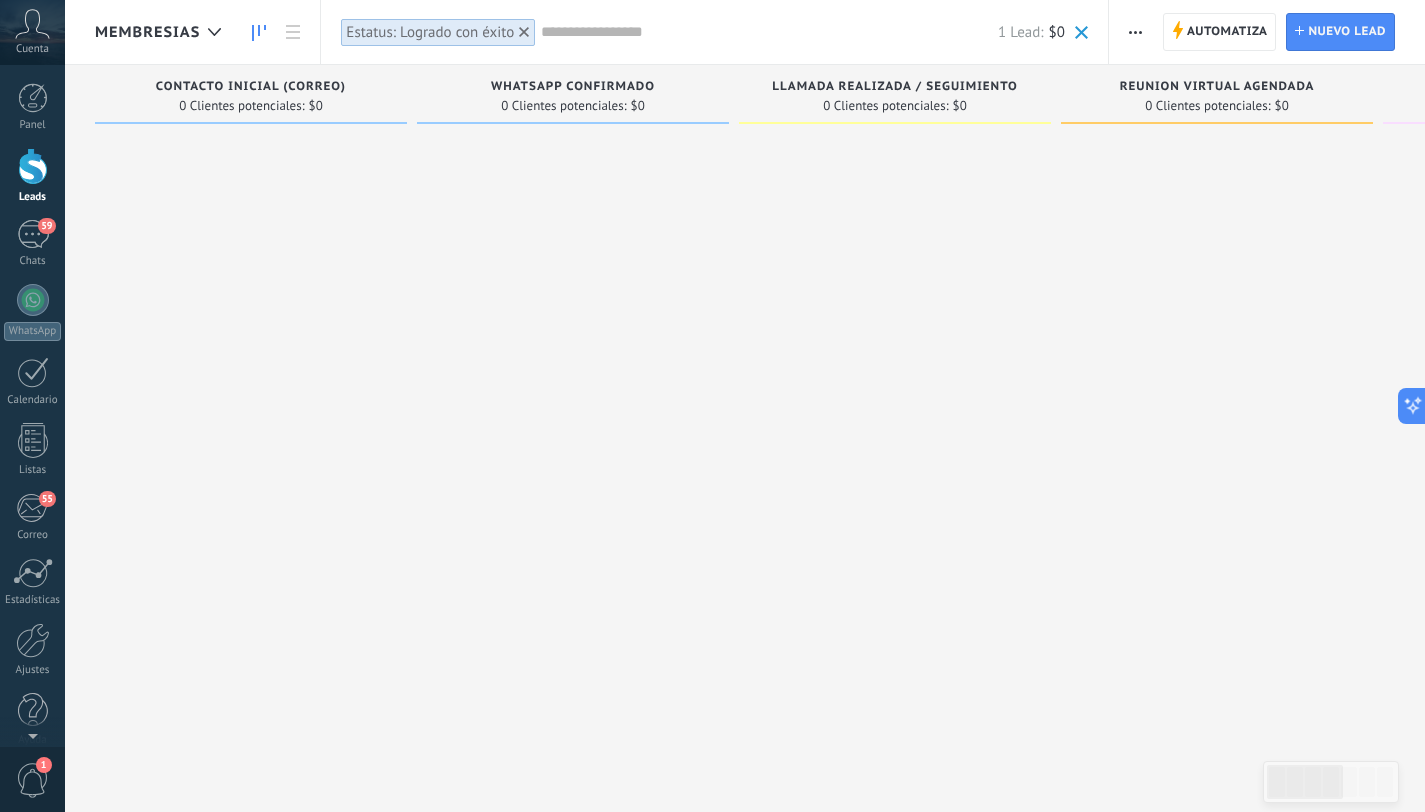 drag, startPoint x: 290, startPoint y: 193, endPoint x: 529, endPoint y: 190, distance: 239.01883 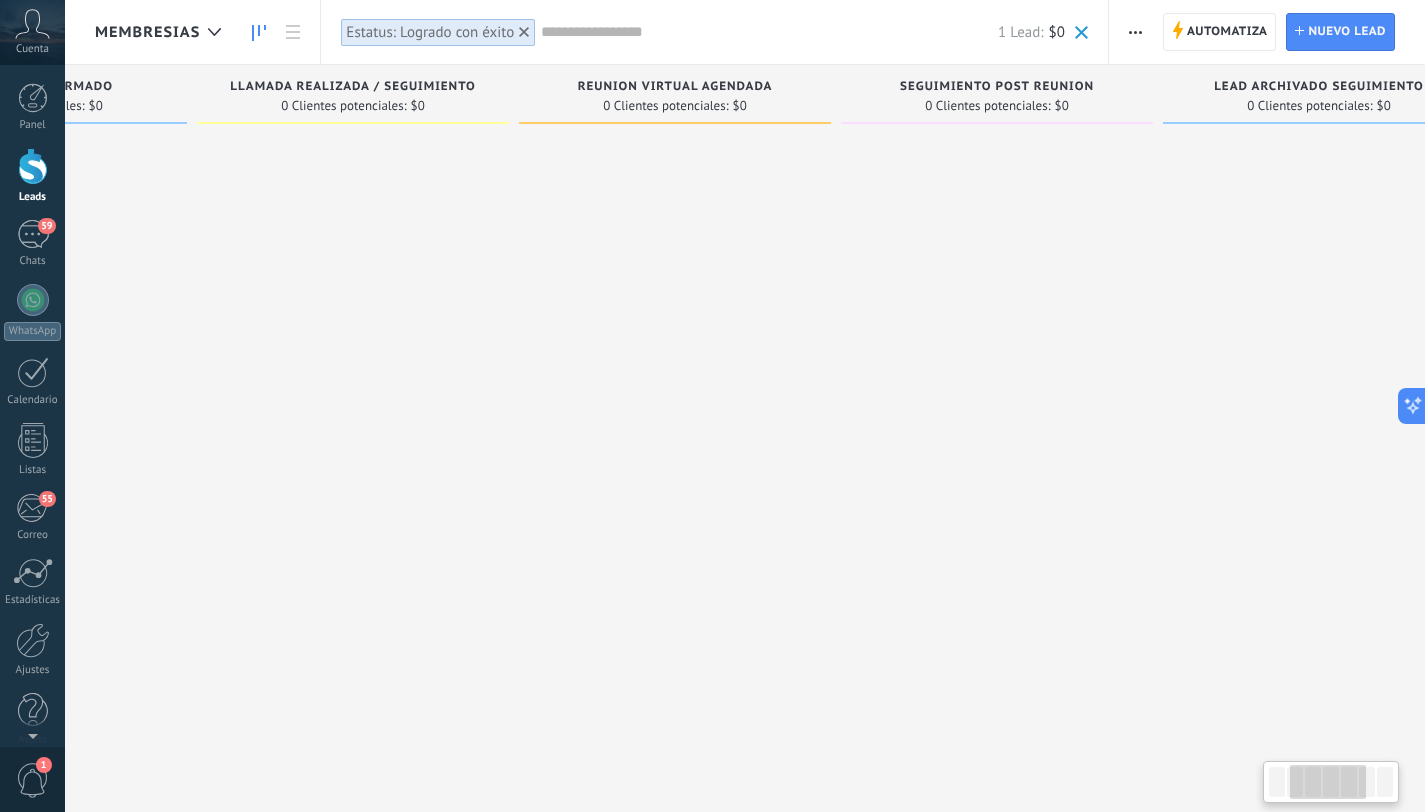 drag, startPoint x: 542, startPoint y: 165, endPoint x: 107, endPoint y: 164, distance: 435.00116 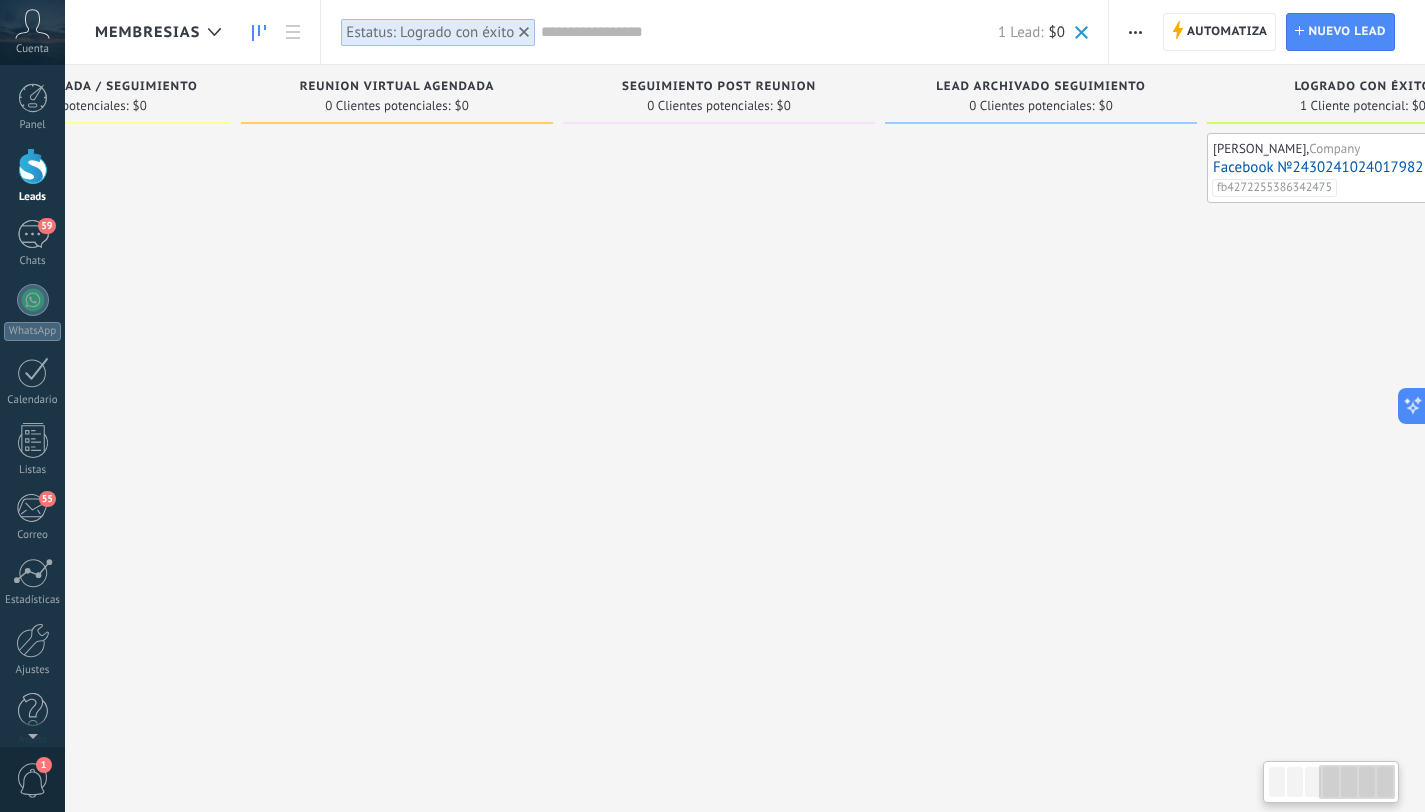 scroll, scrollTop: 0, scrollLeft: 944, axis: horizontal 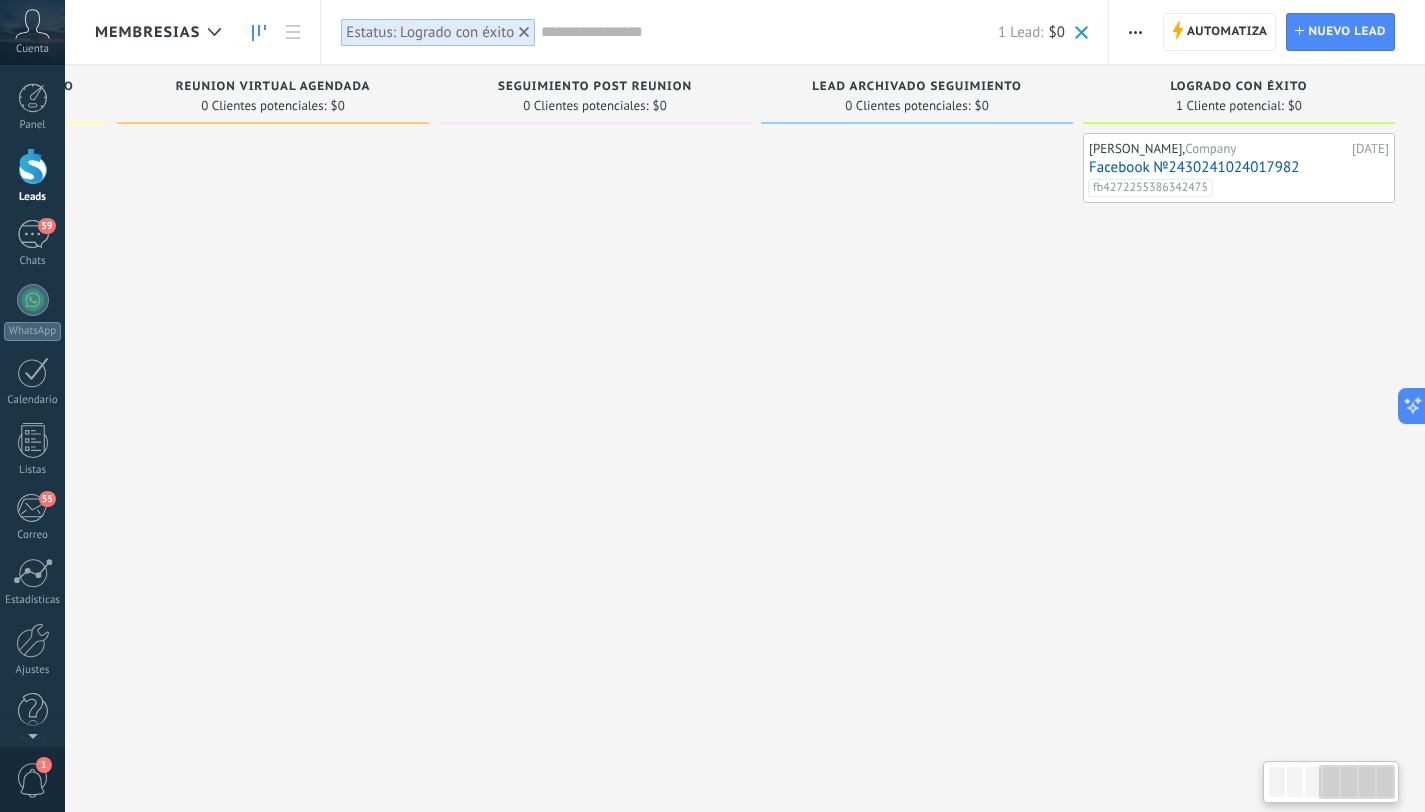 drag, startPoint x: 792, startPoint y: 127, endPoint x: 212, endPoint y: 167, distance: 581.3777 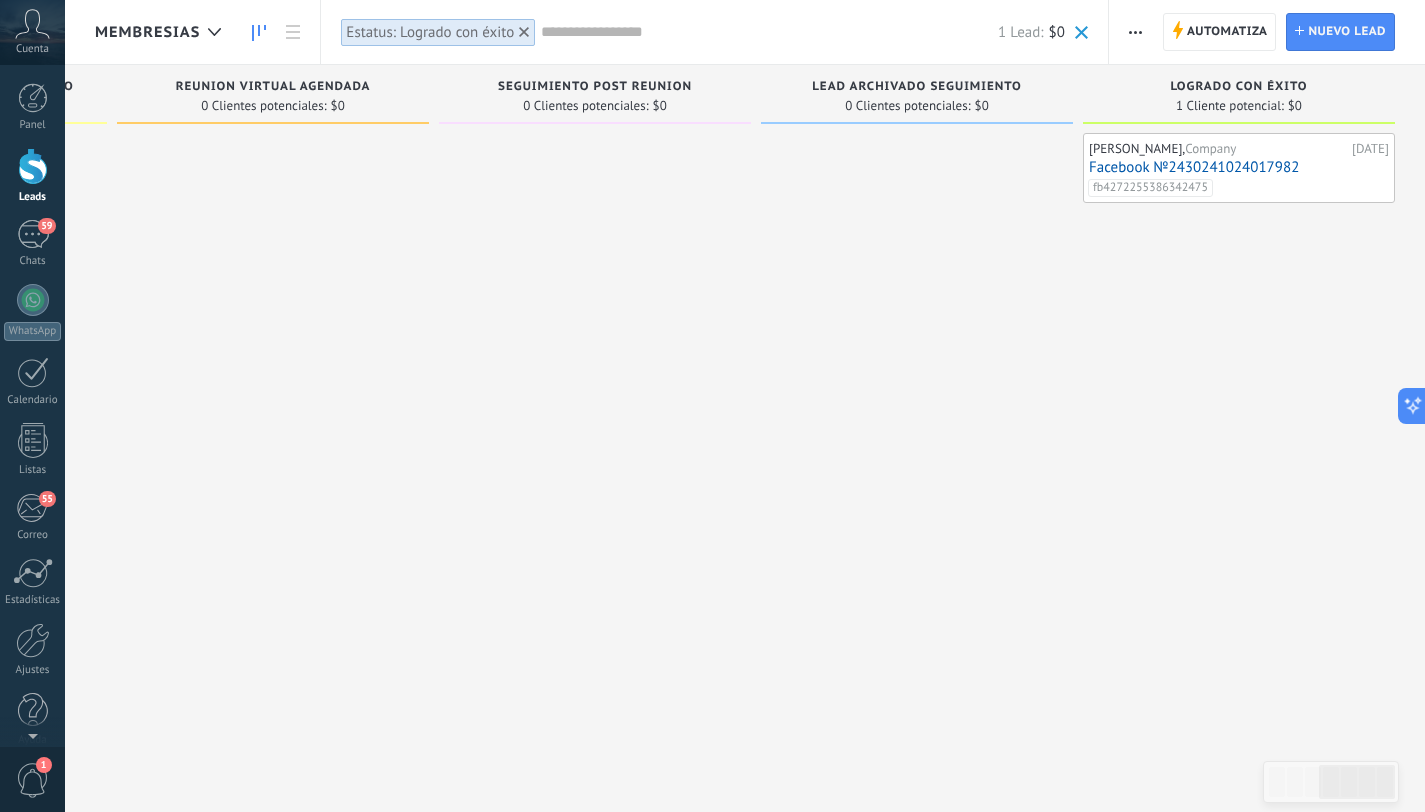 click on "Estatus: Logrado con éxito" at bounding box center (430, 32) 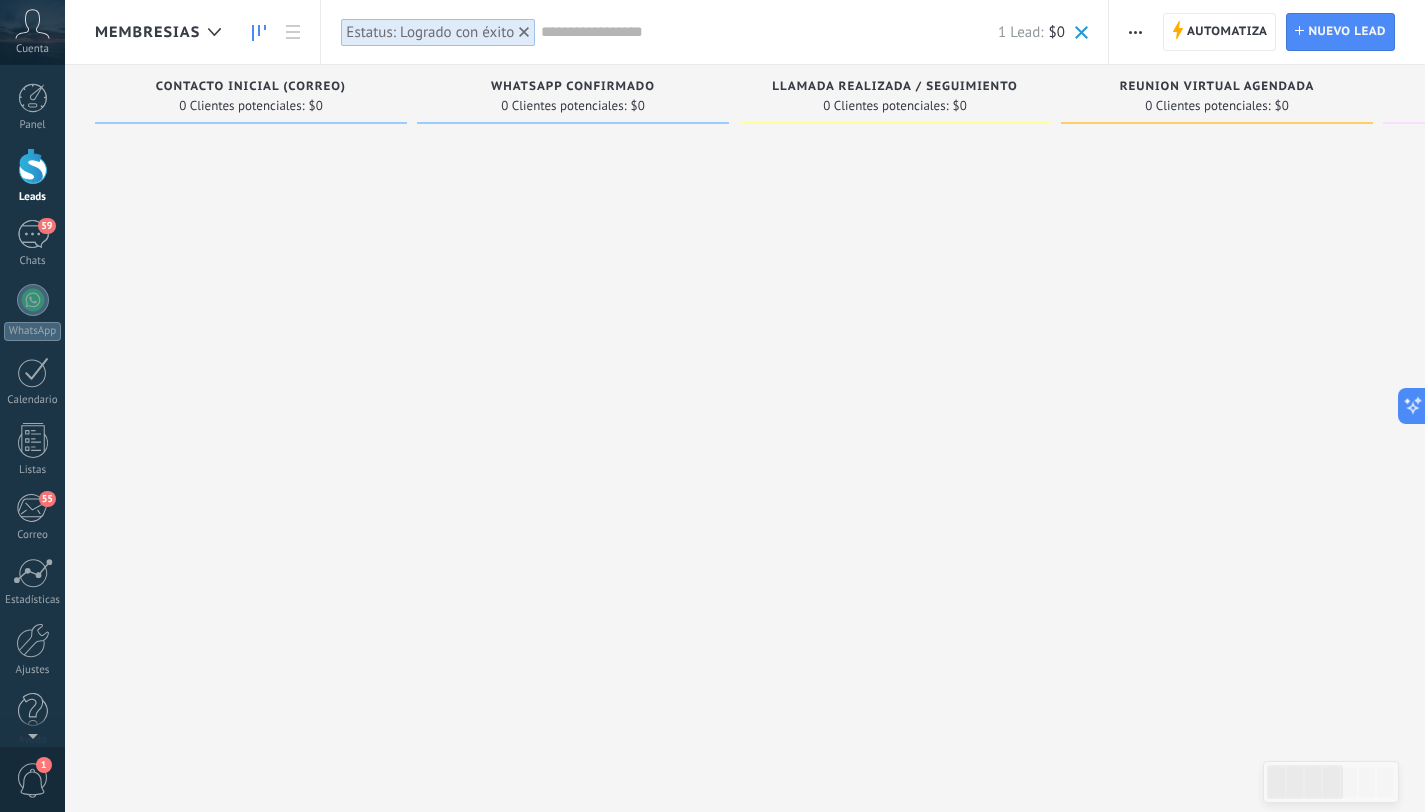 click 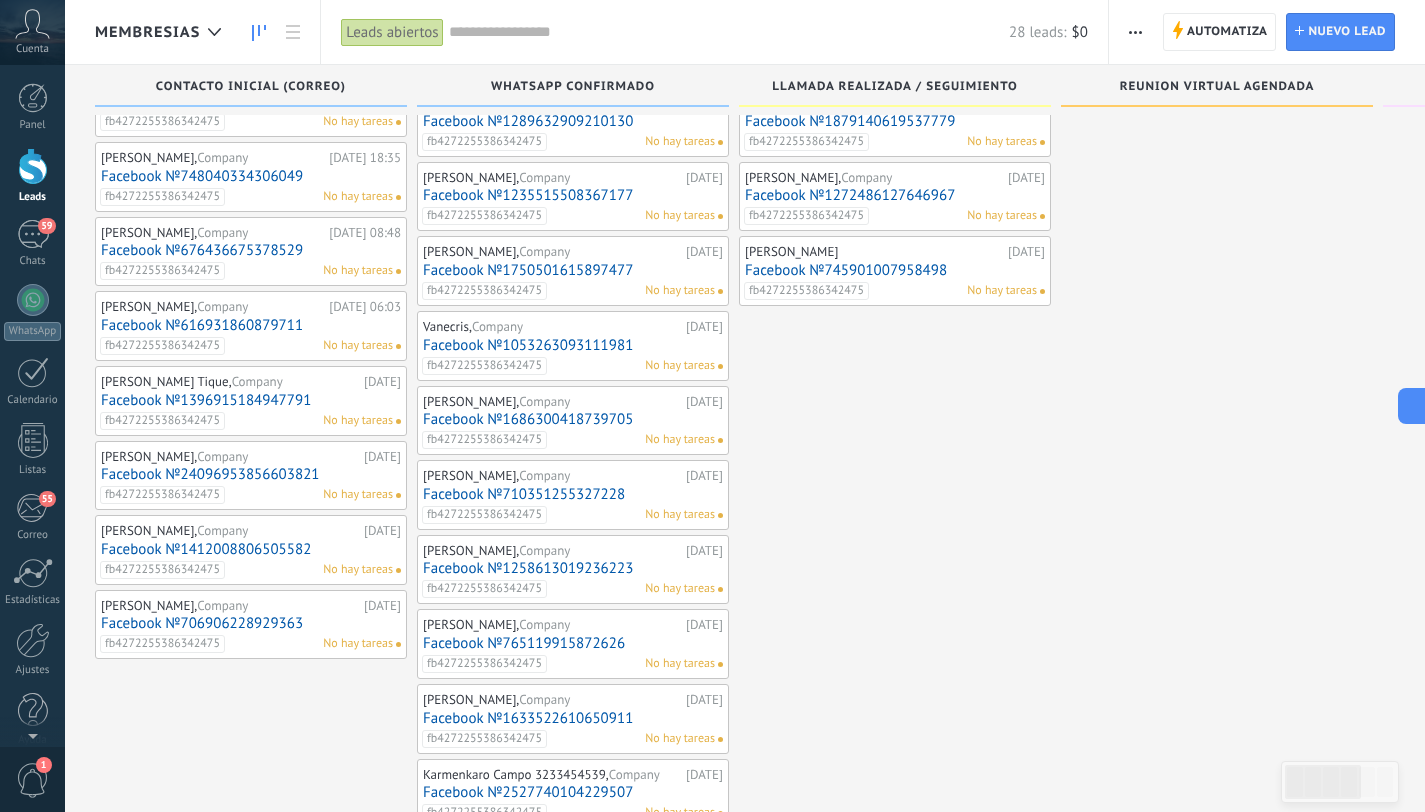 scroll, scrollTop: 192, scrollLeft: 0, axis: vertical 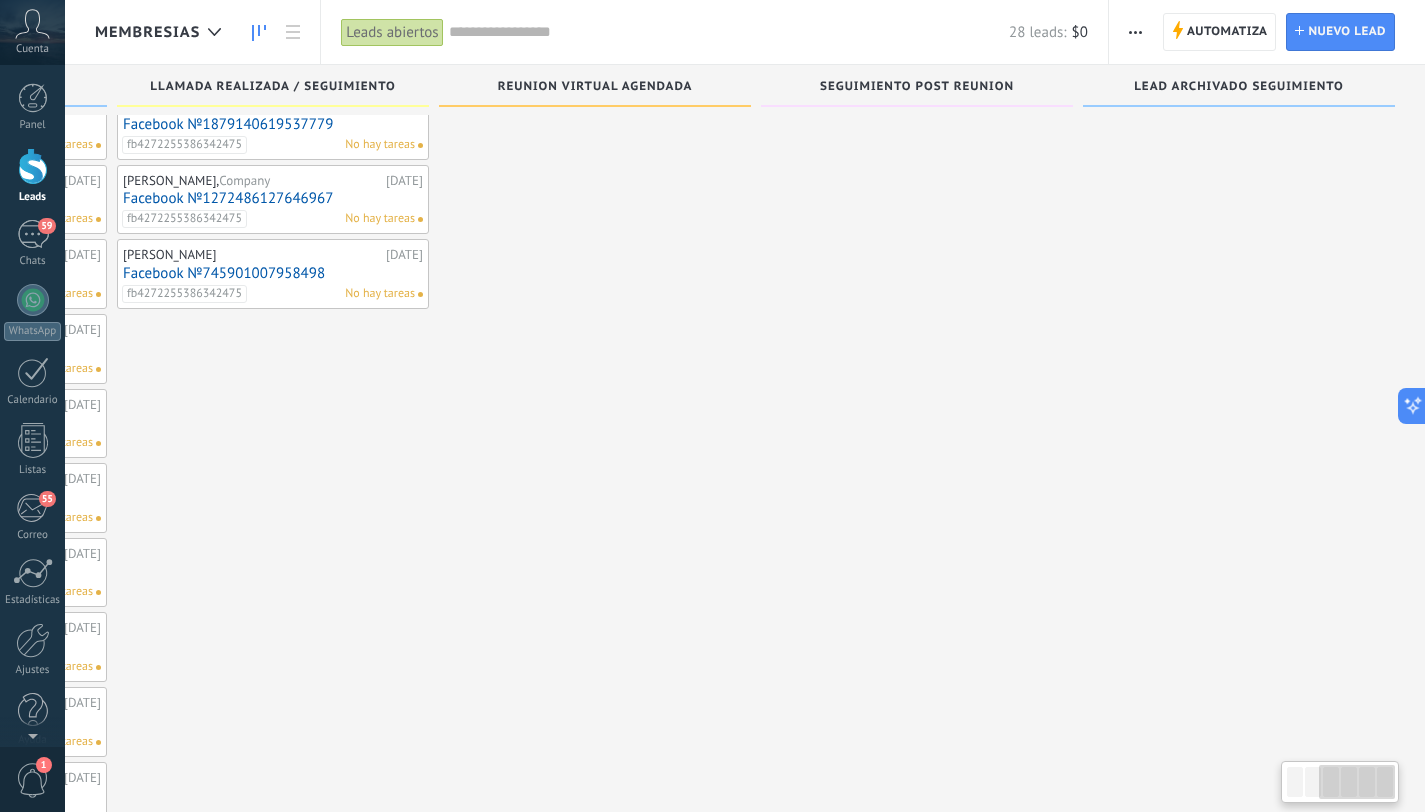 drag, startPoint x: 1180, startPoint y: 214, endPoint x: 460, endPoint y: 226, distance: 720.1 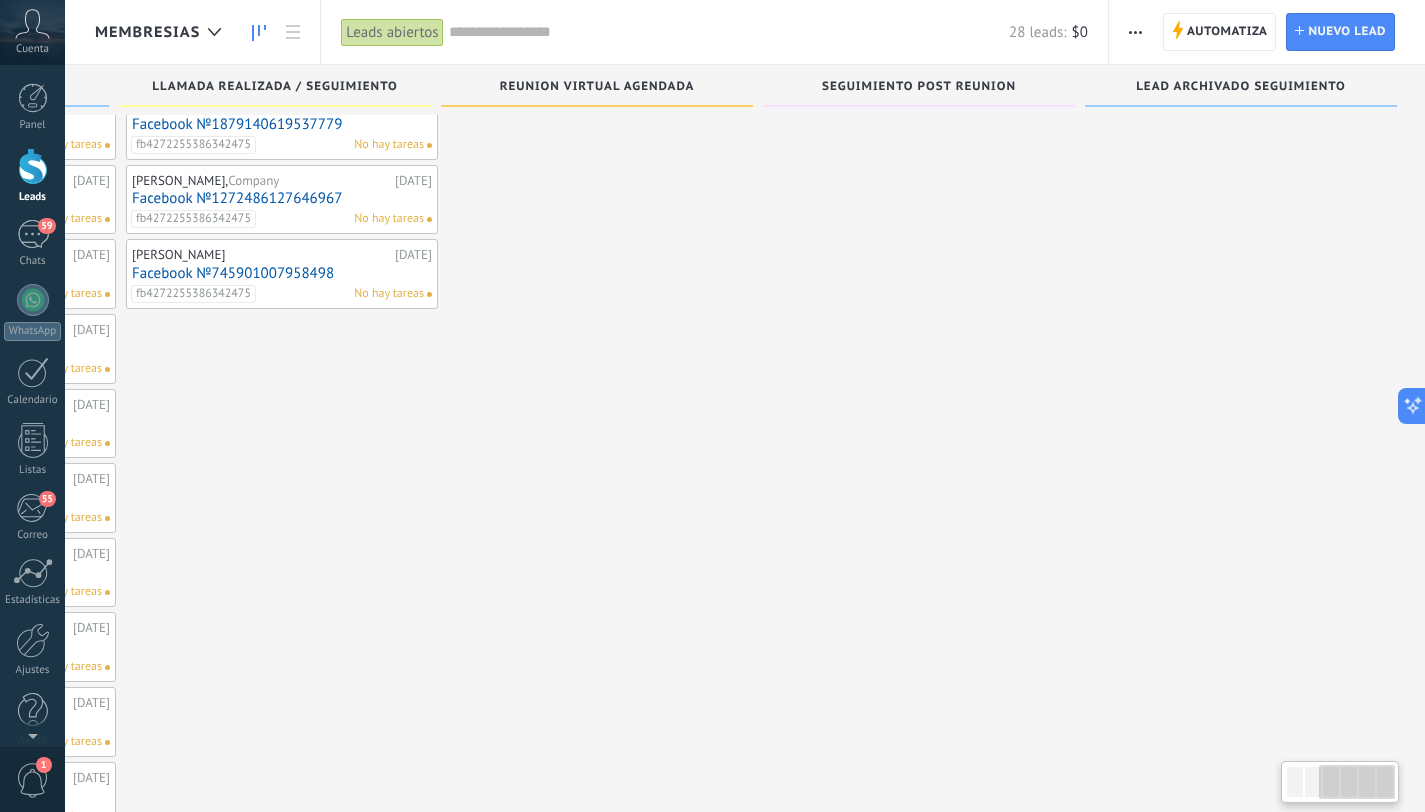drag, startPoint x: 628, startPoint y: 195, endPoint x: 772, endPoint y: 189, distance: 144.12494 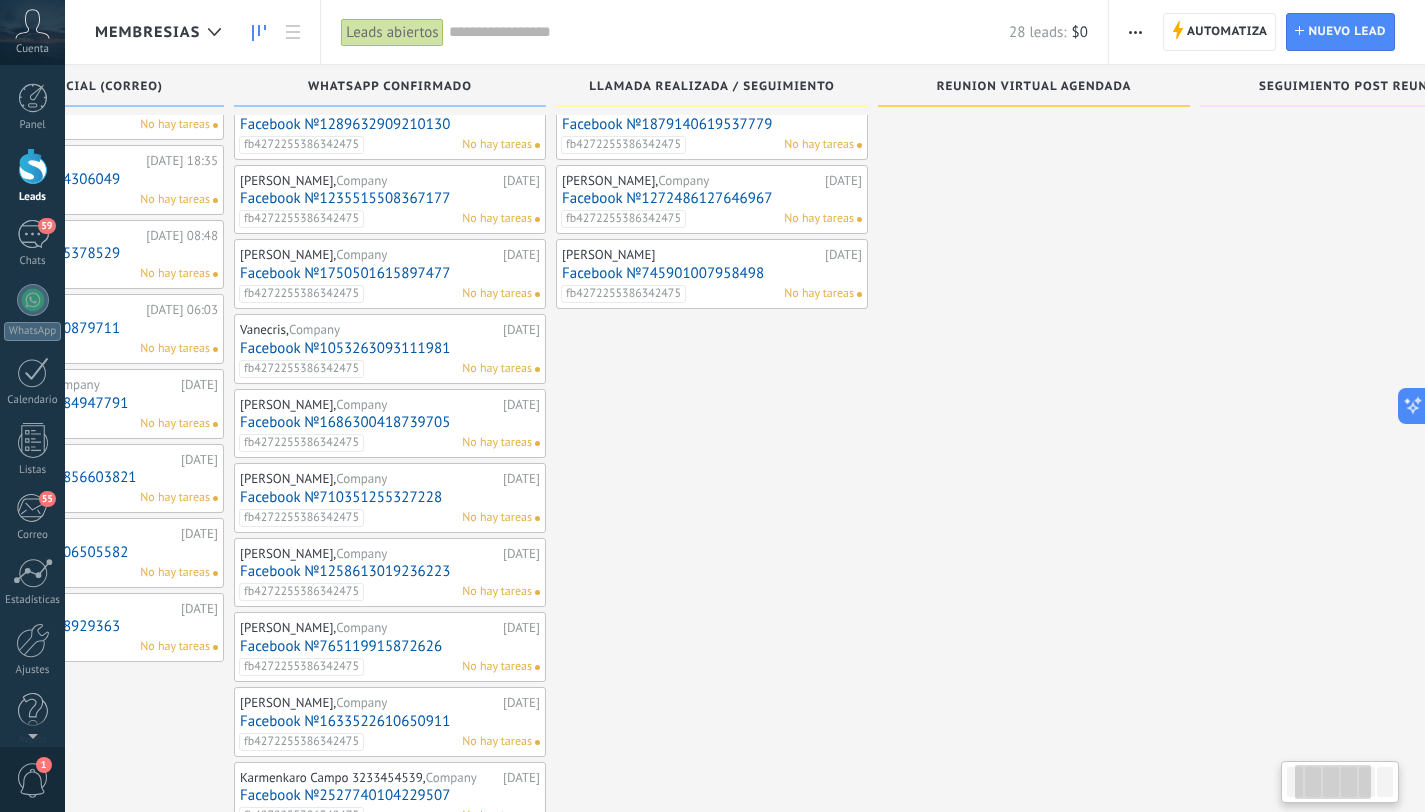 drag, startPoint x: 772, startPoint y: 189, endPoint x: 1089, endPoint y: 183, distance: 317.05676 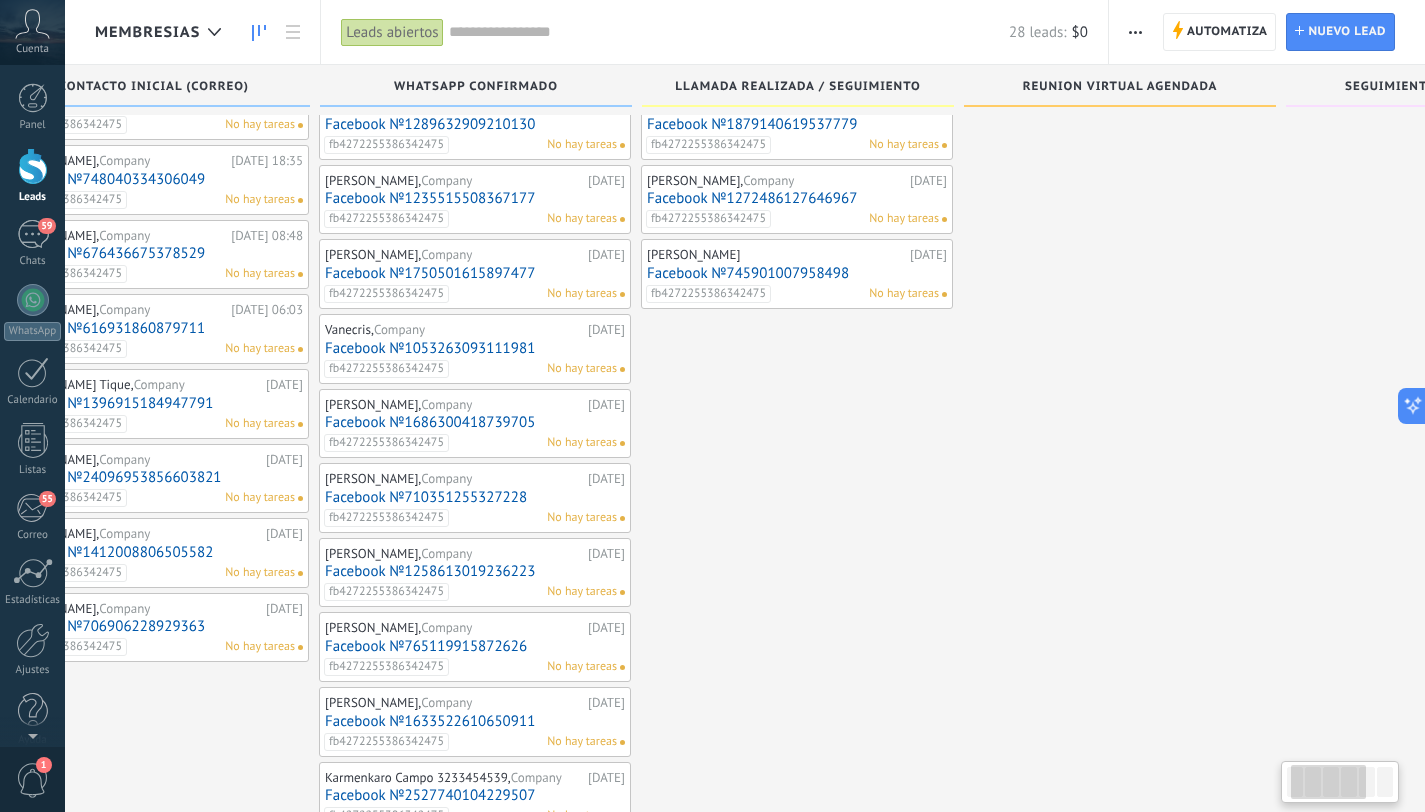 drag, startPoint x: 719, startPoint y: 392, endPoint x: 809, endPoint y: 392, distance: 90 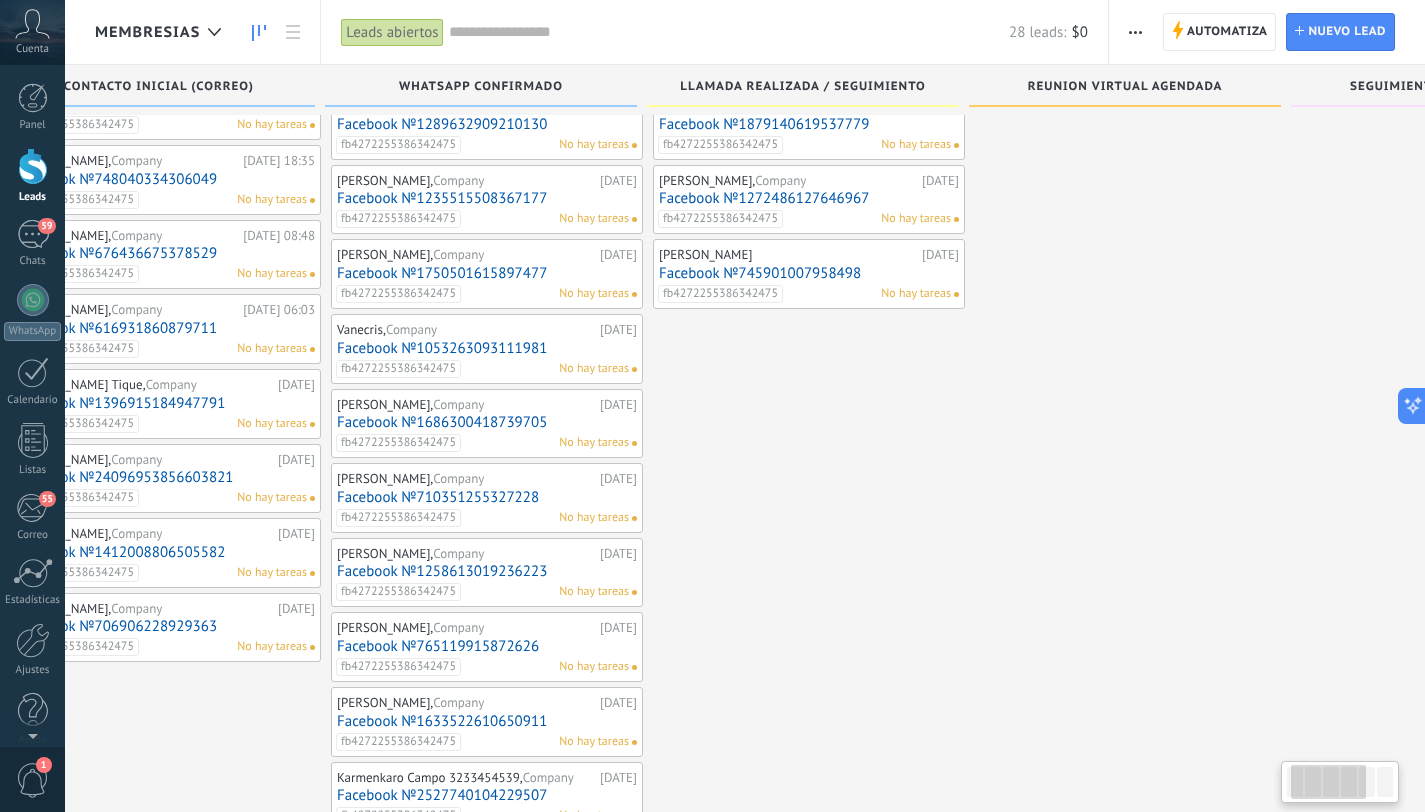 drag, startPoint x: 815, startPoint y: 392, endPoint x: 860, endPoint y: 392, distance: 45 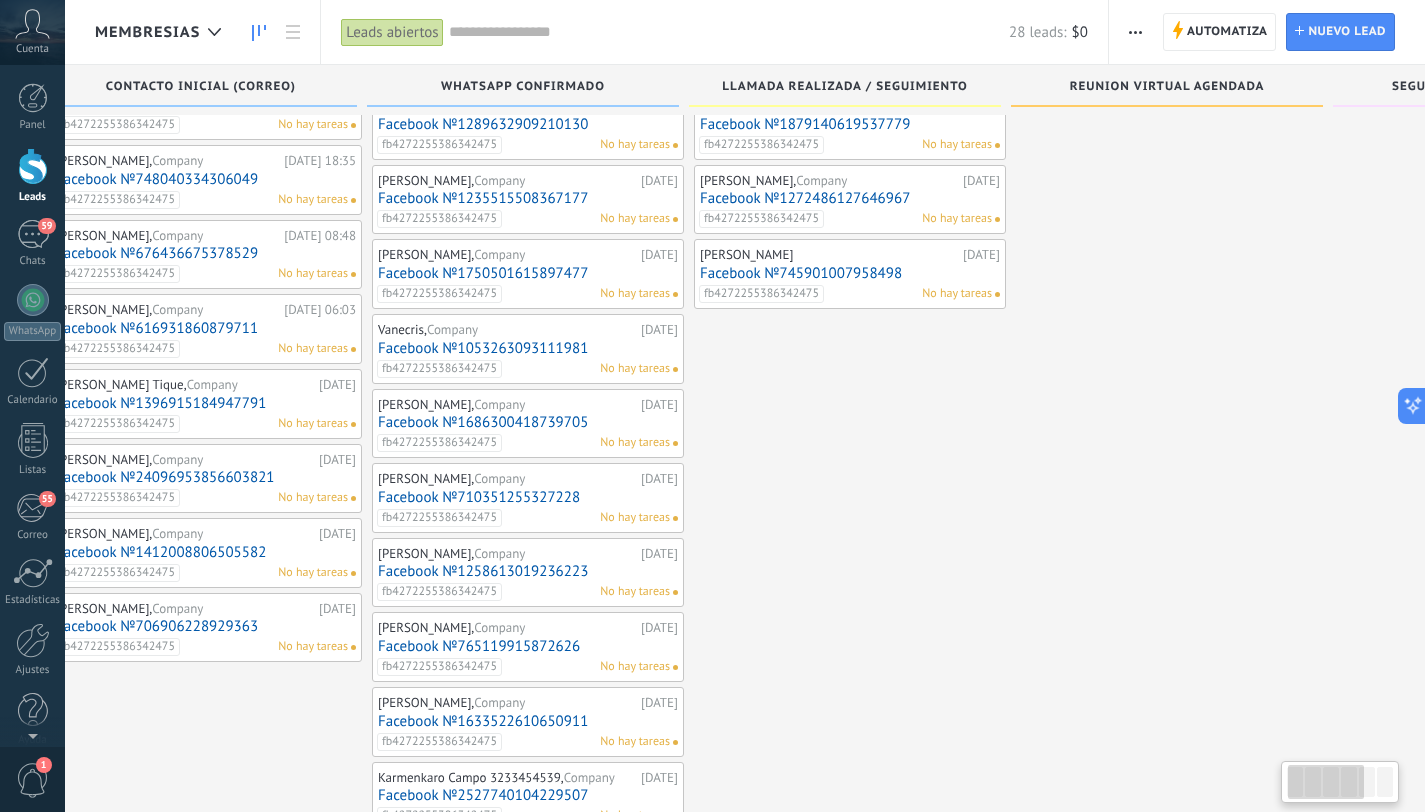 scroll, scrollTop: 0, scrollLeft: 0, axis: both 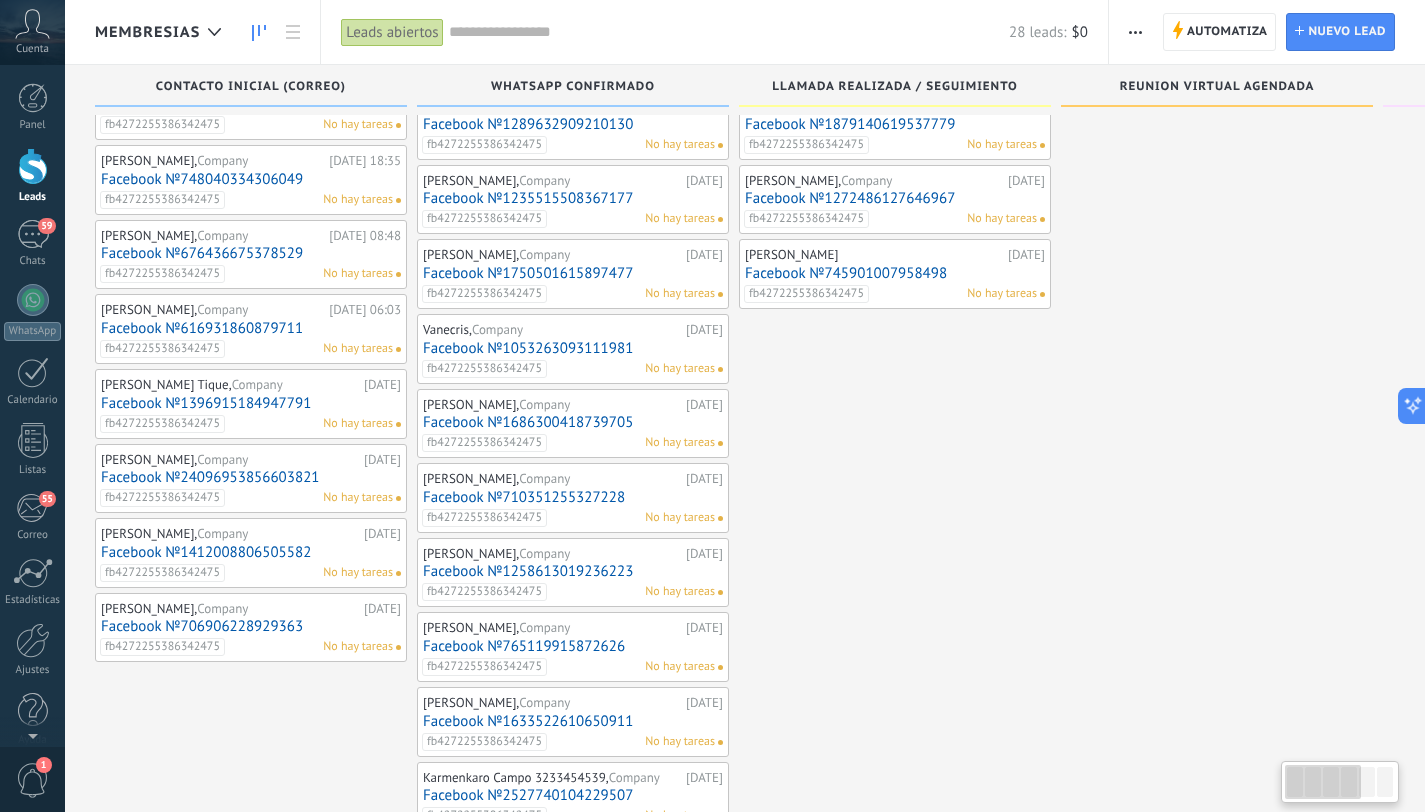 drag, startPoint x: 860, startPoint y: 392, endPoint x: 1118, endPoint y: 390, distance: 258.00775 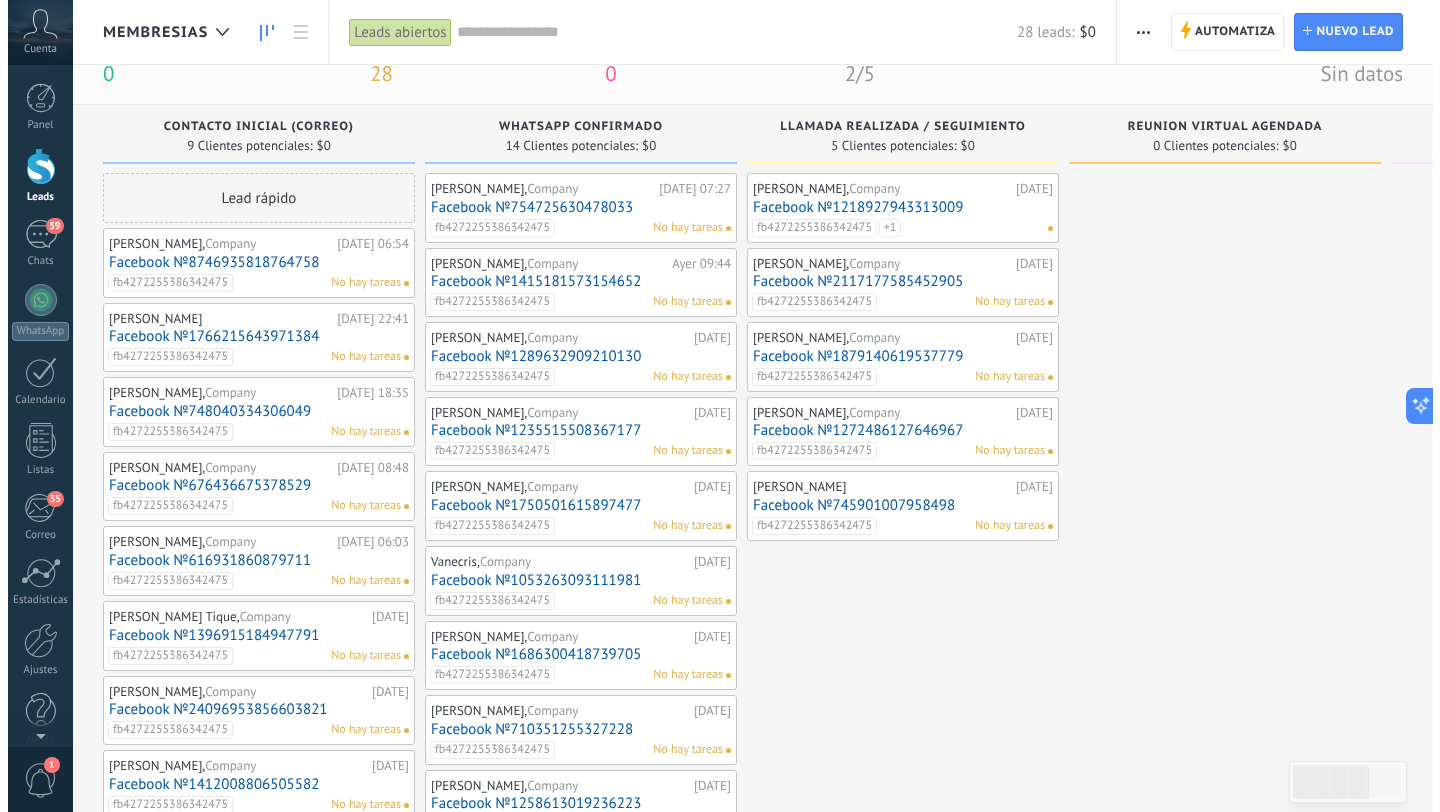 scroll, scrollTop: 40, scrollLeft: 0, axis: vertical 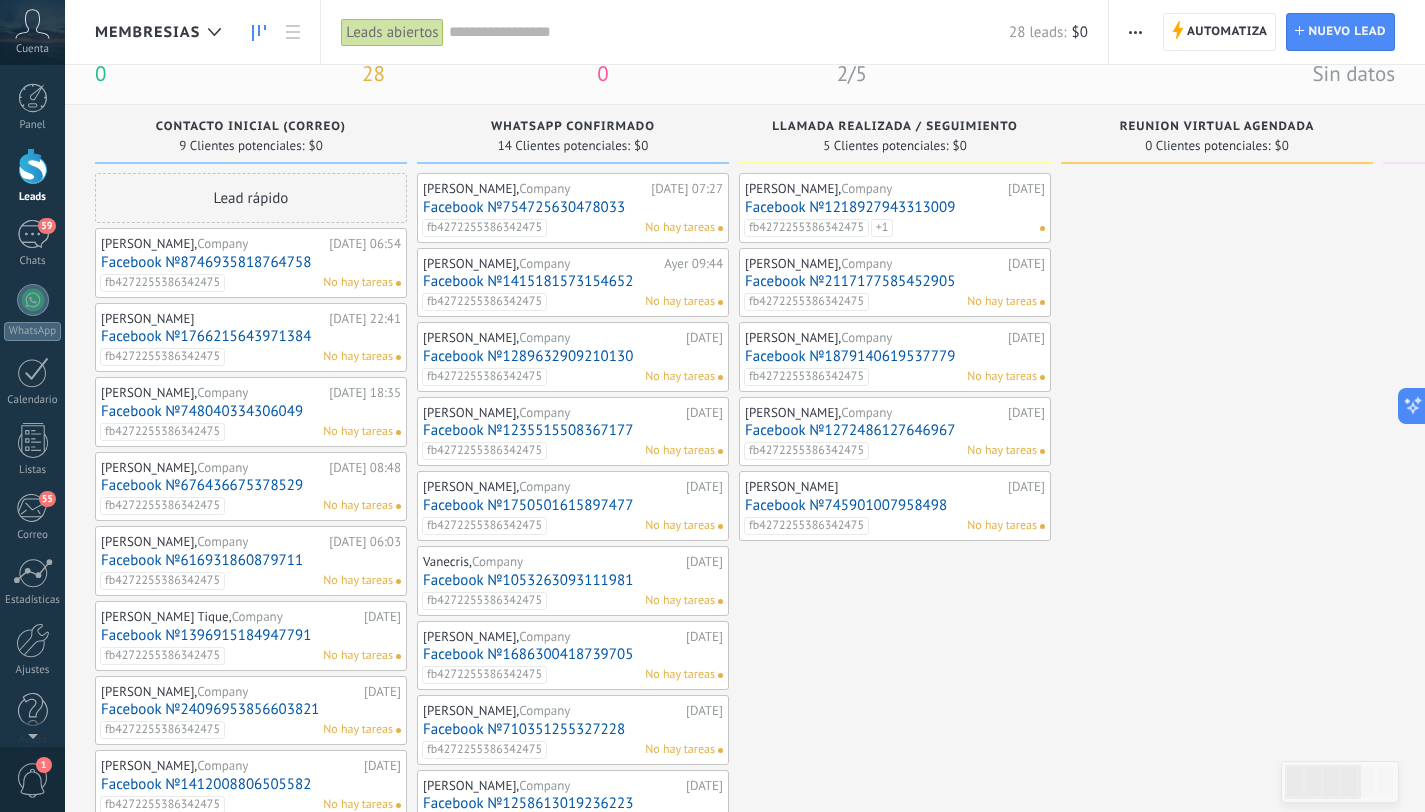 click on "Facebook №1218927943313009" at bounding box center [895, 207] 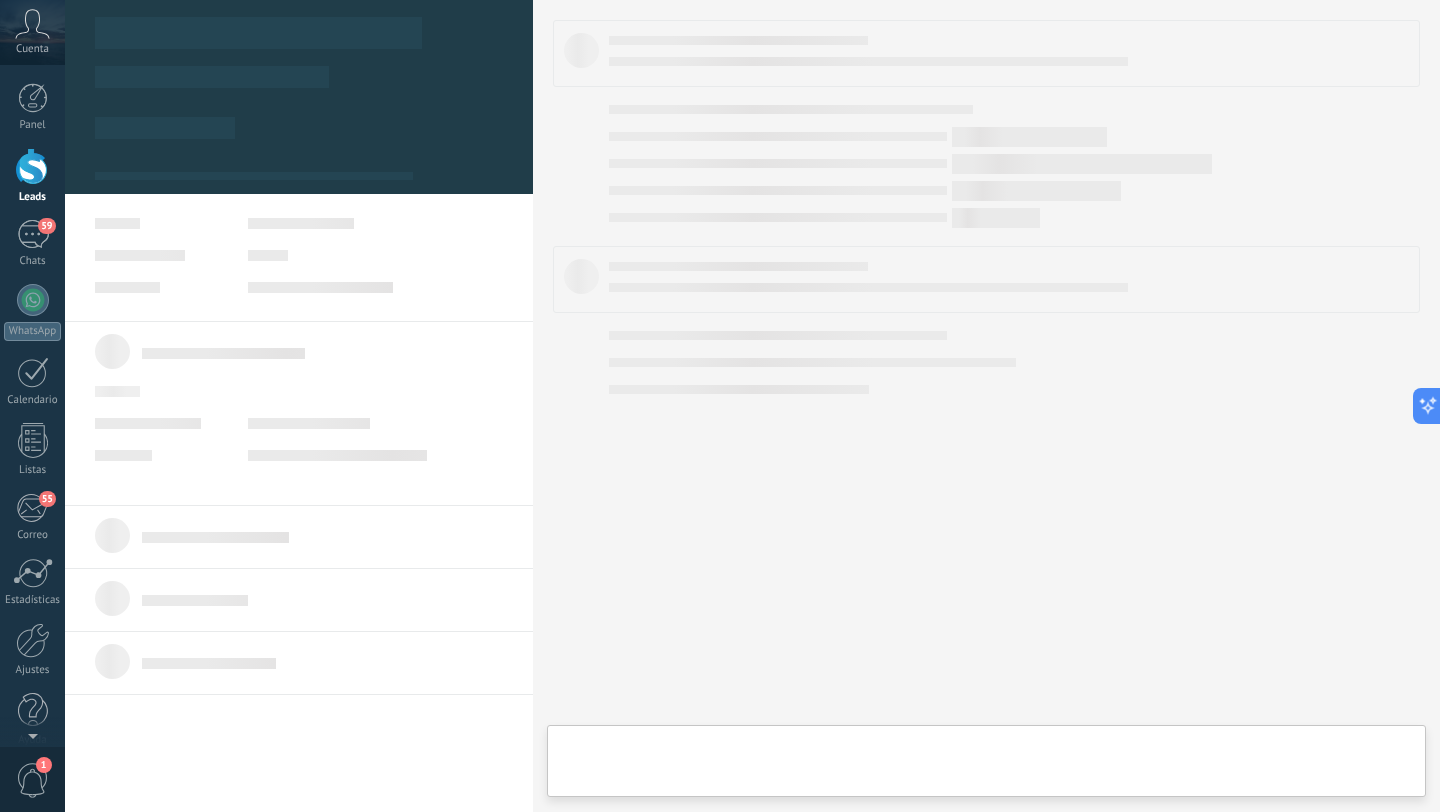 scroll, scrollTop: 0, scrollLeft: 0, axis: both 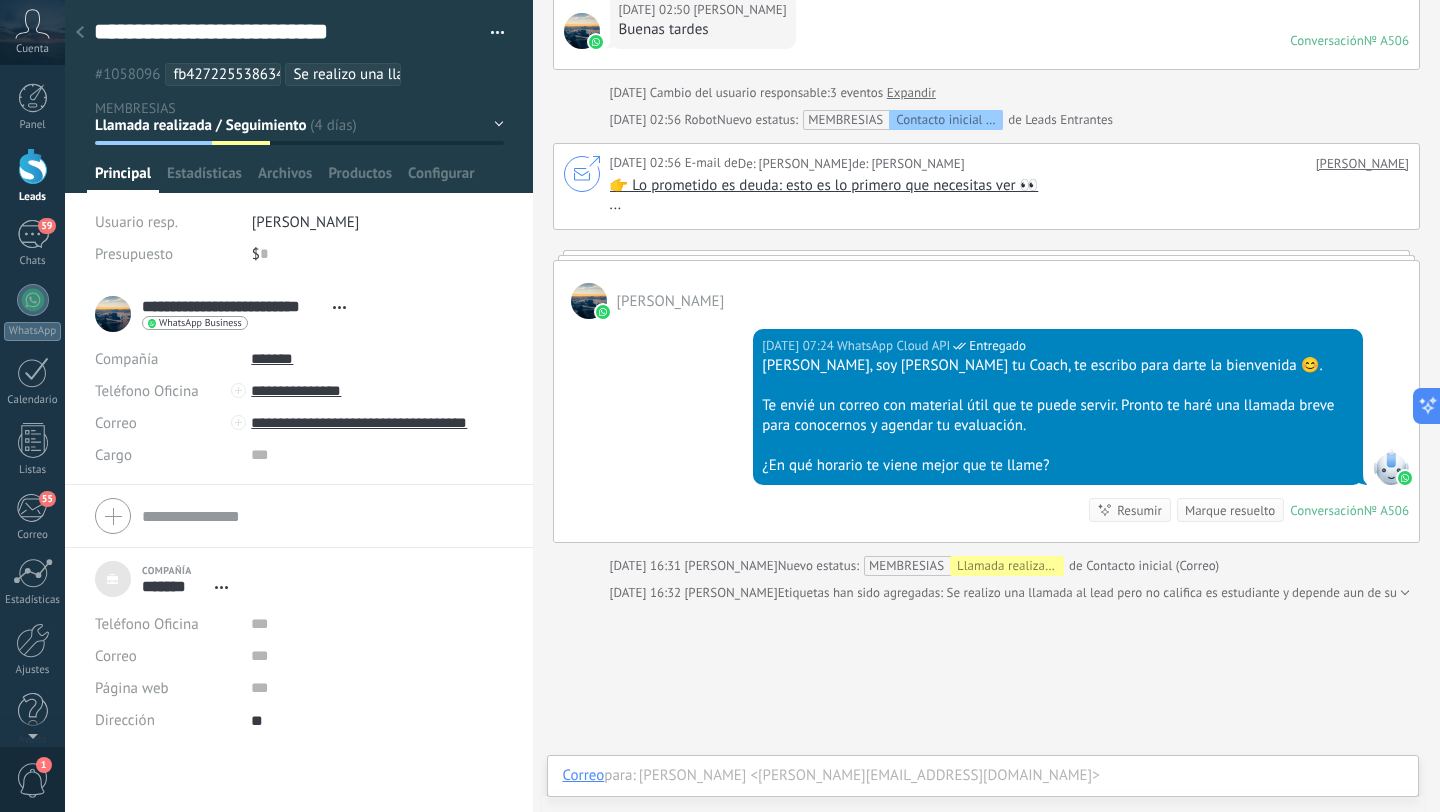 click 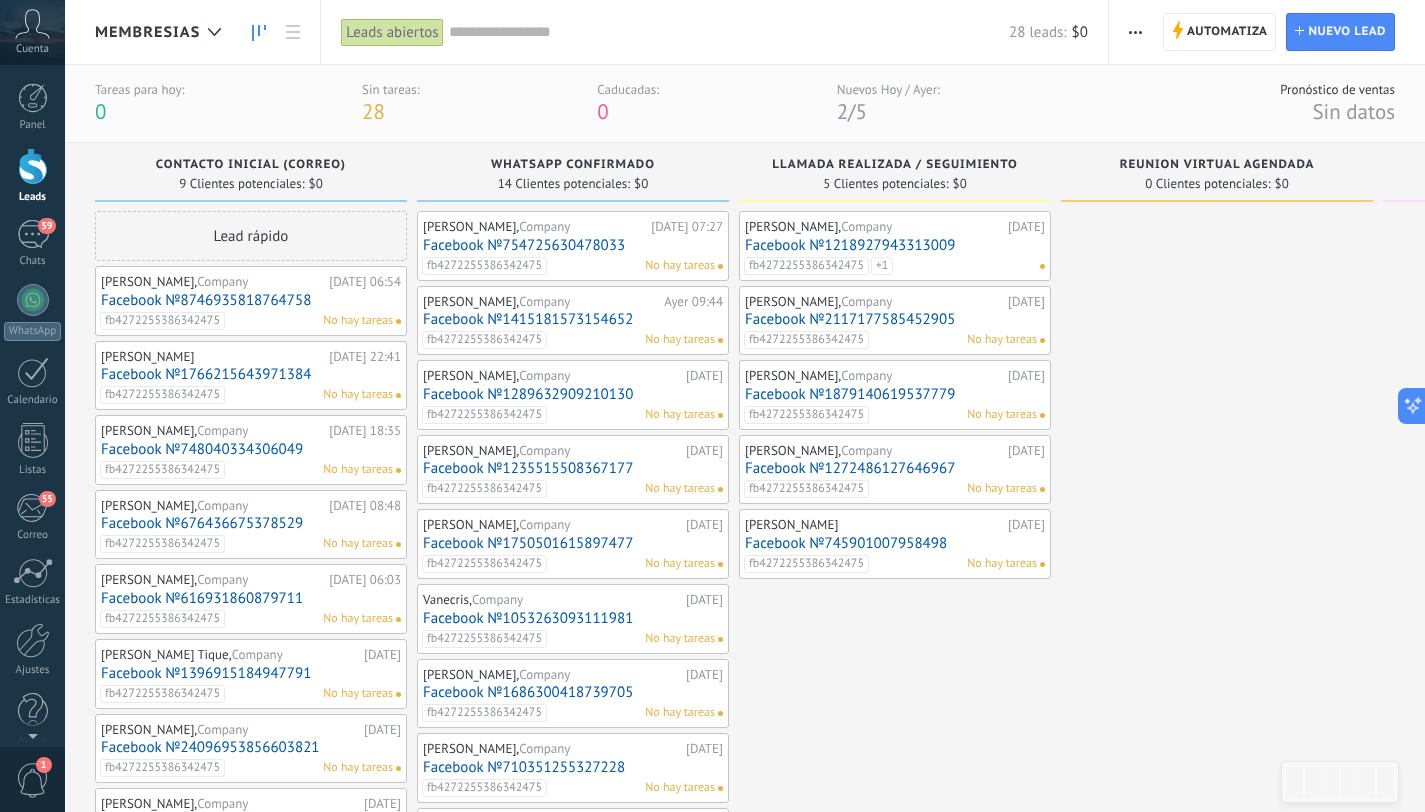 scroll, scrollTop: 0, scrollLeft: 0, axis: both 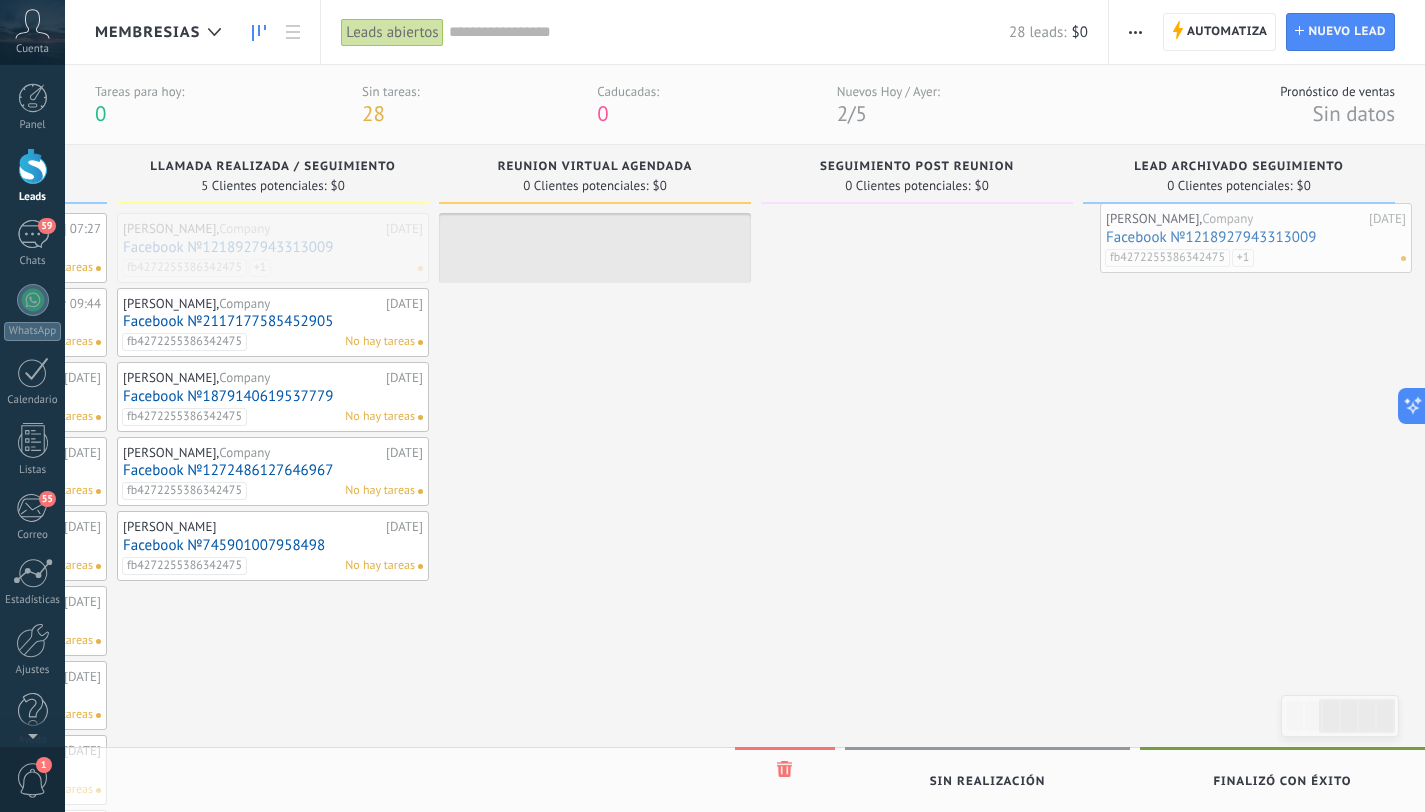 drag, startPoint x: 795, startPoint y: 226, endPoint x: 1149, endPoint y: 218, distance: 354.0904 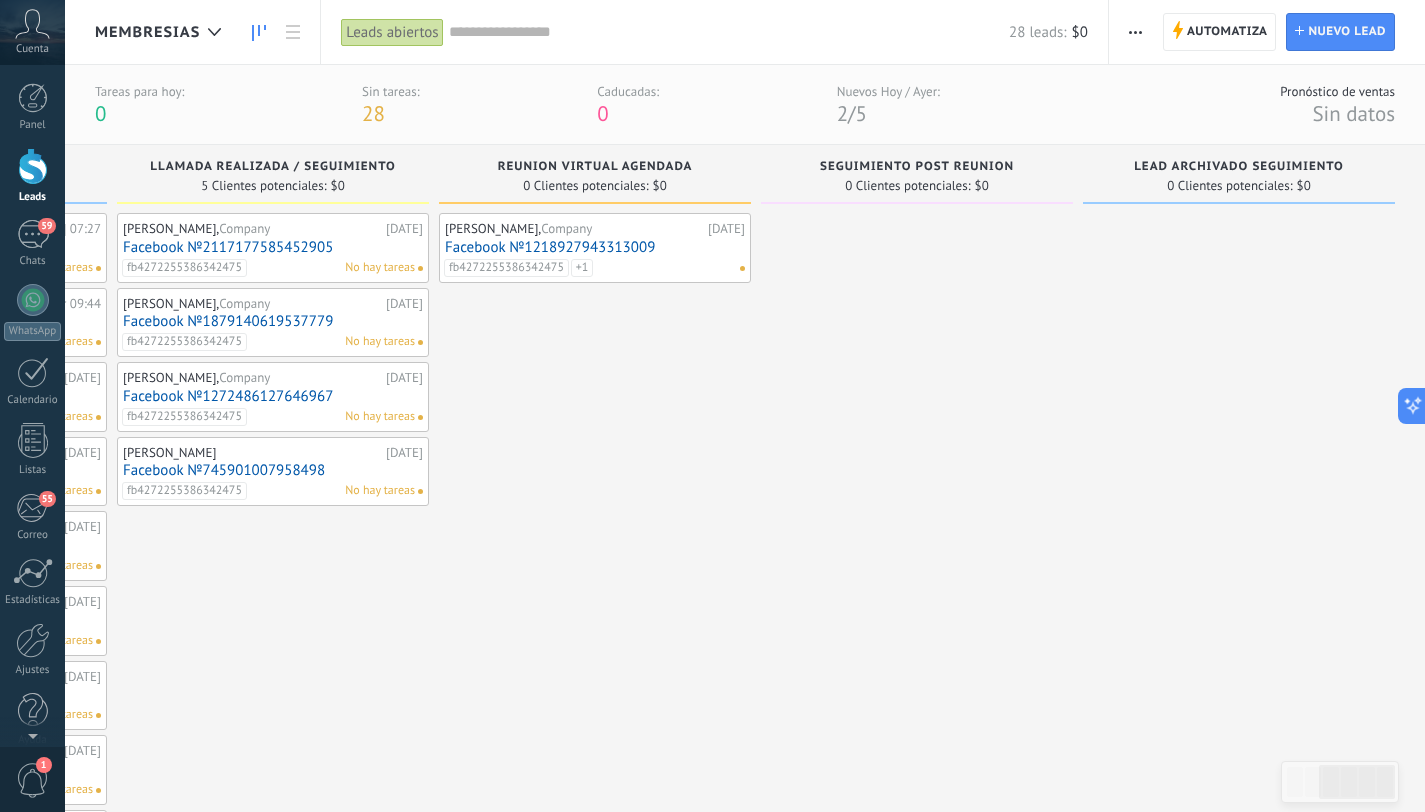 click at bounding box center (1239, 732) 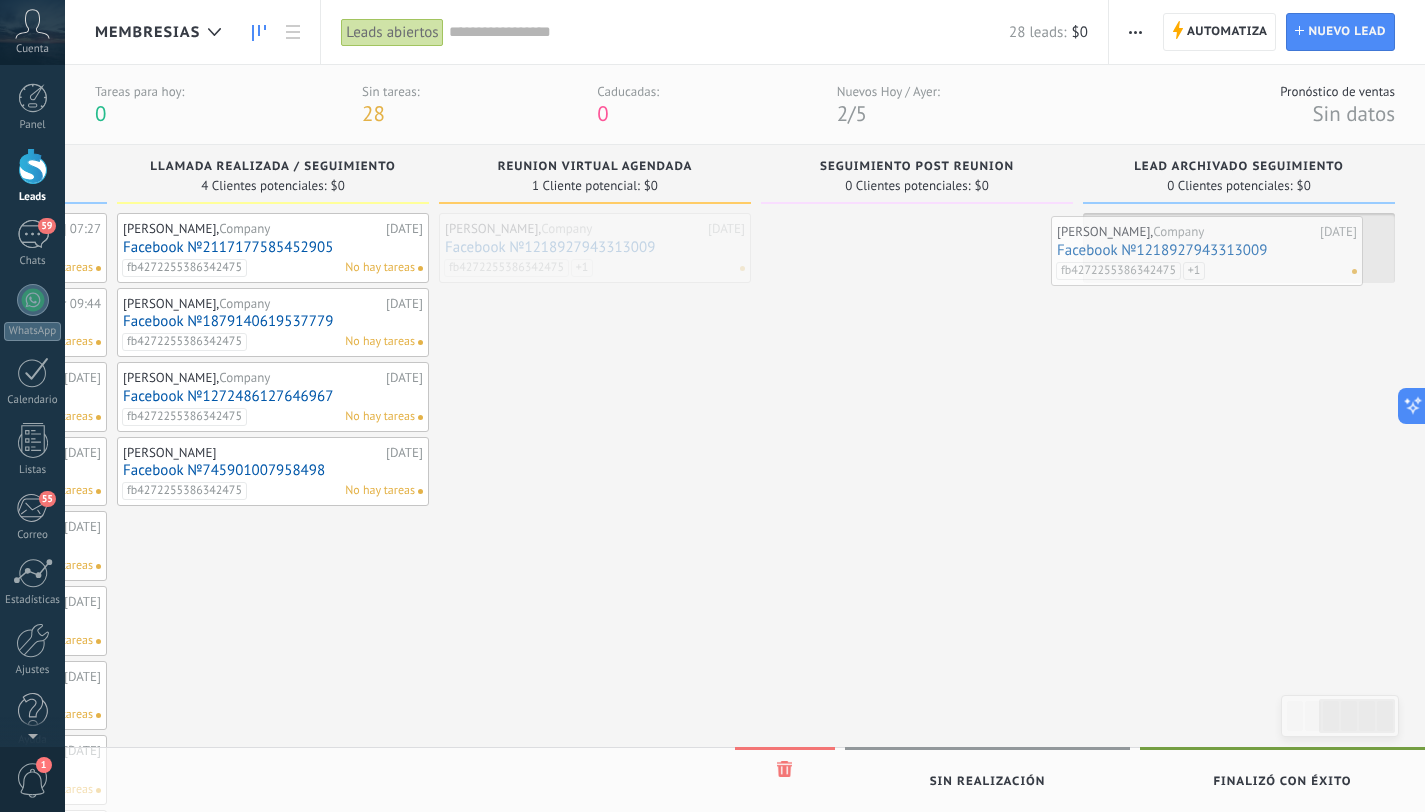 drag, startPoint x: 528, startPoint y: 235, endPoint x: 1139, endPoint y: 238, distance: 611.0074 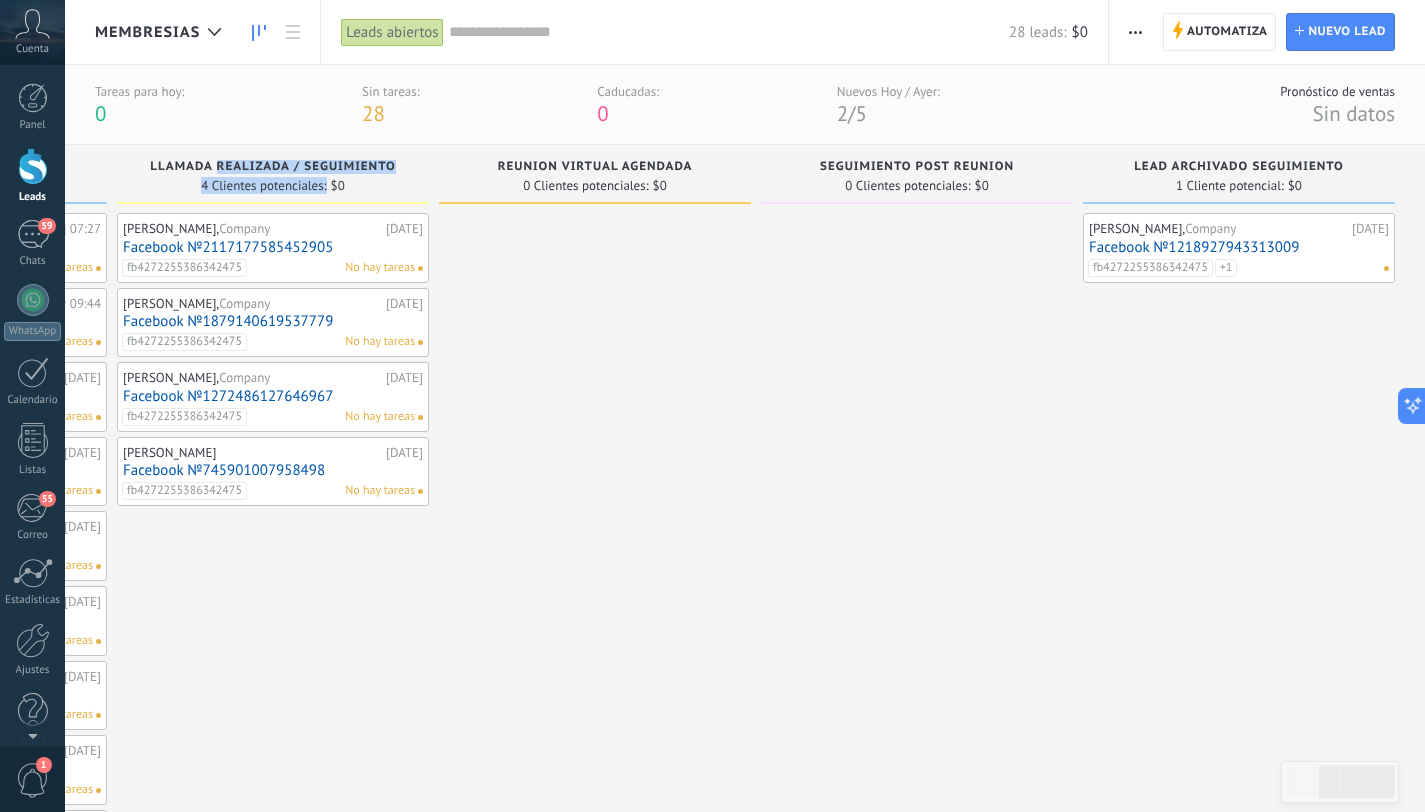 drag, startPoint x: 258, startPoint y: 172, endPoint x: 331, endPoint y: 179, distance: 73.33485 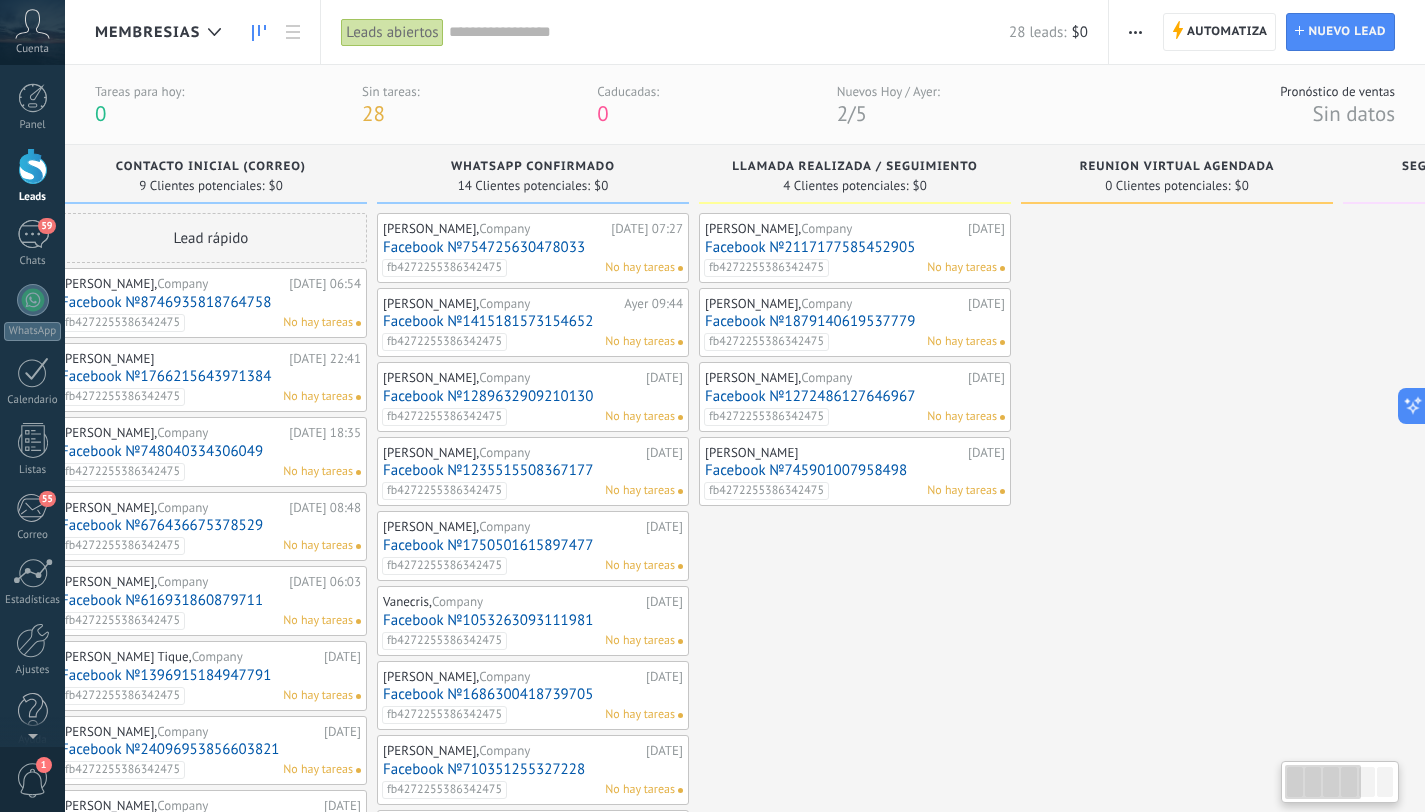 scroll, scrollTop: 0, scrollLeft: 0, axis: both 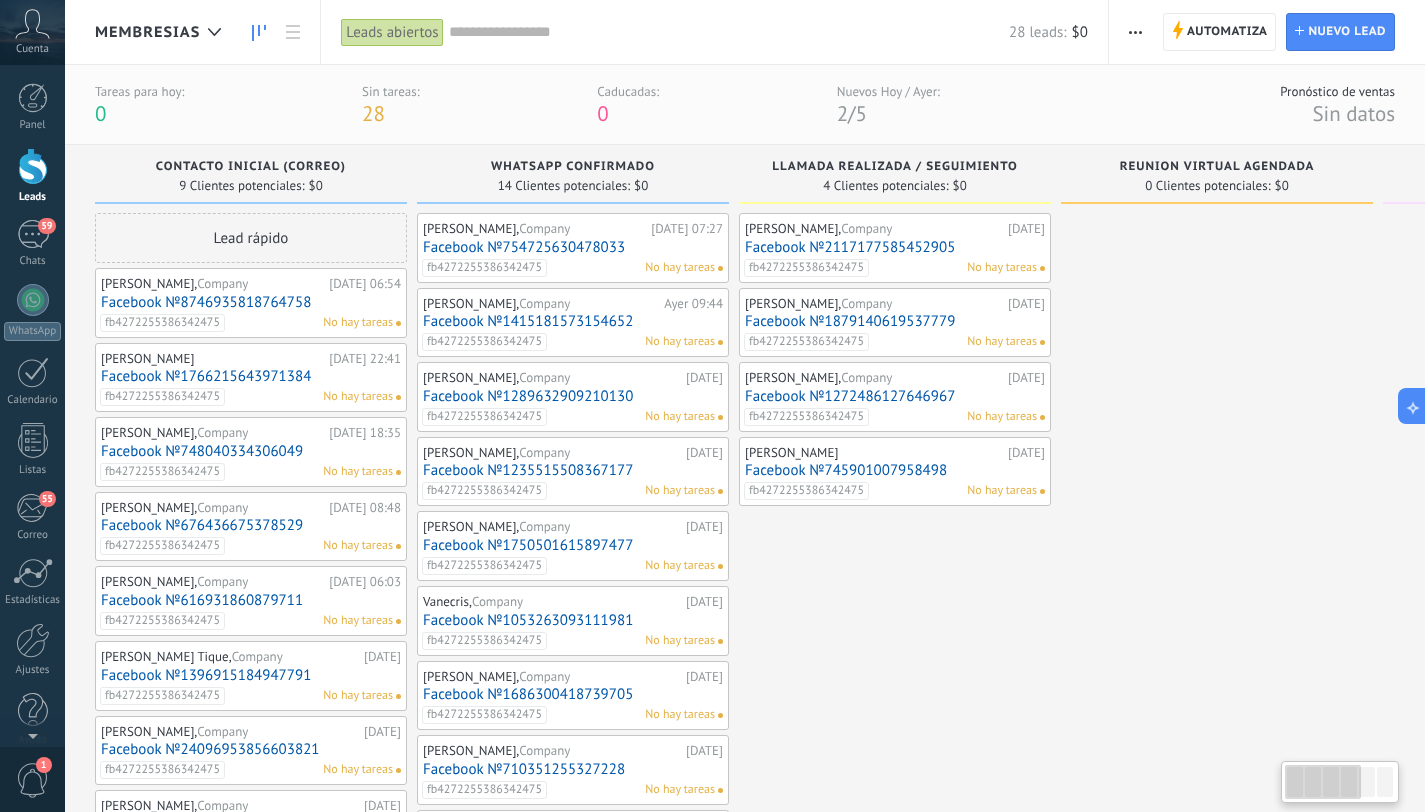 drag, startPoint x: 282, startPoint y: 572, endPoint x: 1103, endPoint y: 593, distance: 821.26855 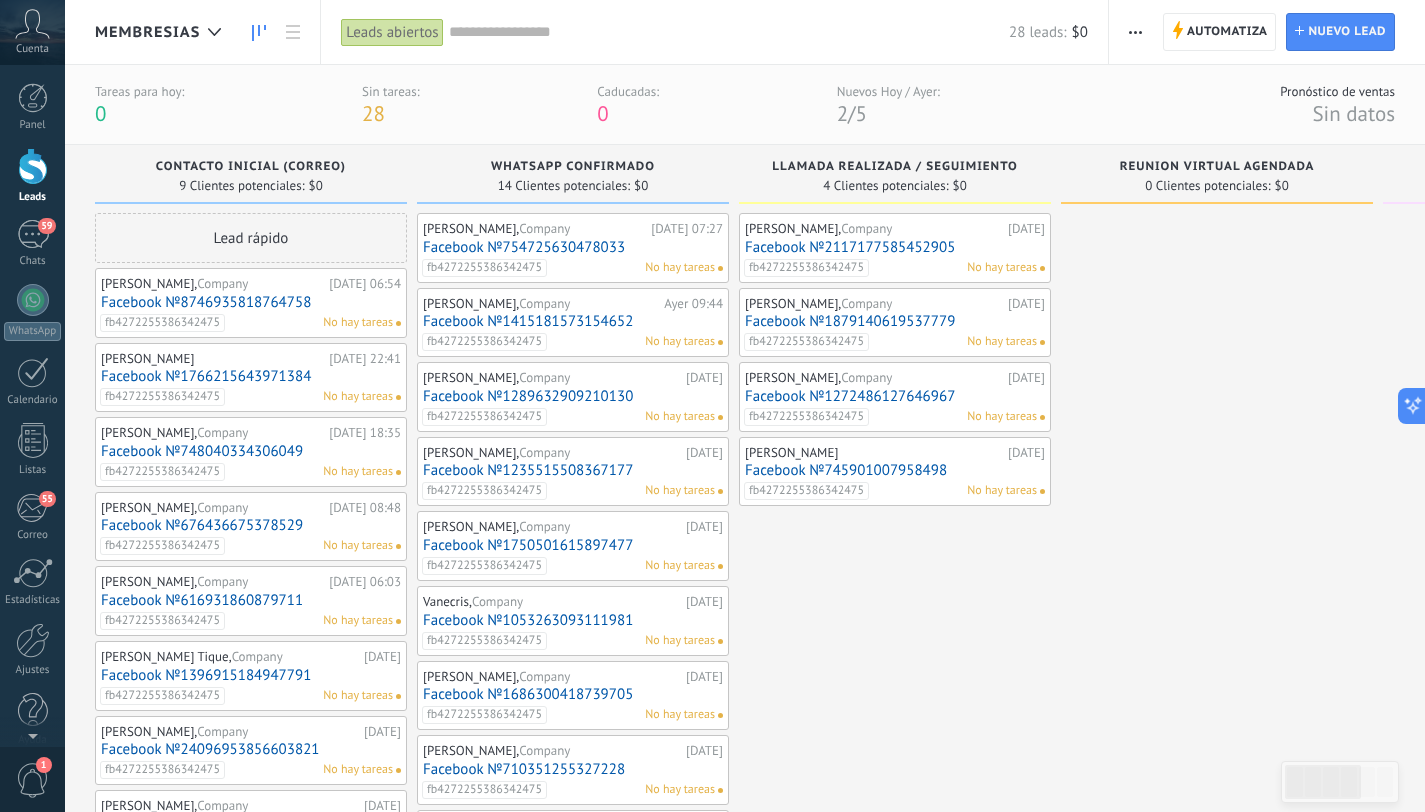 click on "Nathalia Vasquez Gonzalez,  Company 26.06.2025 Facebook №2117177585452905 fb4272255386342475 No hay tareas Evii Galindez,  Company 26.06.2025 Facebook №1879140619537779 fb4272255386342475 No hay tareas Danieldj Mercado,  Company 26.06.2025 Facebook №1272486127646967 fb4272255386342475 No hay tareas jasson Alexis Zabala Lobatón 26.06.2025 Facebook №745901007958498 fb4272255386342475 No hay tareas" at bounding box center [895, 732] 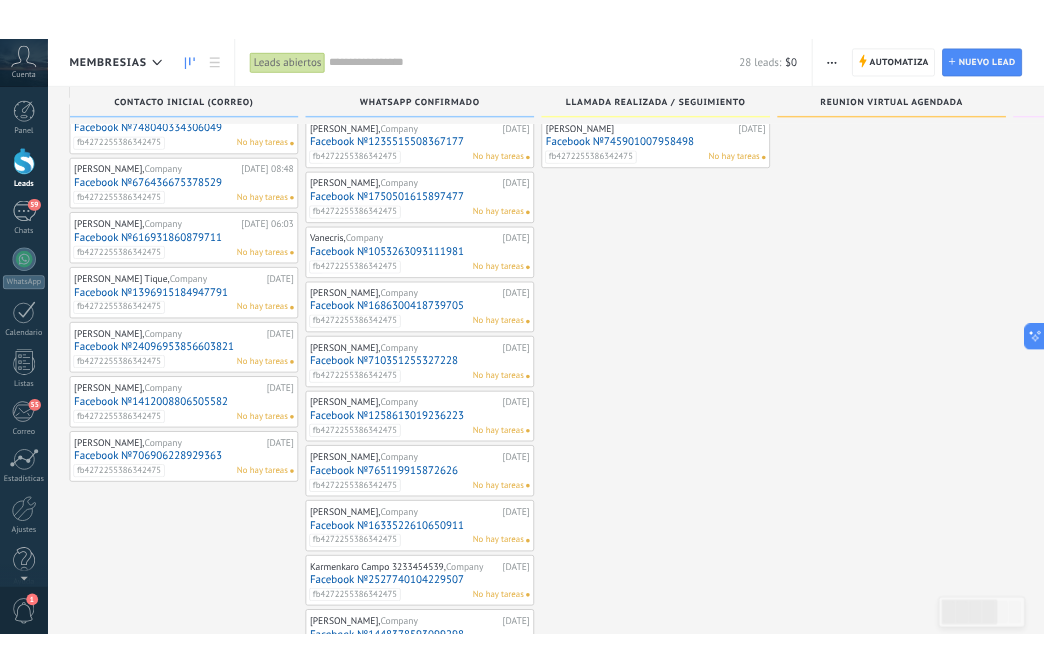 scroll, scrollTop: 286, scrollLeft: 0, axis: vertical 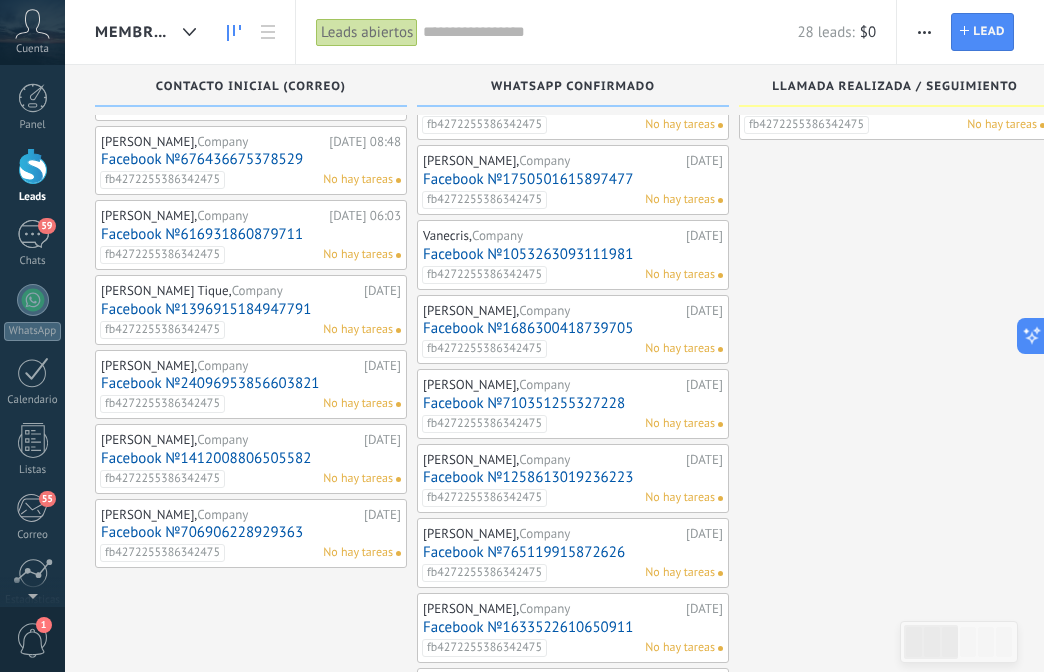 click on "Facebook №706906228929363" at bounding box center [251, 532] 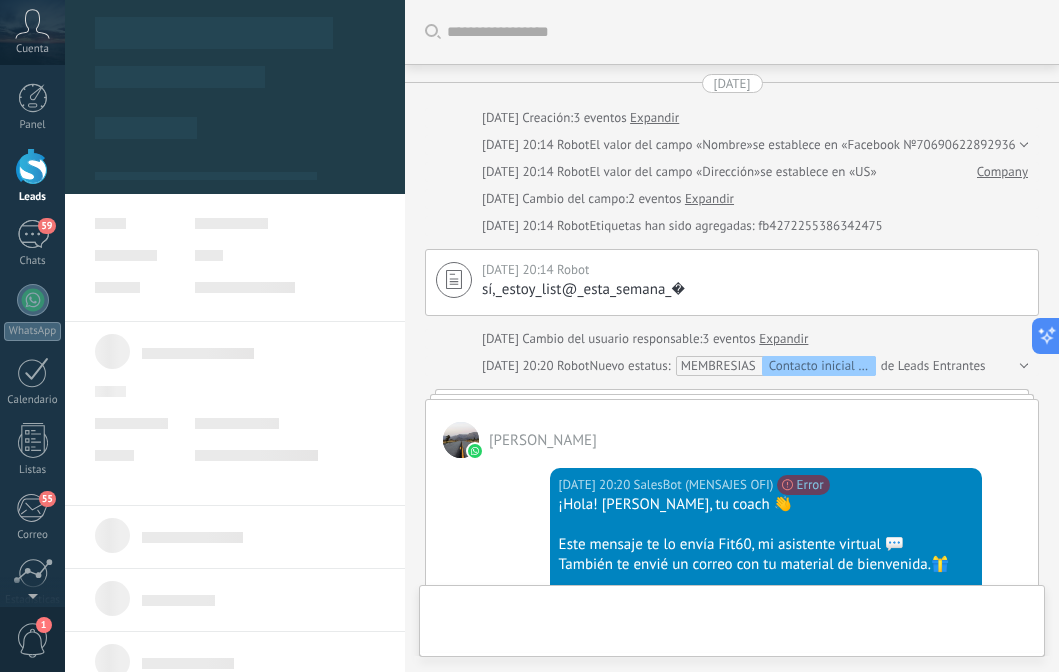 scroll, scrollTop: 0, scrollLeft: 0, axis: both 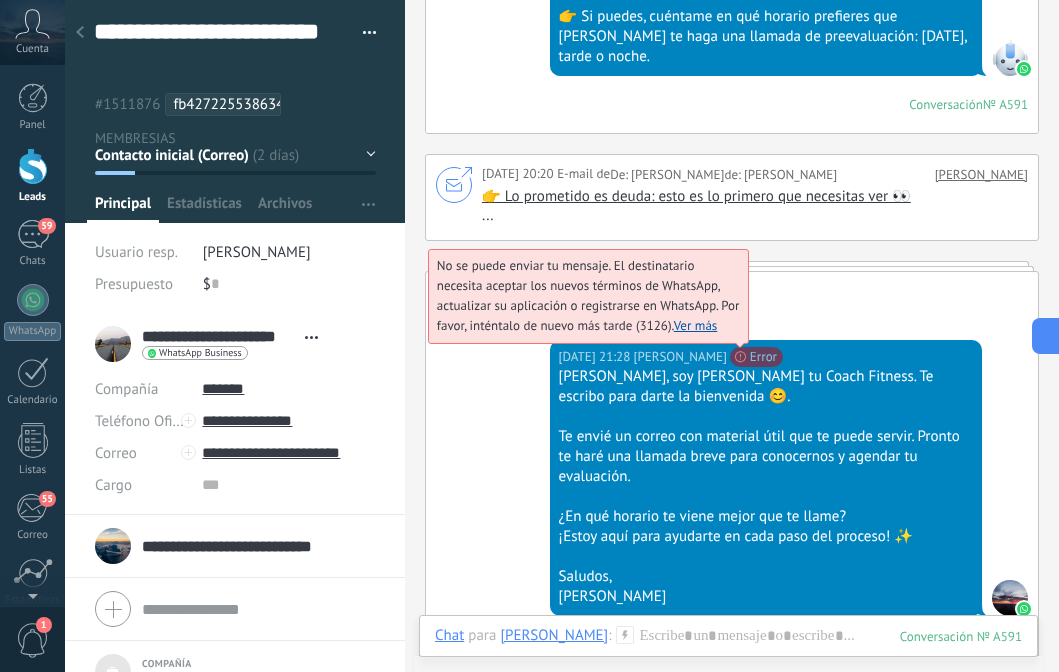 click on "No se puede enviar tu mensaje. El destinatario necesita aceptar los nuevos términos de WhatsApp, actualizar su aplicación o registrarse en WhatsApp. Por favor, inténtalo de nuevo más tarde (3126).  Ver más" at bounding box center (588, 295) 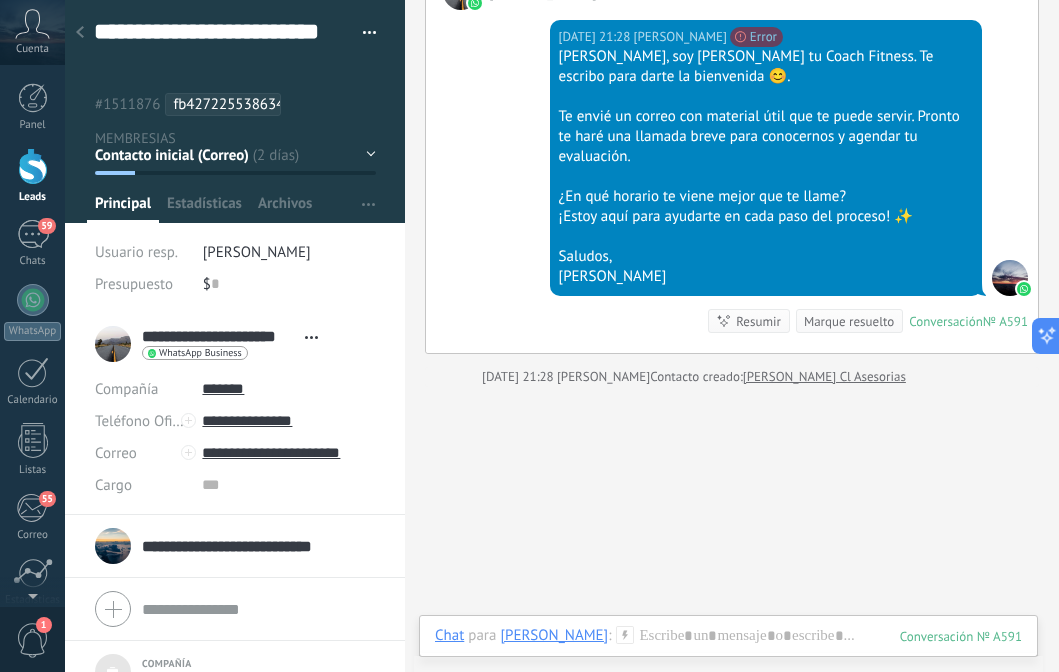 scroll, scrollTop: 1027, scrollLeft: 0, axis: vertical 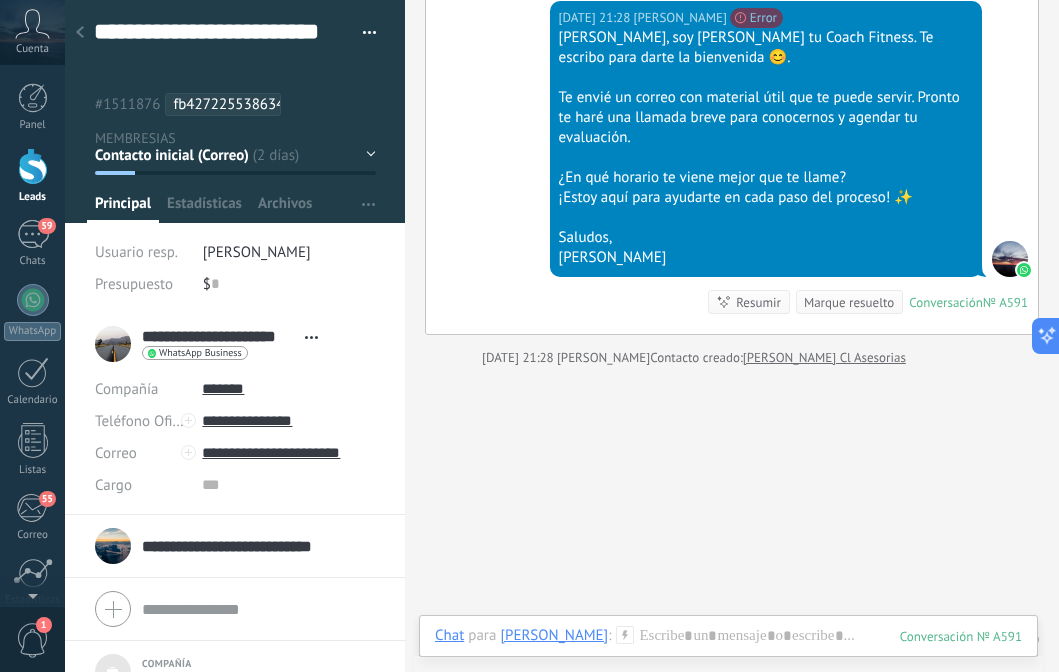 click at bounding box center [80, 33] 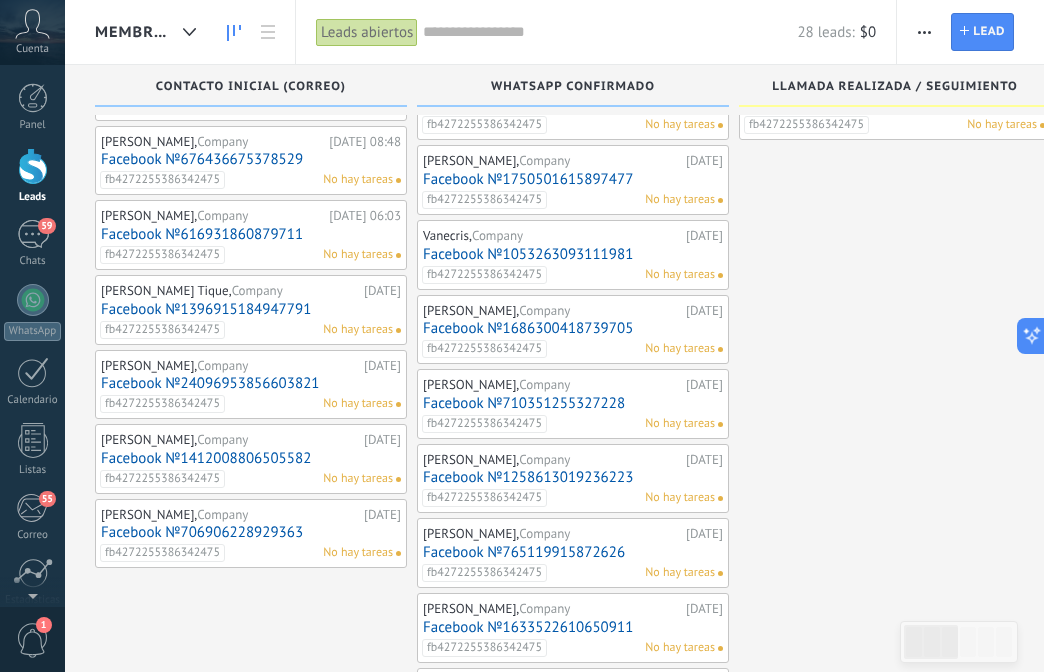 click on "Facebook №616931860879711" at bounding box center [251, 234] 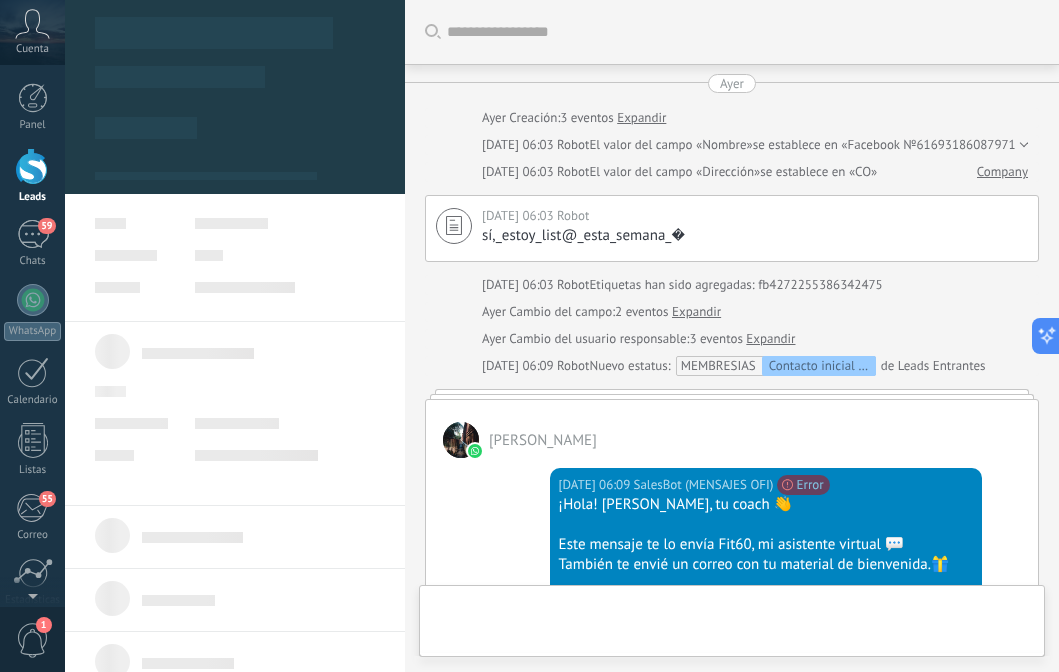 scroll, scrollTop: 0, scrollLeft: 0, axis: both 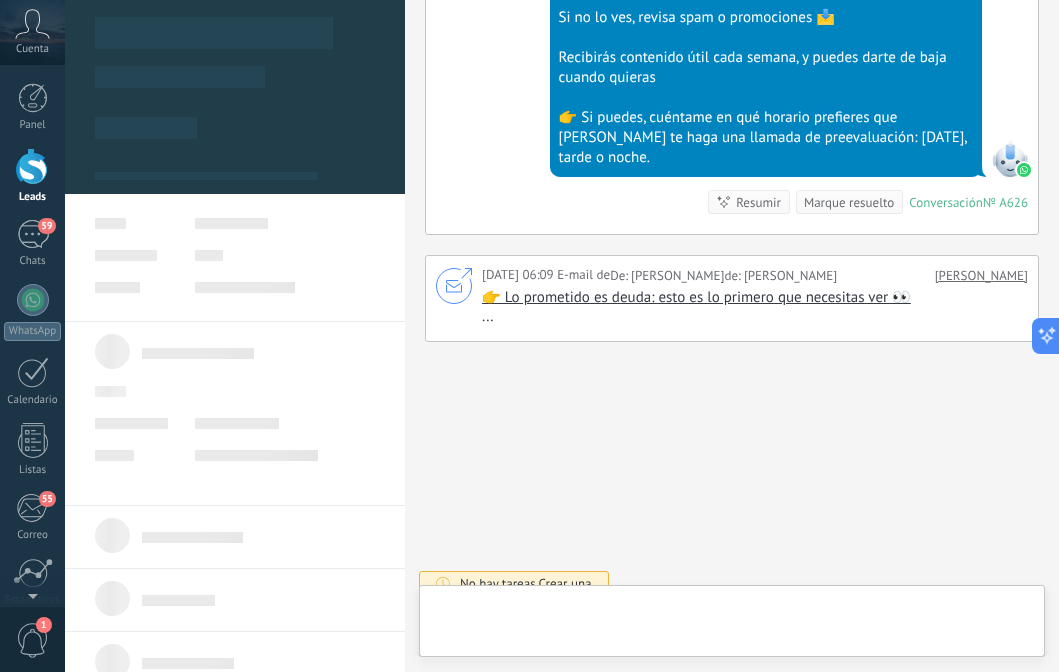 type on "**" 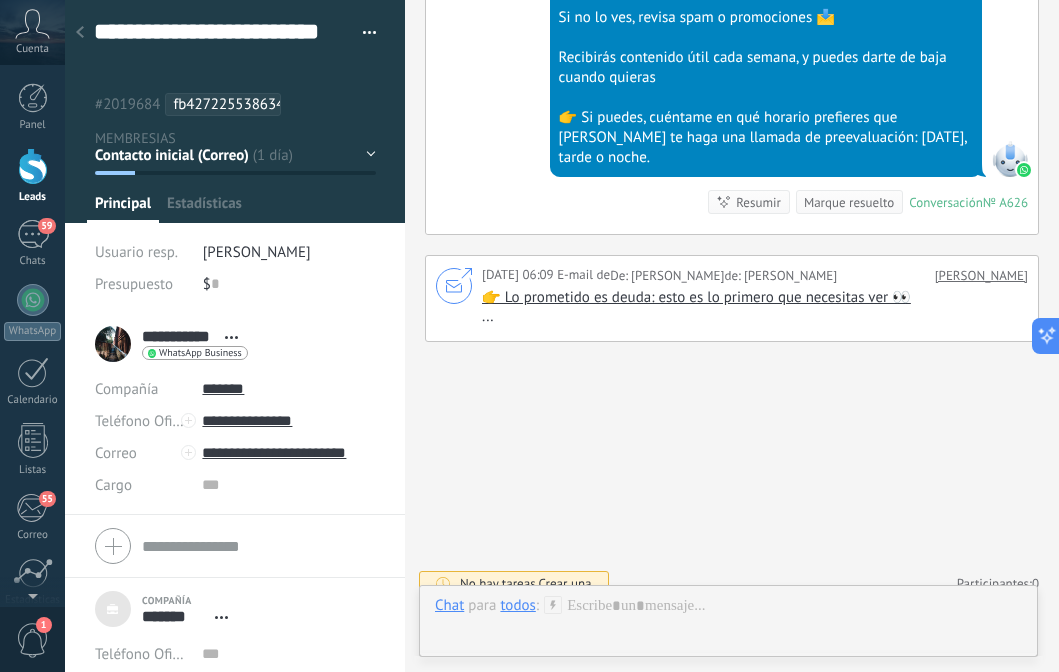 scroll, scrollTop: 20, scrollLeft: 0, axis: vertical 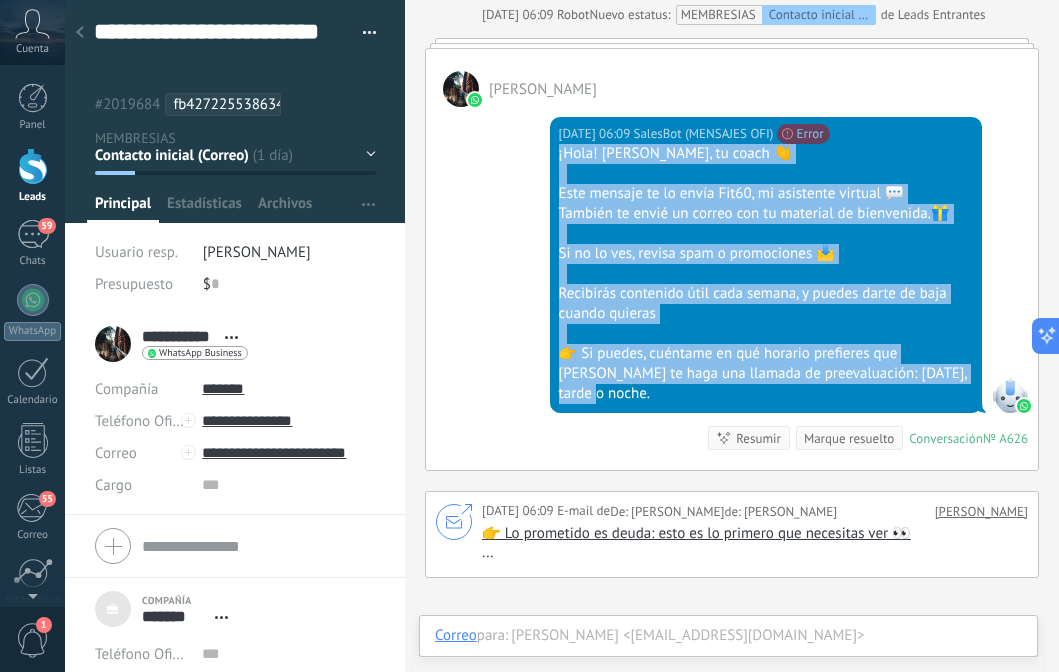 drag, startPoint x: 560, startPoint y: 151, endPoint x: 959, endPoint y: 376, distance: 458.0677 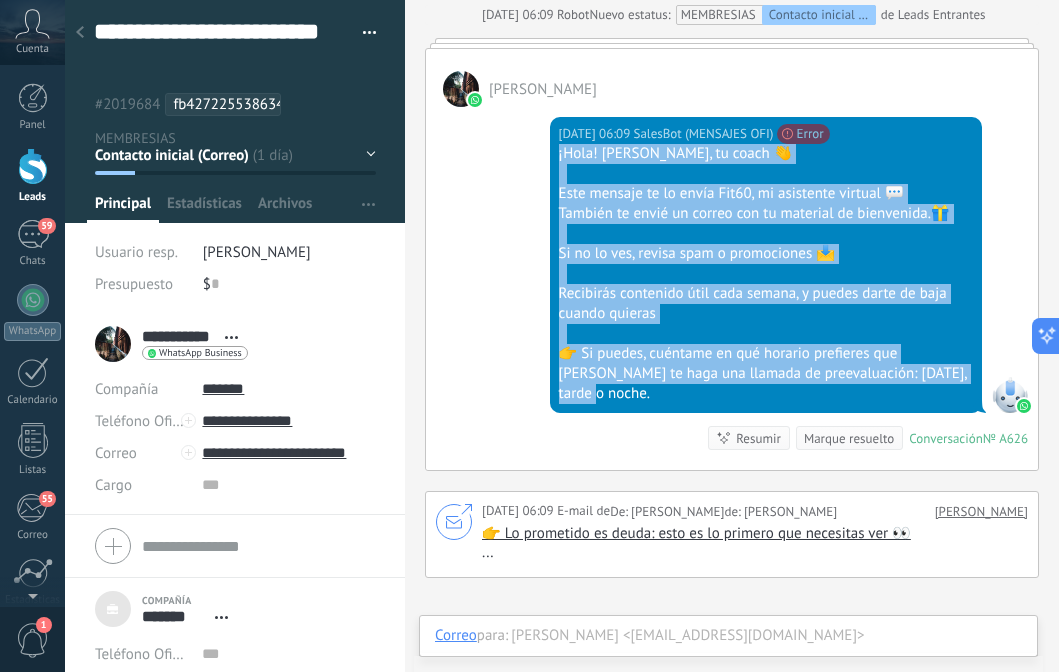 click on "¡Hola! Soy Lenin, tu coach 👋   Este mensaje te lo envía Fit60, mi asistente virtual 💬  También te envié un correo con tu material de bienvenida.🎁   Si no lo ves, revisa spam o promociones 📩   Recibirás contenido útil cada semana, y puedes darte de baja cuando quieras   👉 Si puedes, cuéntame en qué horario prefieres que Lenin te haga una llamada de preevaluación: mañana, tarde o noche." at bounding box center (766, 274) 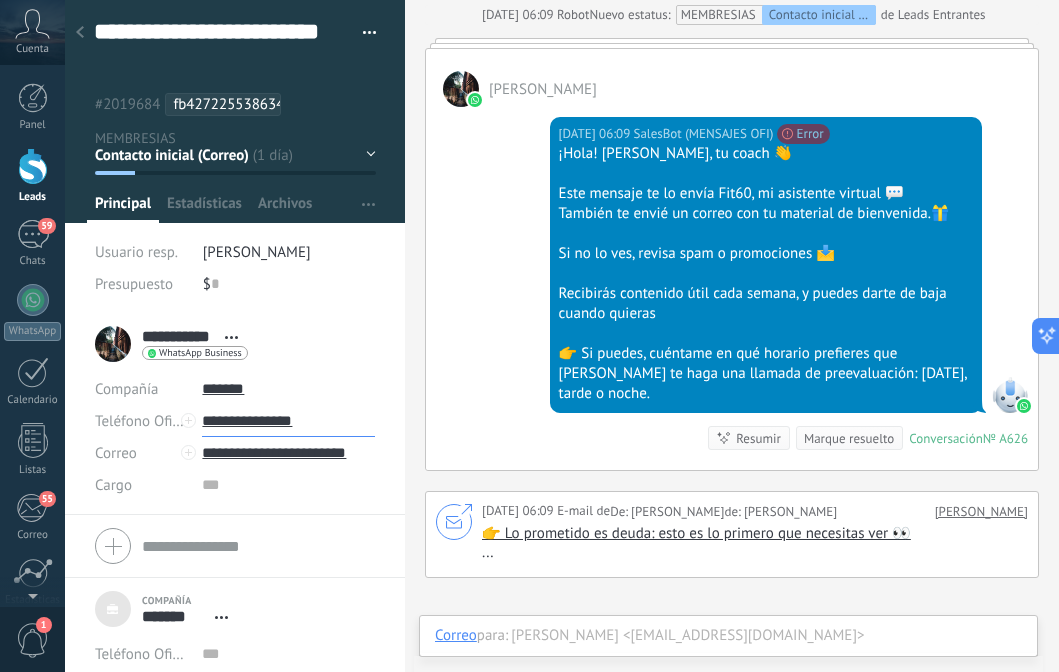 click on "**********" at bounding box center (288, 421) 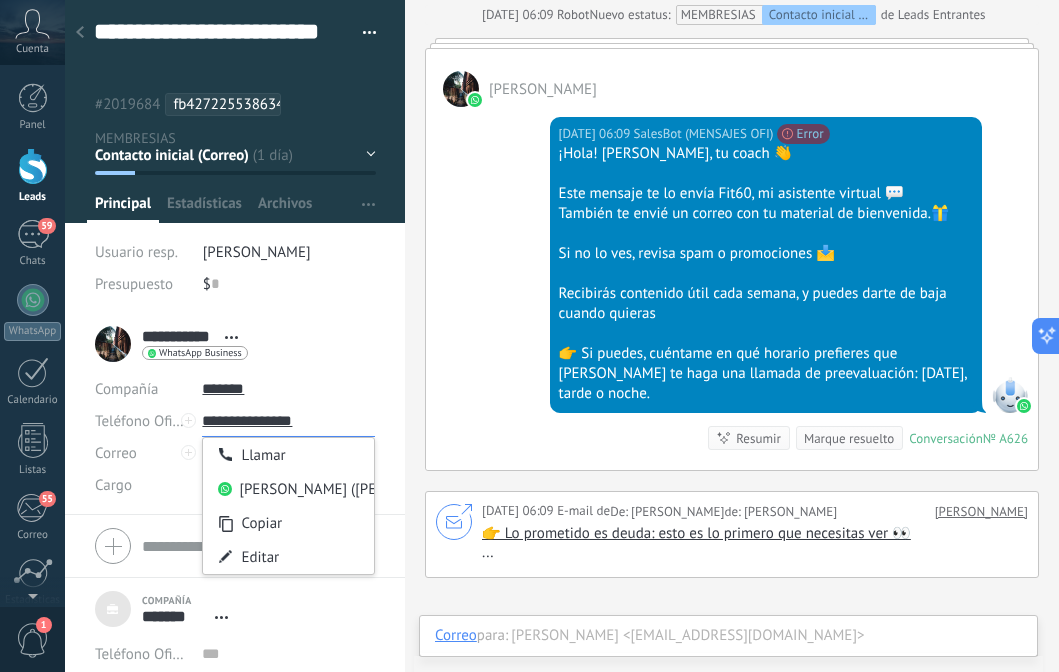 drag, startPoint x: 338, startPoint y: 428, endPoint x: 200, endPoint y: 425, distance: 138.03261 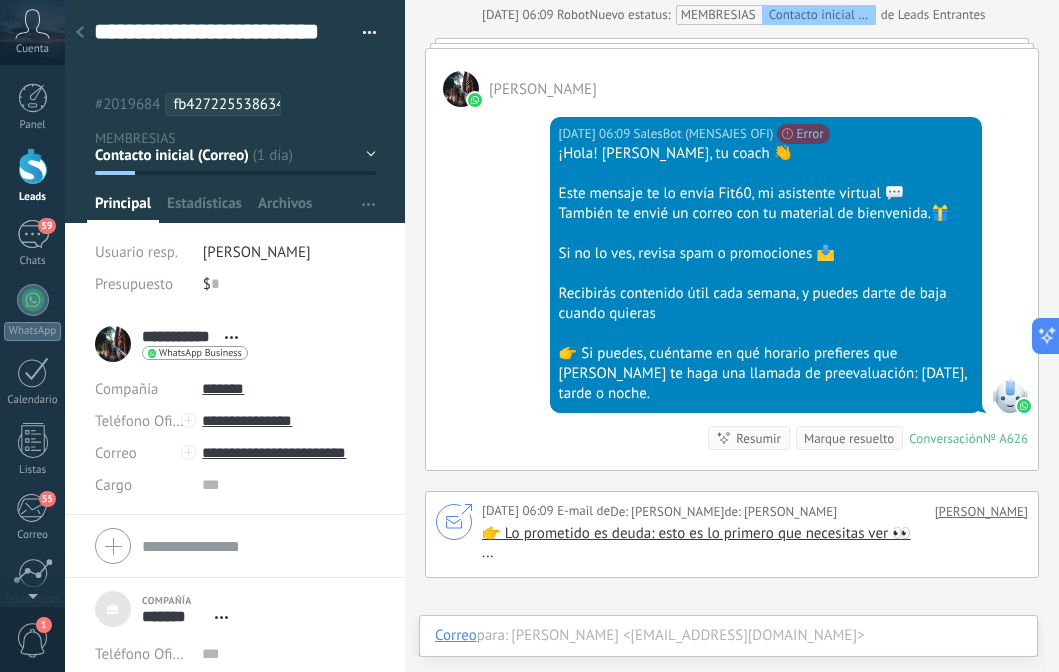 type on "**********" 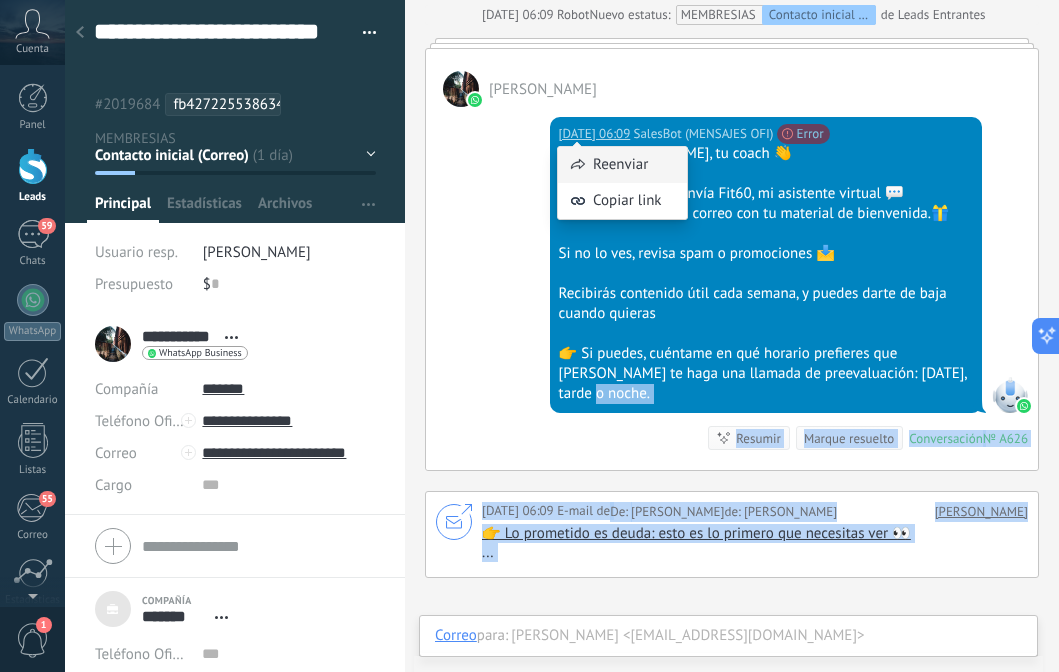 drag, startPoint x: 955, startPoint y: 376, endPoint x: 559, endPoint y: 158, distance: 452.03983 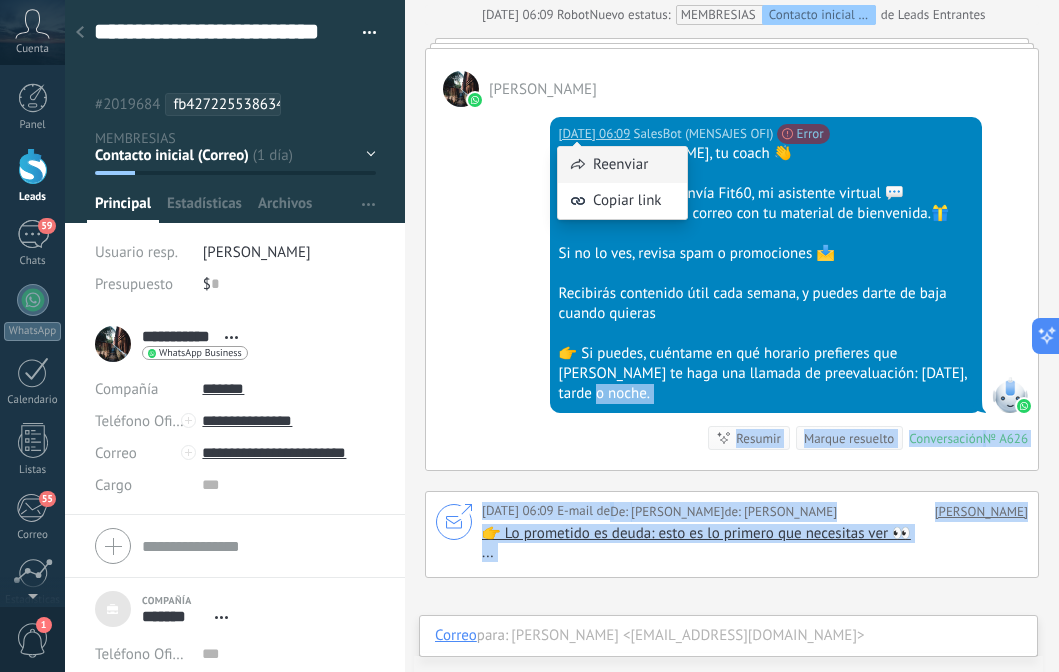 click on ".abccls-1,.abccls-2{fill-rule:evenodd}.abccls-2{fill:#fff} .abfcls-1{fill:none}.abfcls-2{fill:#fff} .abncls-1{isolation:isolate}.abncls-2{opacity:.06}.abncls-2,.abncls-3,.abncls-6{mix-blend-mode:multiply}.abncls-3{opacity:.15}.abncls-4,.abncls-8{fill:#fff}.abncls-5{fill:url(#abnlinear-gradient)}.abncls-6{opacity:.04}.abncls-7{fill:url(#abnlinear-gradient-2)}.abncls-8{fill-rule:evenodd} .abqst0{fill:#ffa200} .abwcls-1{fill:#252525} .cls-1{isolation:isolate} .acicls-1{fill:none} .aclcls-1{fill:#232323} .acnst0{display:none} .addcls-1,.addcls-2{fill:none;stroke-miterlimit:10}.addcls-1{stroke:#dfe0e5}.addcls-2{stroke:#a1a7ab} .adecls-1,.adecls-2{fill:none;stroke-miterlimit:10}.adecls-1{stroke:#dfe0e5}.adecls-2{stroke:#a1a7ab} .adqcls-1{fill:#8591a5;fill-rule:evenodd} .aeccls-1{fill:#5c9f37} .aeecls-1{fill:#f86161} .aejcls-1{fill:#8591a5;fill-rule:evenodd} .aekcls-1{fill-rule:evenodd} .aelcls-1{fill-rule:evenodd;fill:currentColor} .aemcls-1{fill-rule:evenodd;fill:currentColor} .aencls-2{fill:#f86161;opacity:.3}" at bounding box center [529, 336] 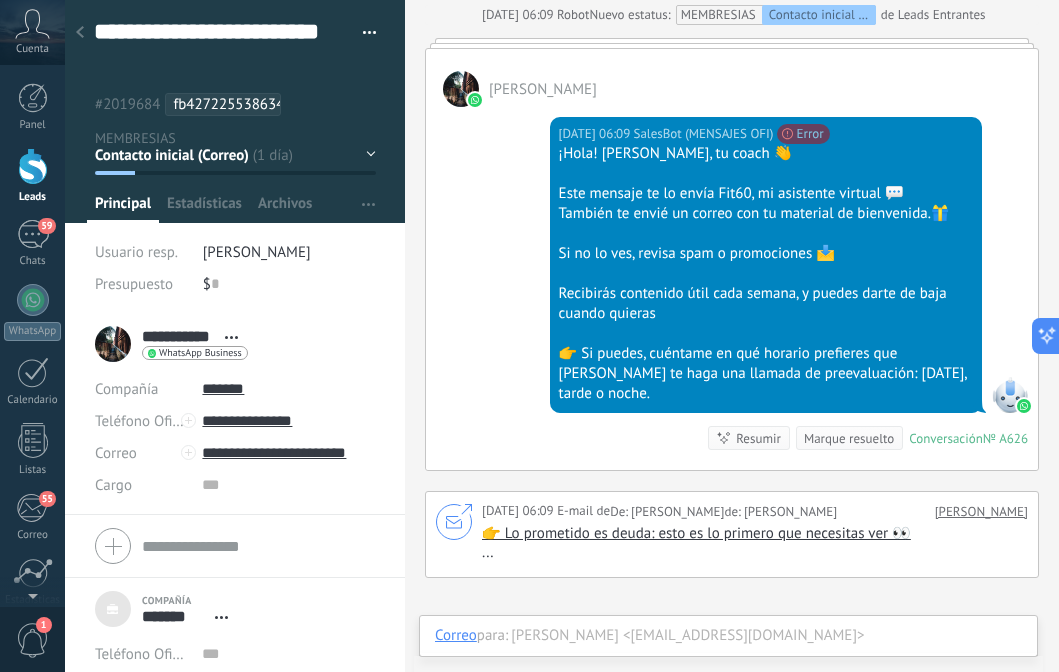drag, startPoint x: 558, startPoint y: 159, endPoint x: 860, endPoint y: 323, distance: 343.6568 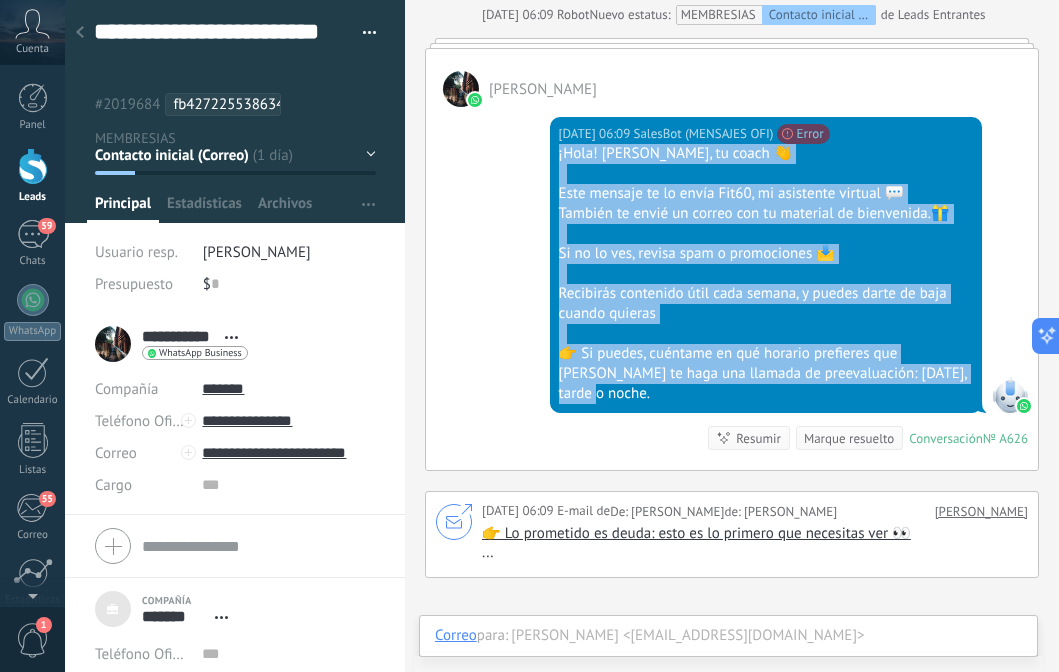 drag, startPoint x: 944, startPoint y: 376, endPoint x: 581, endPoint y: 154, distance: 425.50323 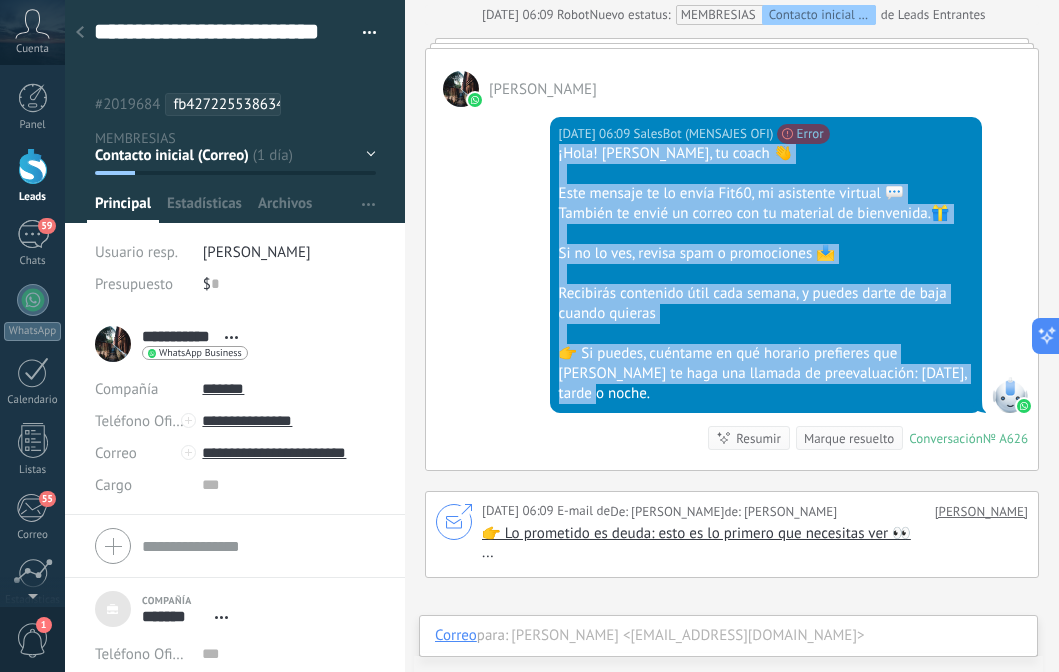 click on "Ayer 06:09 SalesBot (MENSAJES OFI)  No se puede enviar tu mensaje. El destinatario ha estado inactivo durante más de 24 horas. Por favor, usa una plantilla aprobada o espera su respuesta (3108).  Ver más Error ¡Hola! Soy Lenin, tu coach 👋   Este mensaje te lo envía Fit60, mi asistente virtual 💬  También te envié un correo con tu material de bienvenida.🎁   Si no lo ves, revisa spam o promociones 📩   Recibirás contenido útil cada semana, y puedes darte de baja cuando quieras   👉 Si puedes, cuéntame en qué horario prefieres que Lenin te haga una llamada de preevaluación: mañana, tarde o noche." at bounding box center (766, 265) 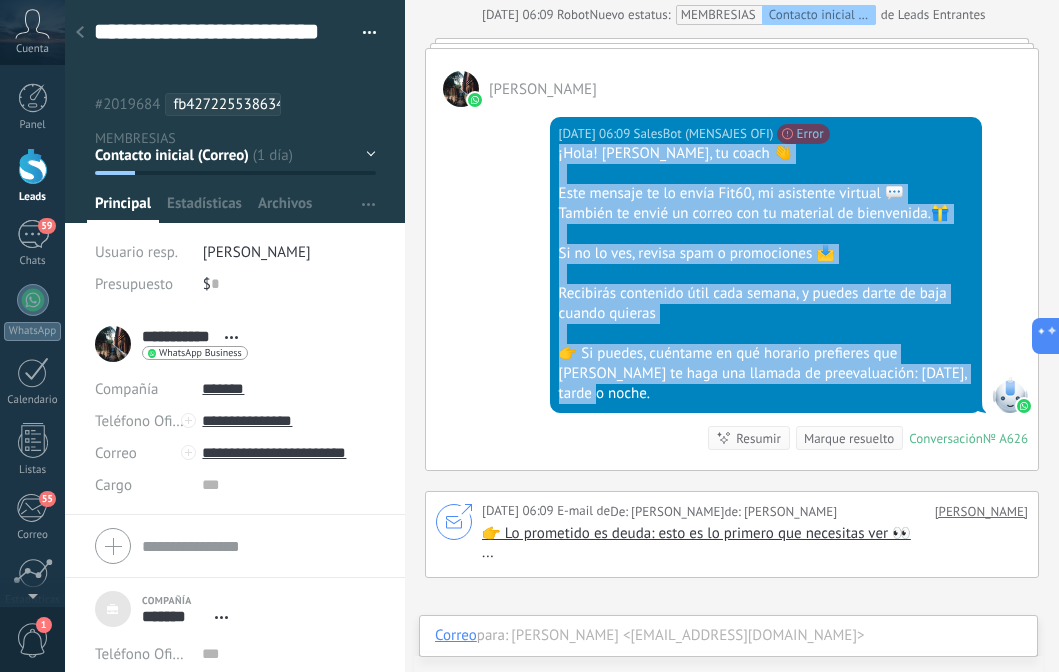 copy on "¡Hola! Soy Lenin, tu coach 👋   Este mensaje te lo envía Fit60, mi asistente virtual 💬  También te envié un correo con tu material de bienvenida.🎁   Si no lo ves, revisa spam o promociones 📩   Recibirás contenido útil cada semana, y puedes darte de baja cuando quieras   👉 Si puedes, cuéntame en qué horario prefieres que Lenin te haga una llamada de preevaluación: mañana, tarde o noche." 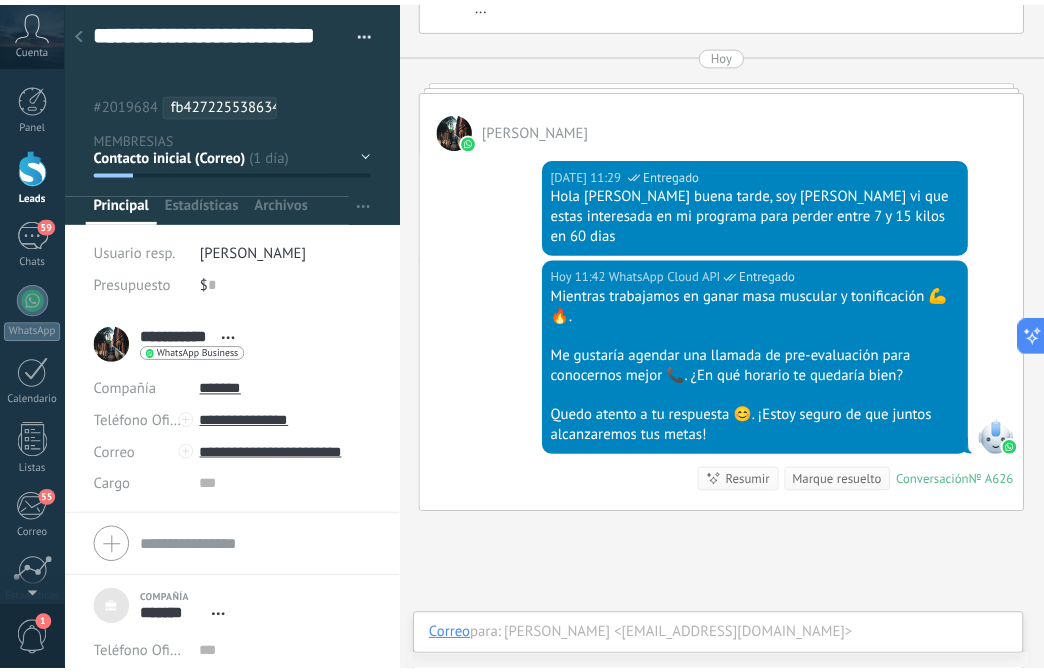 scroll, scrollTop: 1050, scrollLeft: 0, axis: vertical 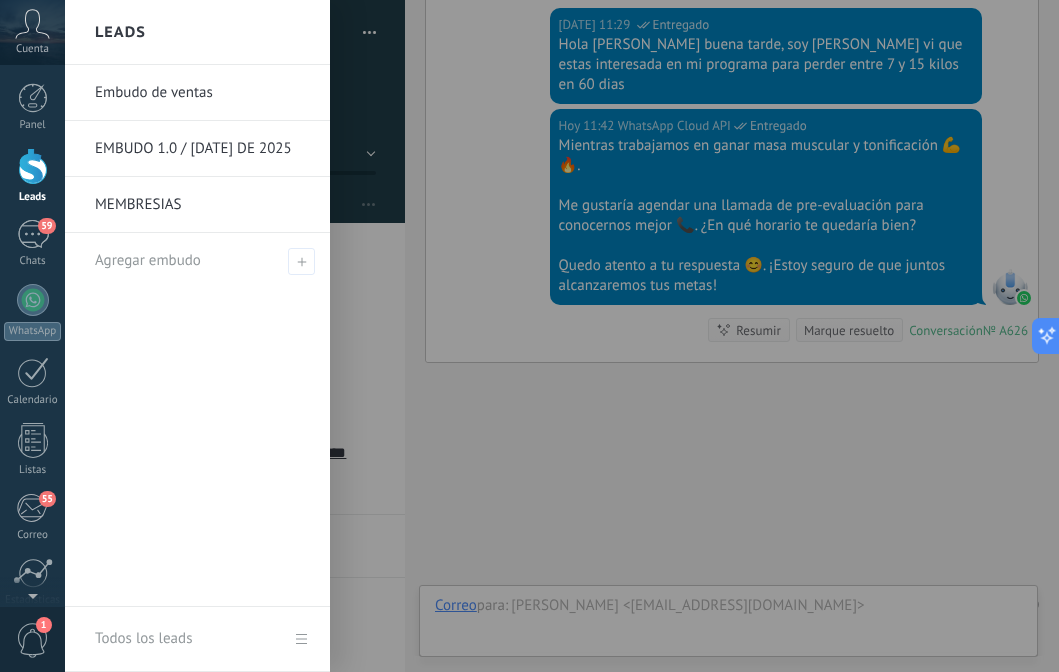 click at bounding box center [33, 166] 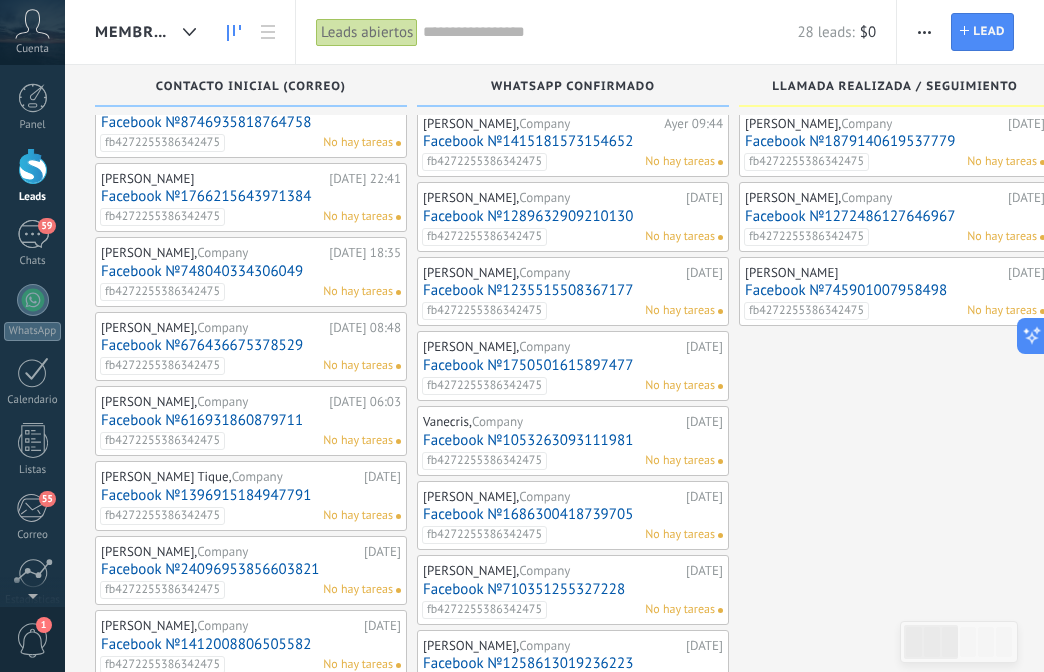 scroll, scrollTop: 127, scrollLeft: 0, axis: vertical 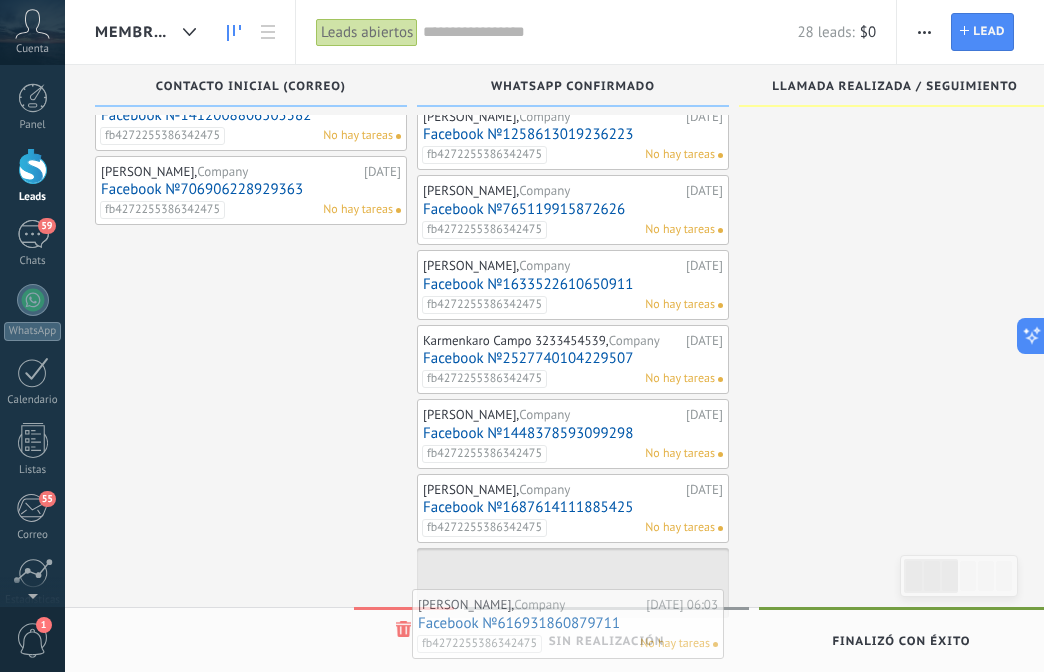 drag, startPoint x: 213, startPoint y: 373, endPoint x: 530, endPoint y: 577, distance: 376.96817 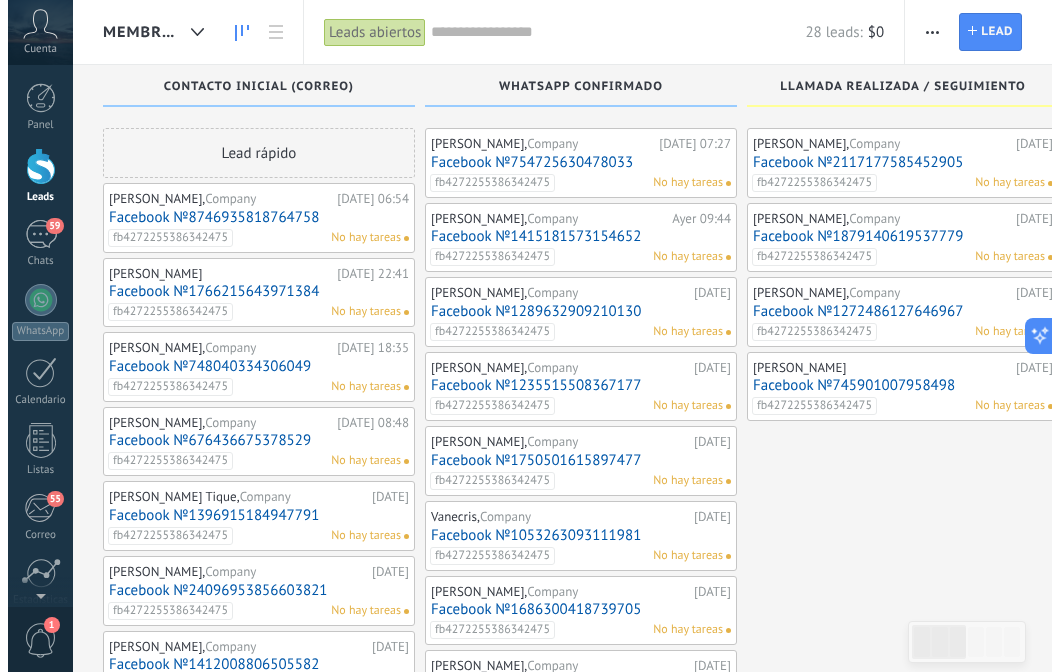 scroll, scrollTop: 0, scrollLeft: 0, axis: both 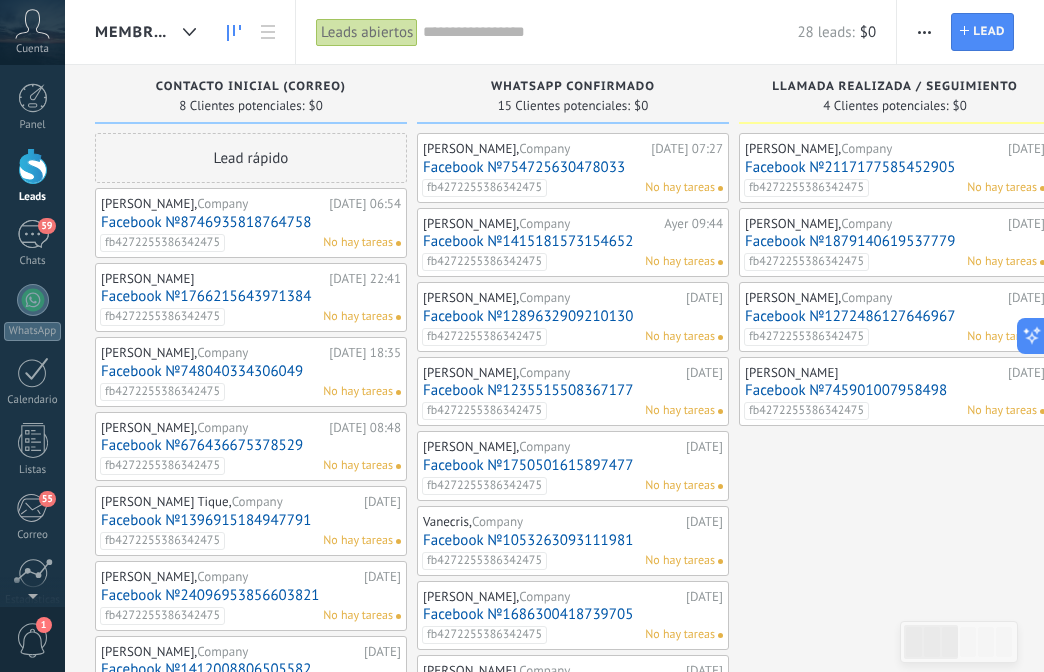click on "Facebook №8746935818764758" at bounding box center [251, 222] 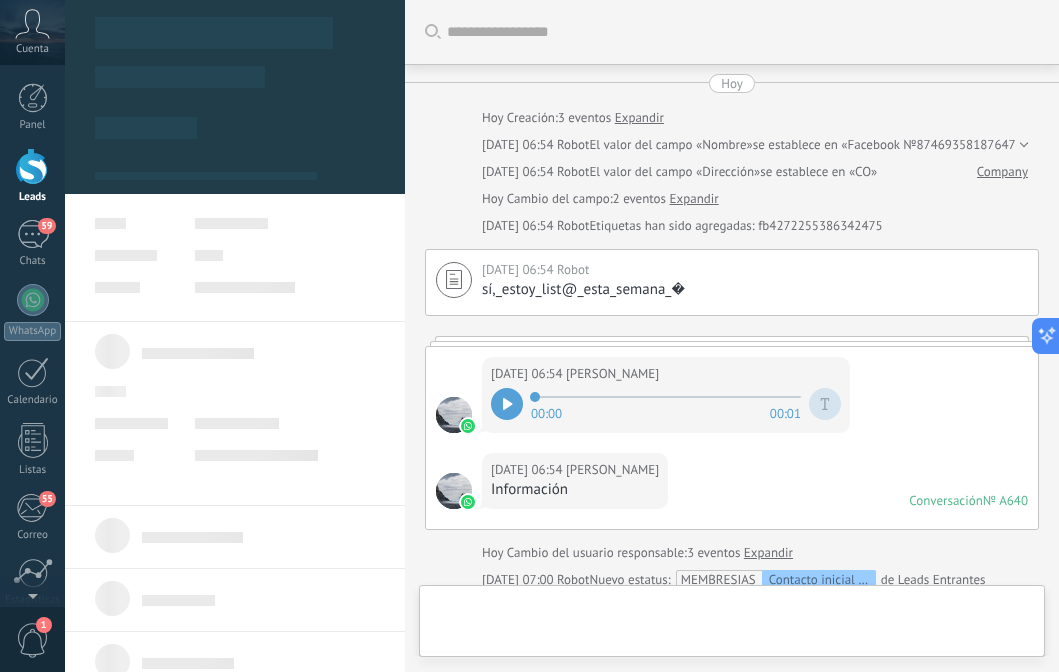 type on "**" 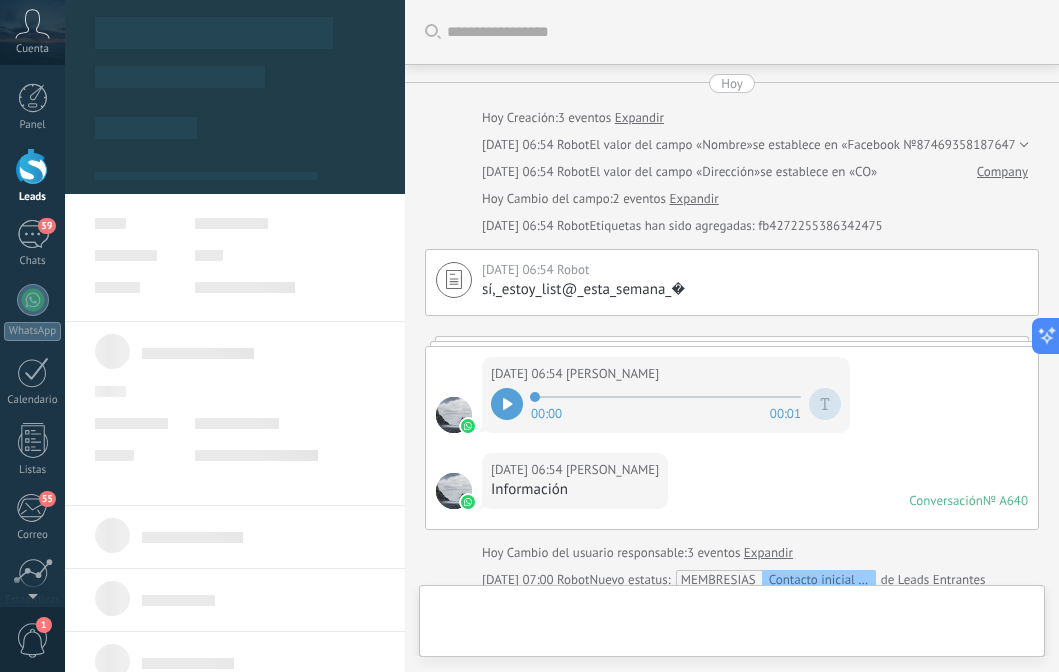 scroll, scrollTop: 801, scrollLeft: 0, axis: vertical 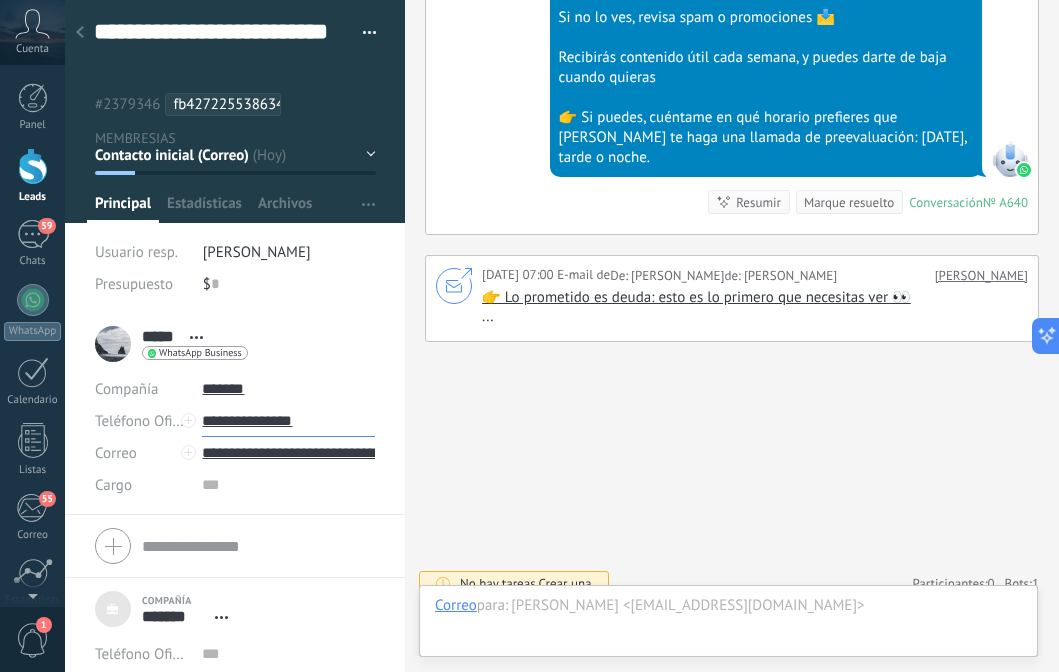 drag, startPoint x: 321, startPoint y: 419, endPoint x: 199, endPoint y: 411, distance: 122.26202 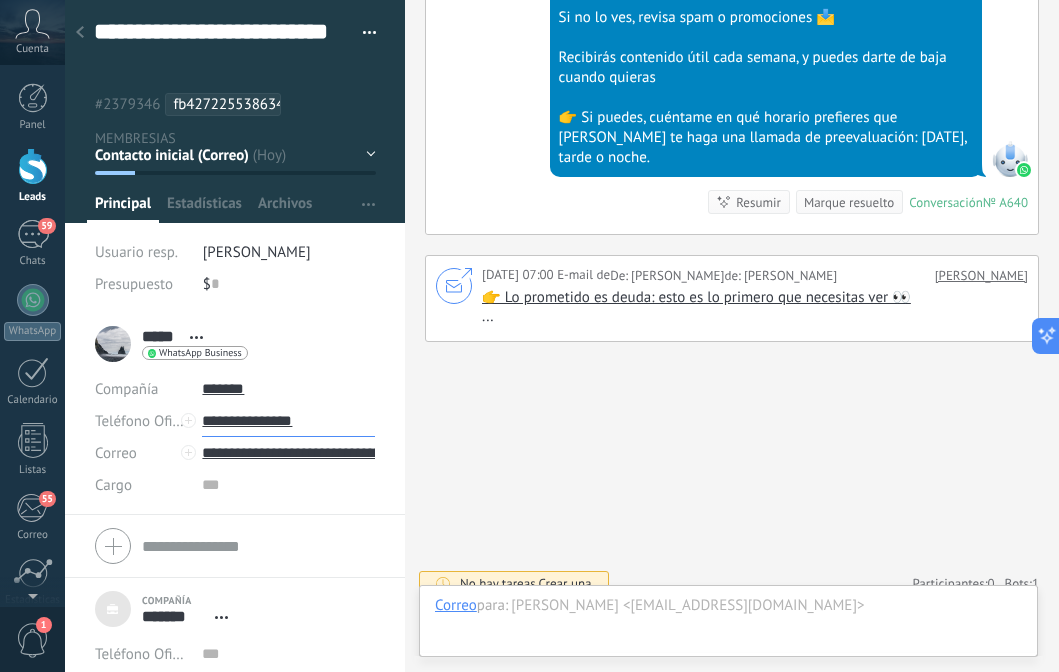 click on "**********" at bounding box center (288, 421) 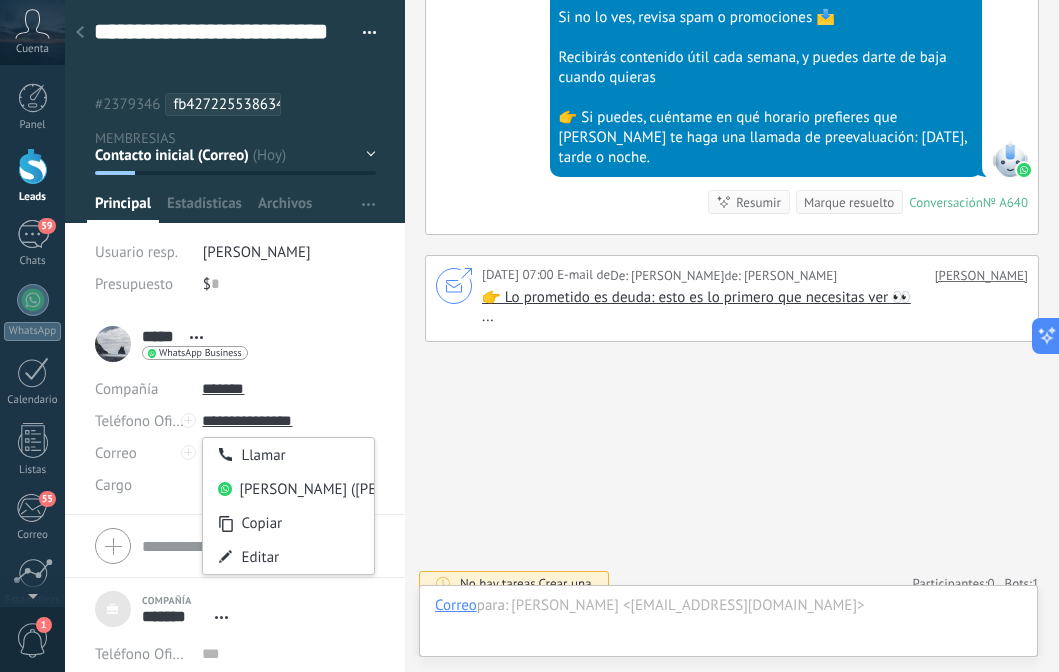 type on "**********" 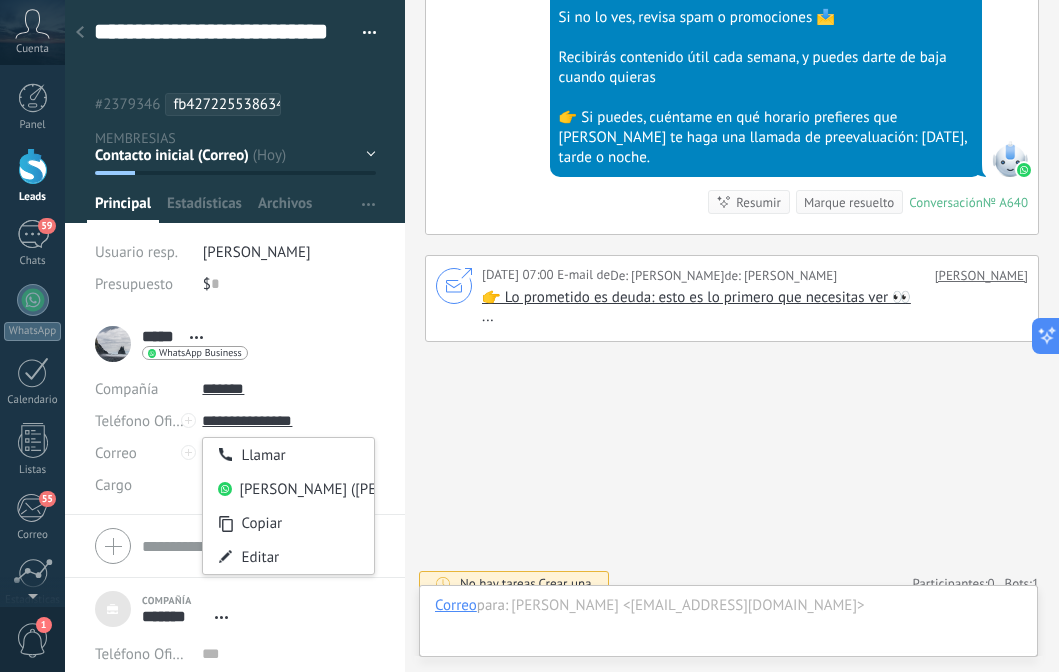 click on "Paula  Hoy 07:00 SalesBot (MENSAJES OFI)  Entregado ¡Hola! Soy Lenin, tu coach 👋   Este mensaje te lo envía Fit60, mi asistente virtual 💬  También te envié un correo con tu material de bienvenida.🎁   Si no lo ves, revisa spam o promociones 📩   Recibirás contenido útil cada semana, y puedes darte de baja cuando quieras   👉 Si puedes, cuéntame en qué horario prefieres que Lenin te haga una llamada de preevaluación: mañana, tarde o noche. Conversación  № A640 Conversación № A640 Resumir Resumir Marque resuelto" at bounding box center [732, 23] 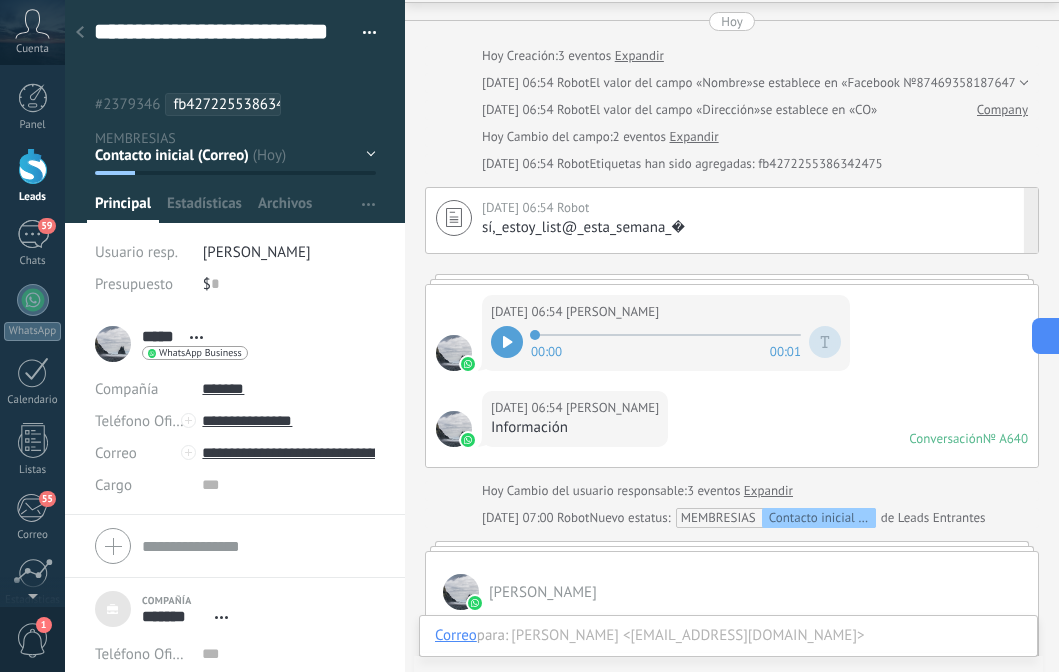scroll, scrollTop: 0, scrollLeft: 0, axis: both 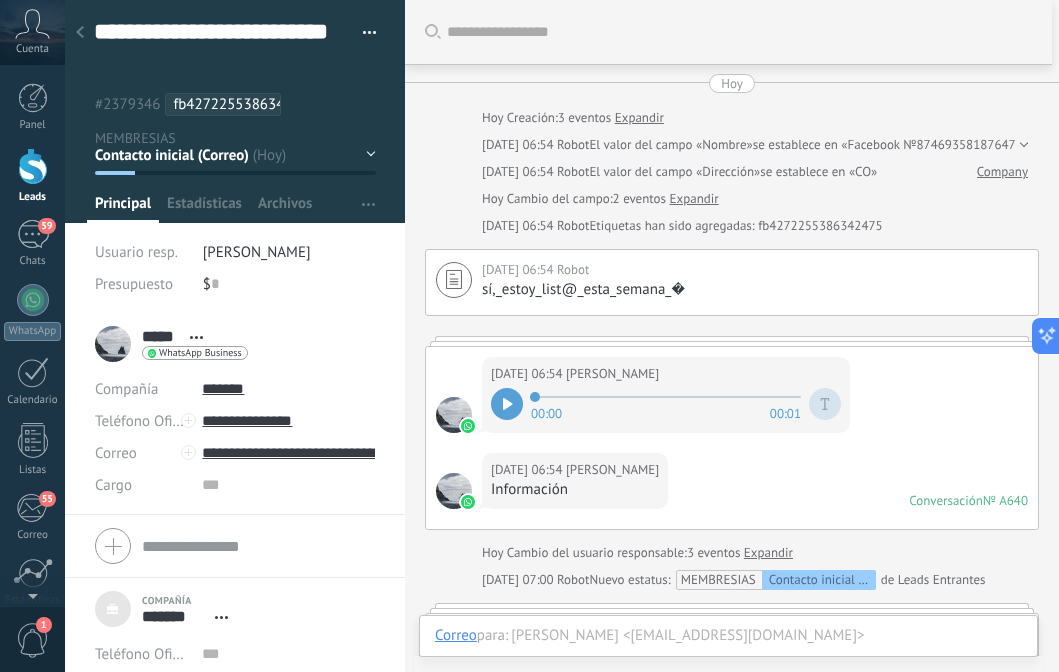click at bounding box center [507, 404] 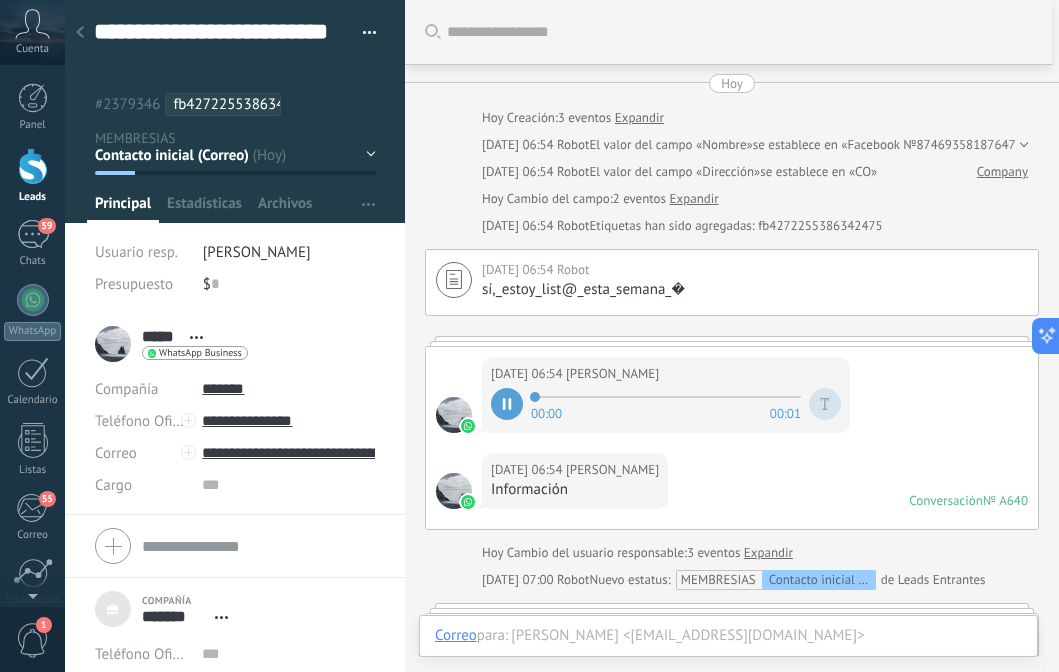 click at bounding box center [507, 404] 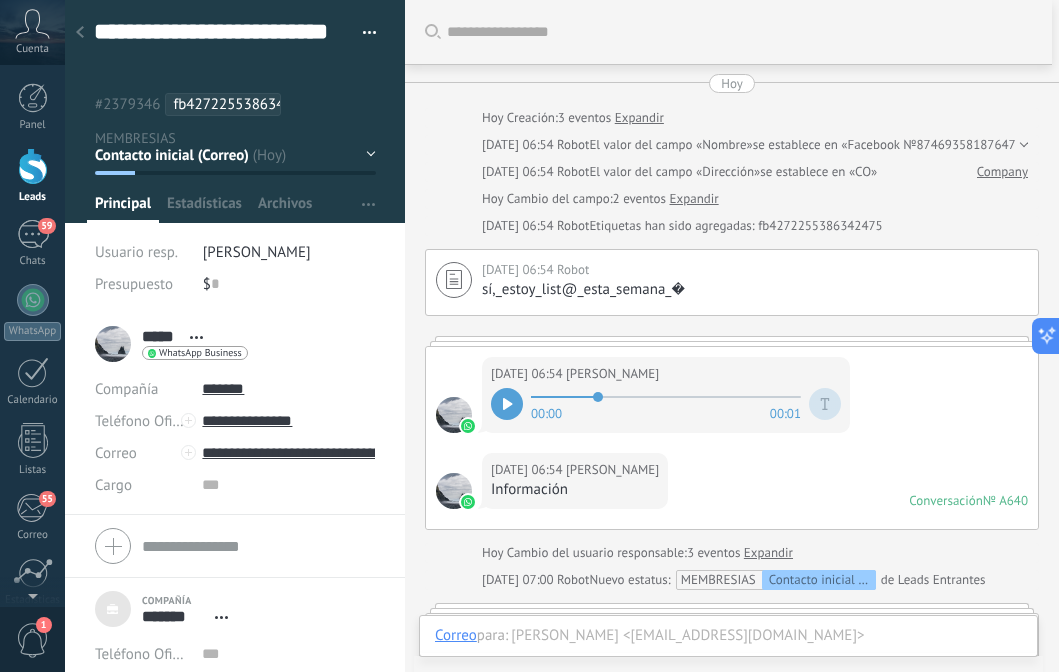 click 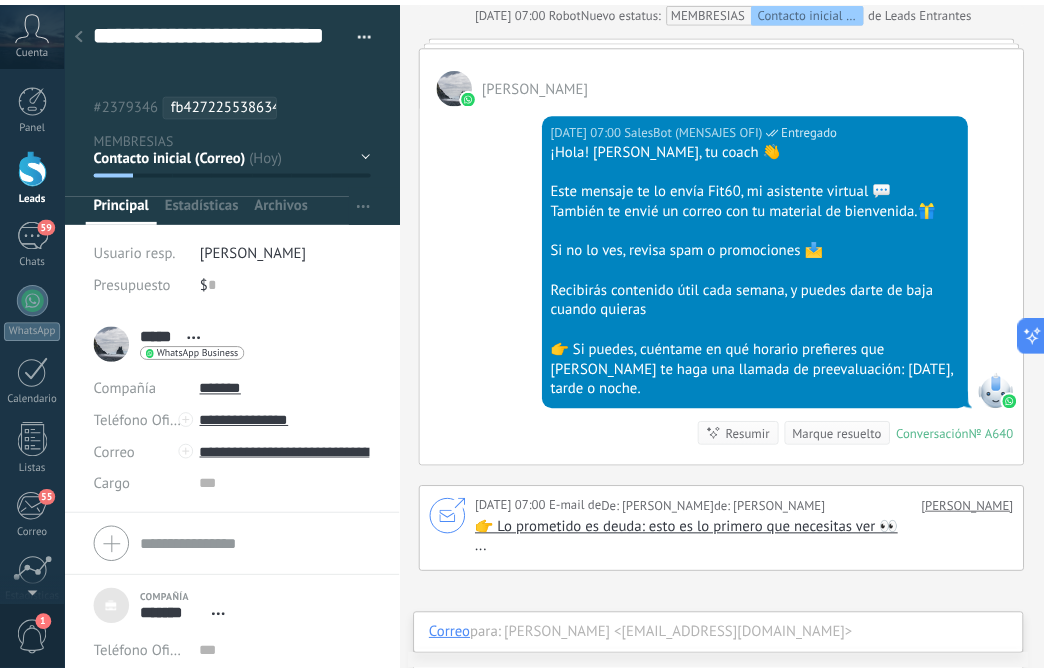 scroll, scrollTop: 801, scrollLeft: 0, axis: vertical 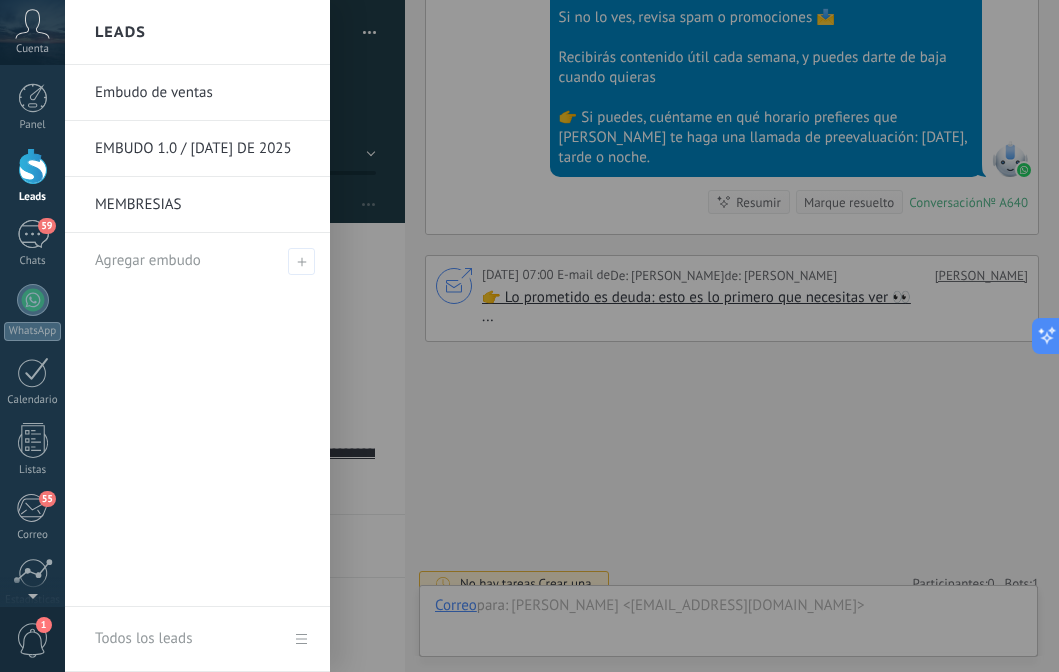 click on "Leads" at bounding box center (32, 176) 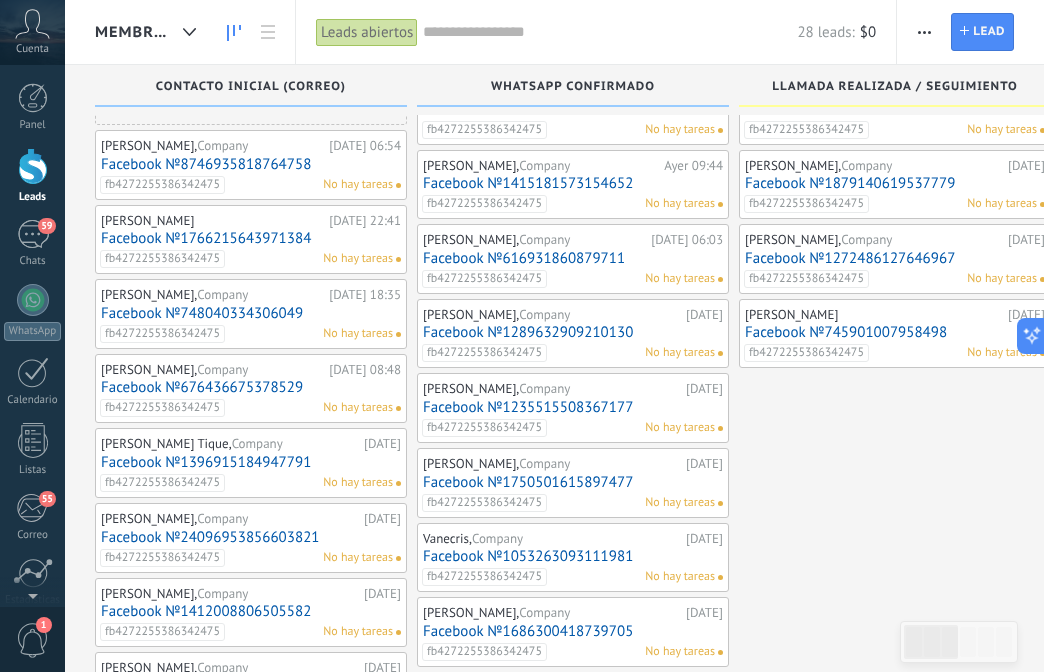 scroll, scrollTop: 0, scrollLeft: 0, axis: both 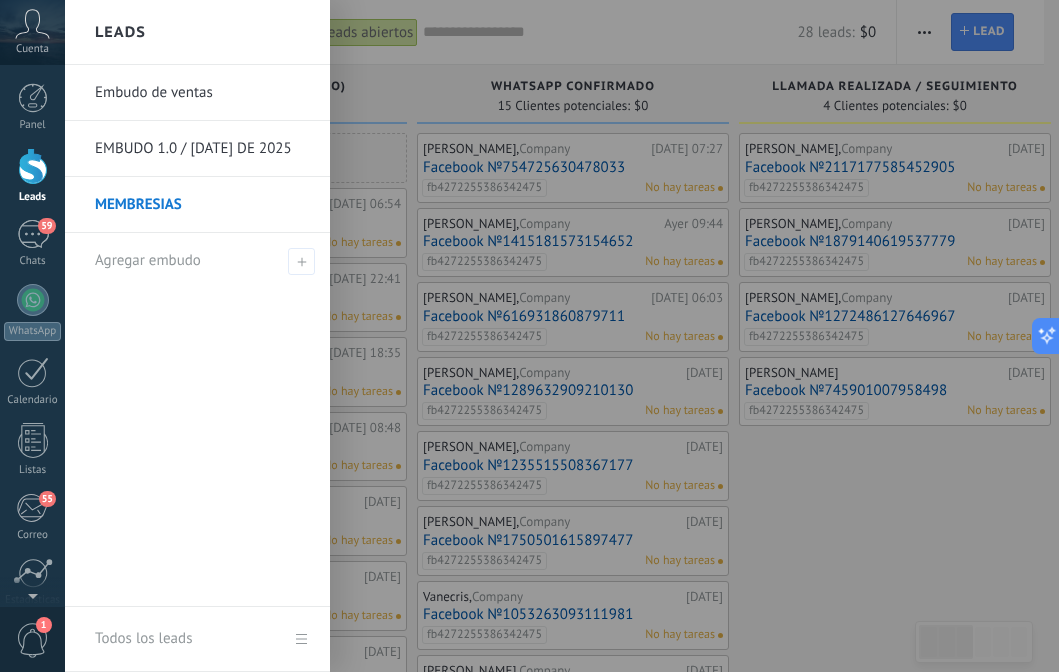 click at bounding box center (33, 166) 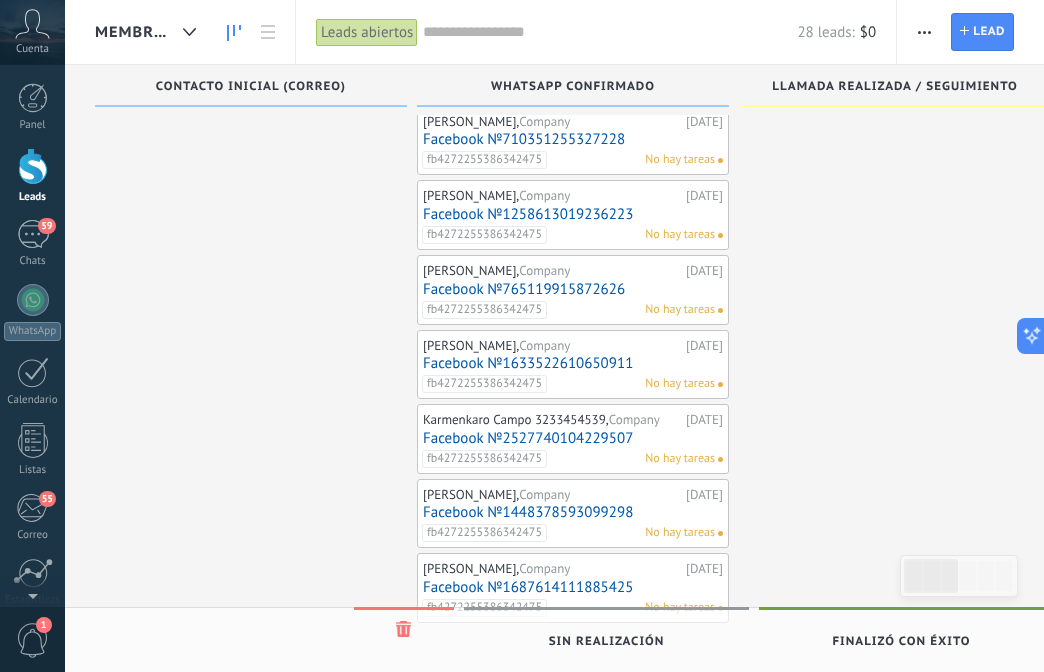 scroll, scrollTop: 730, scrollLeft: 0, axis: vertical 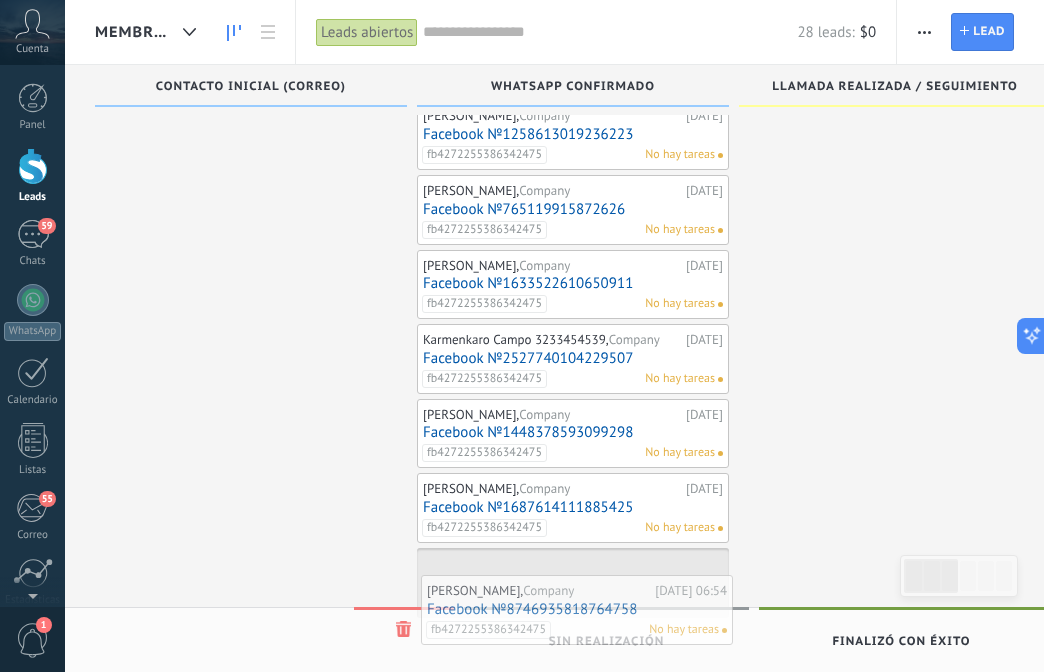 drag, startPoint x: 222, startPoint y: 208, endPoint x: 548, endPoint y: 569, distance: 486.41238 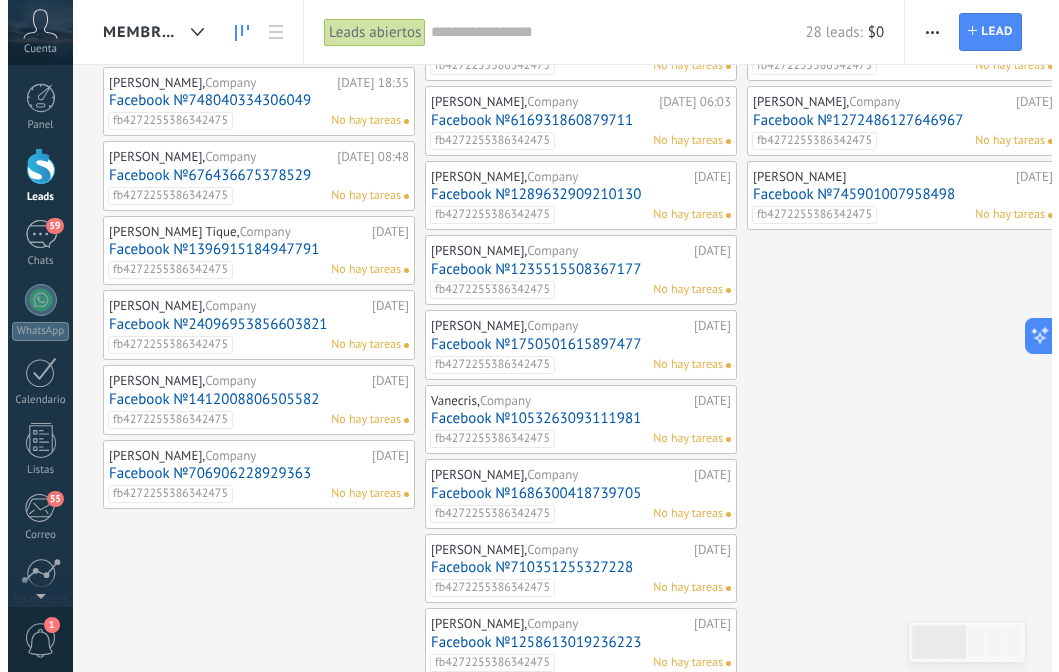 scroll, scrollTop: 0, scrollLeft: 0, axis: both 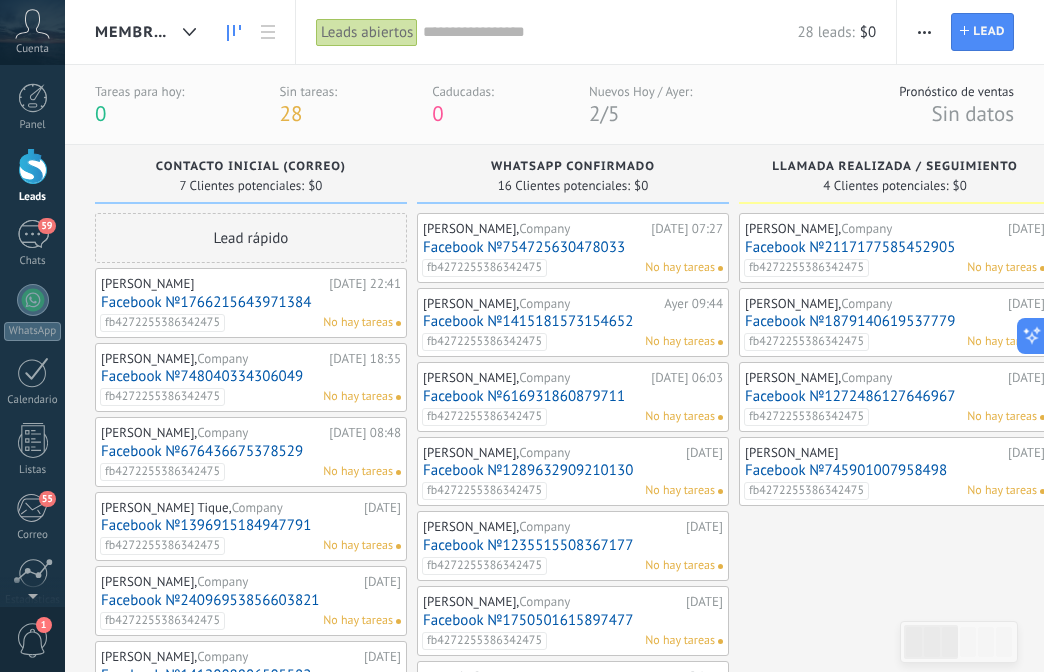 click on "Facebook №1766215643971384" at bounding box center [251, 302] 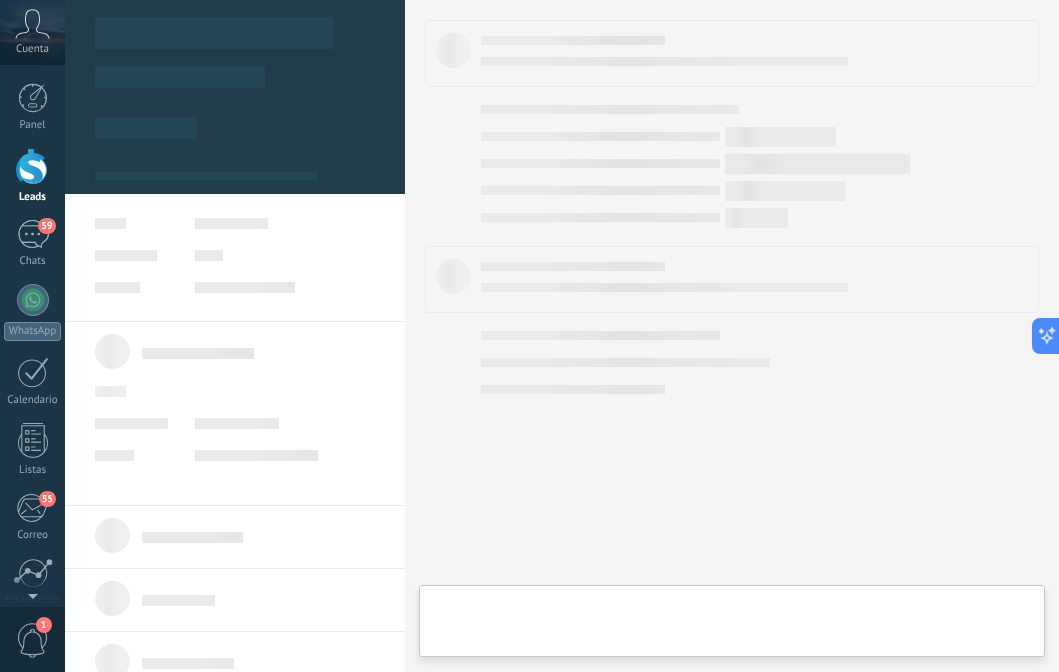 type on "**********" 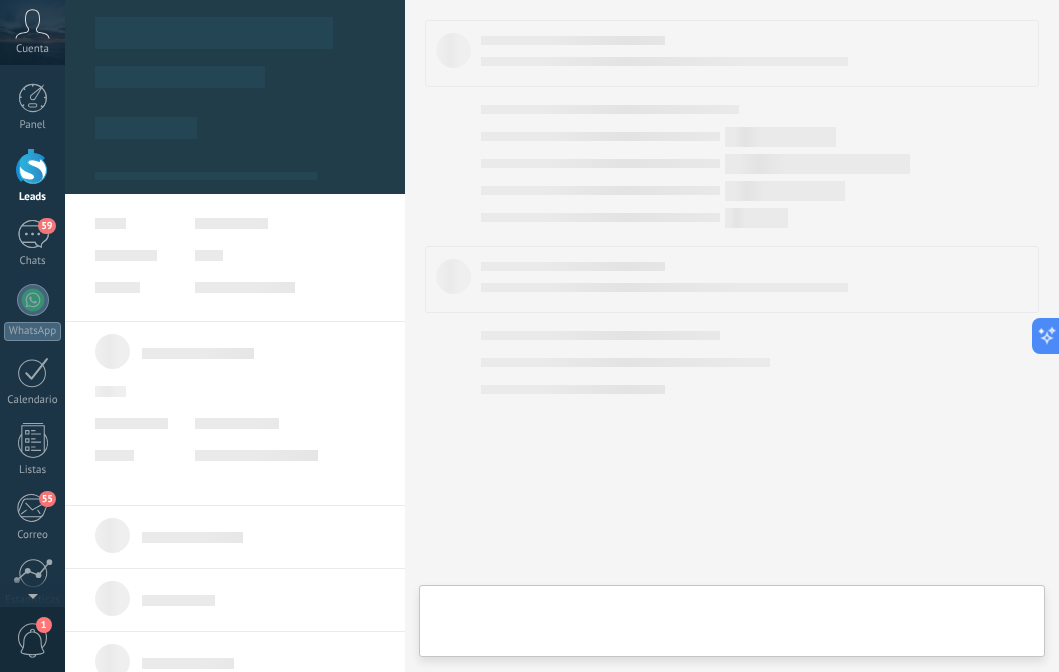 scroll, scrollTop: 60, scrollLeft: 0, axis: vertical 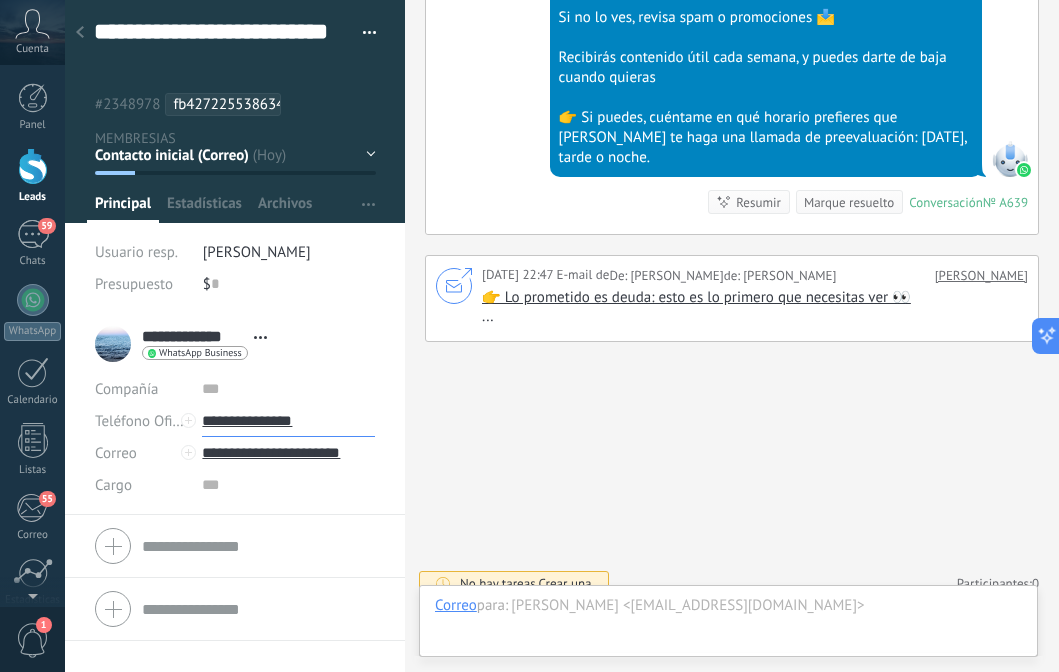 drag, startPoint x: 316, startPoint y: 424, endPoint x: 201, endPoint y: 423, distance: 115.00435 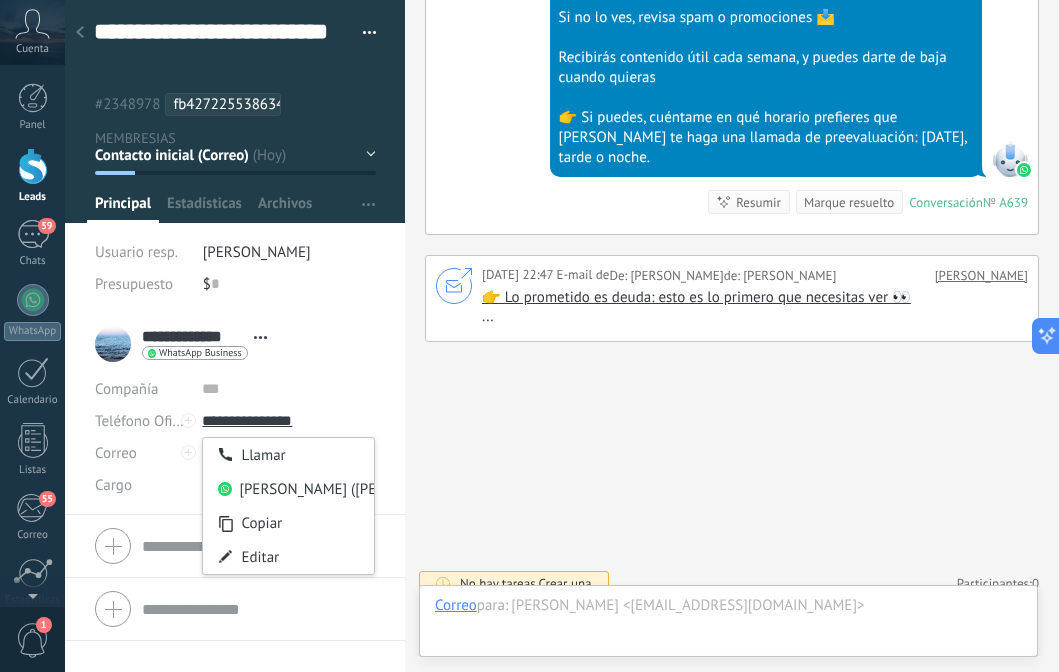 type on "**********" 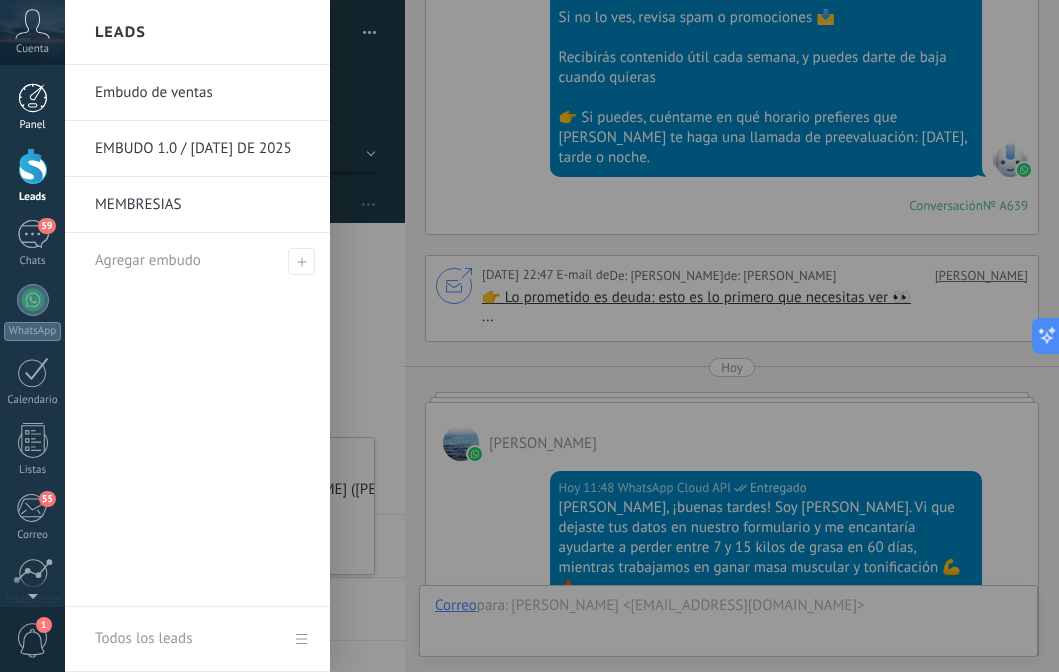 click at bounding box center [33, 98] 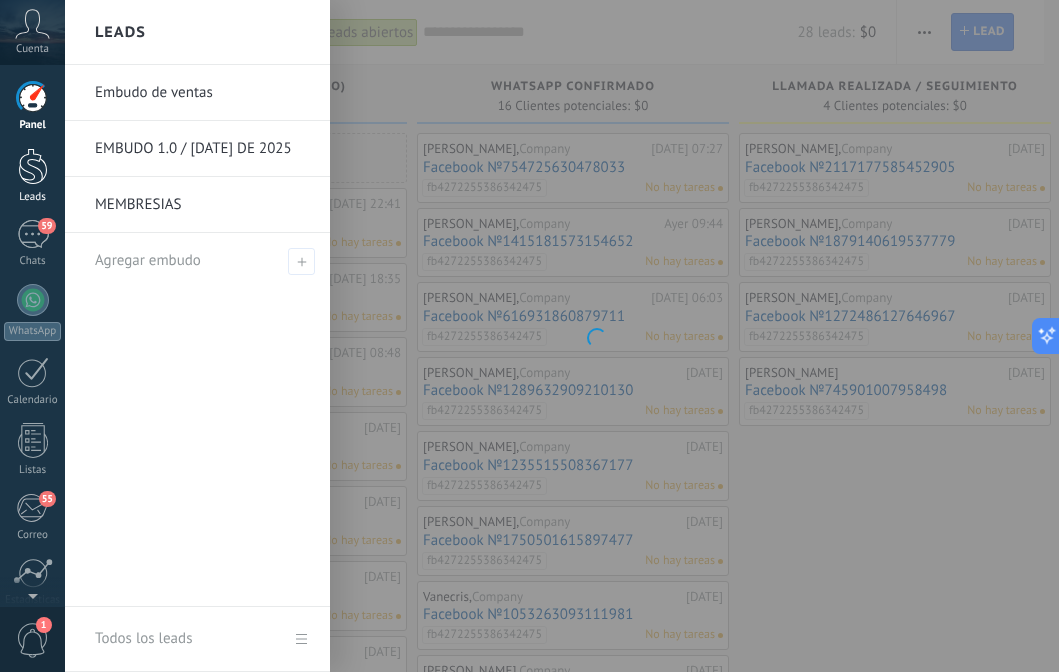 click at bounding box center [33, 166] 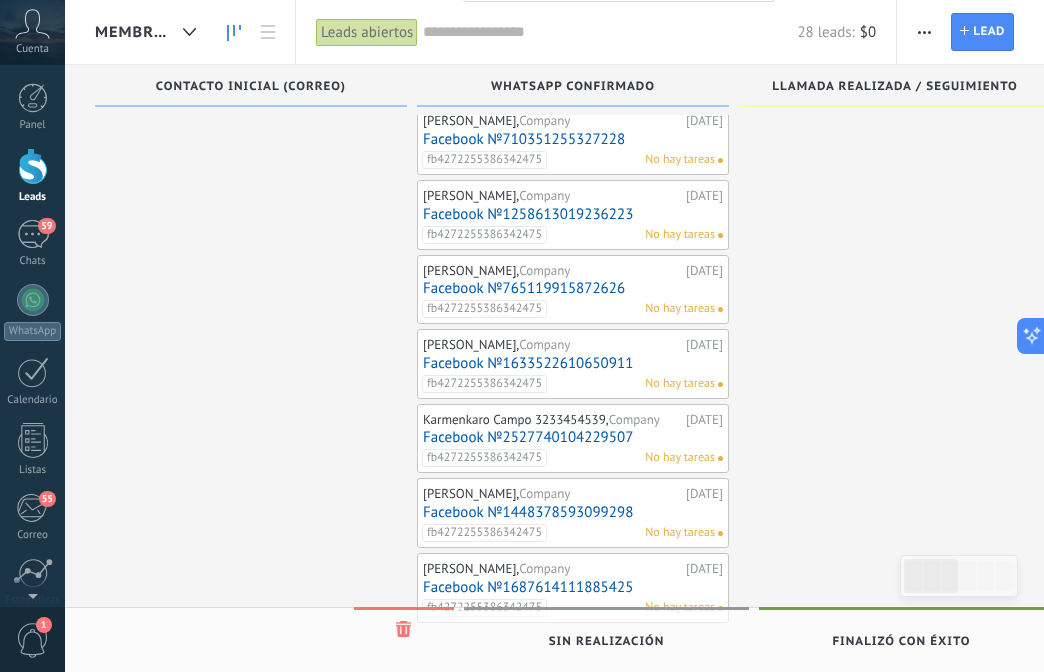 scroll, scrollTop: 804, scrollLeft: 0, axis: vertical 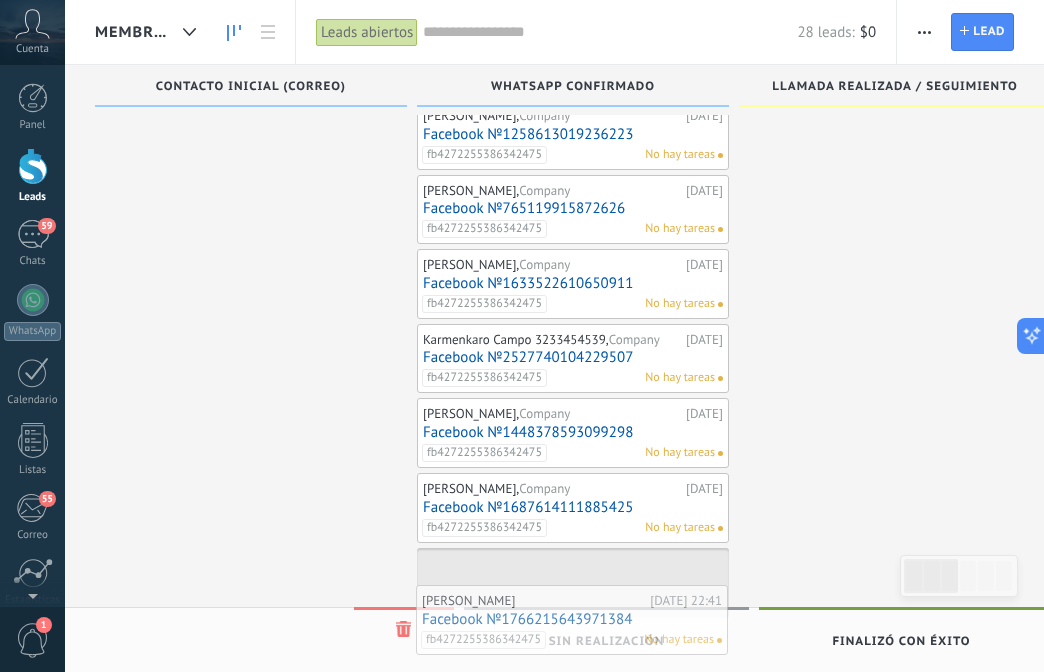 drag, startPoint x: 226, startPoint y: 209, endPoint x: 546, endPoint y: 580, distance: 489.9398 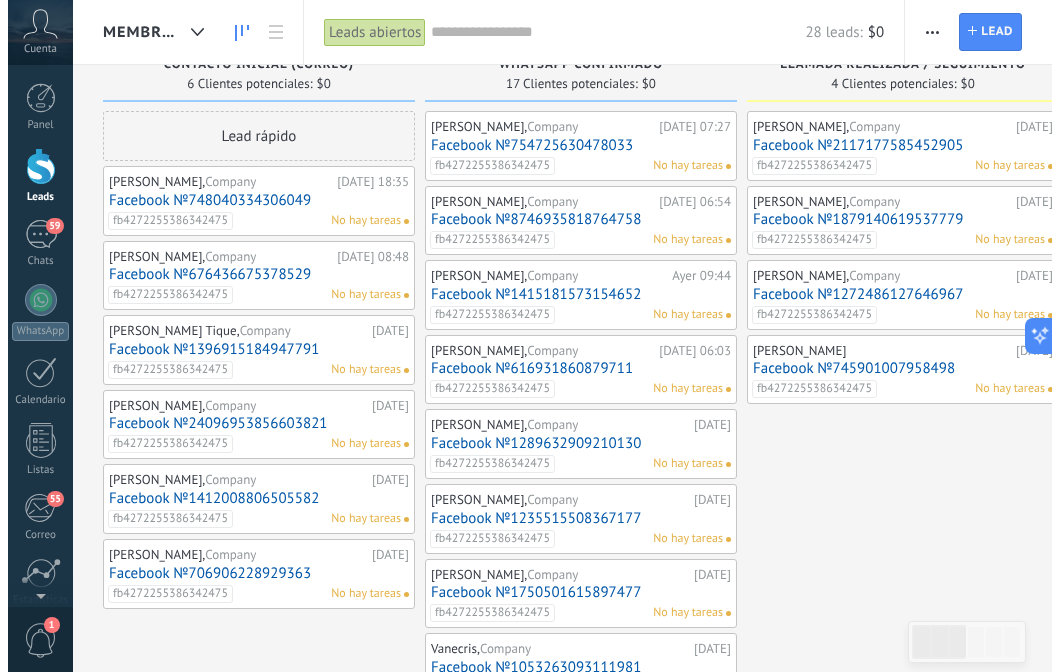 scroll, scrollTop: 0, scrollLeft: 0, axis: both 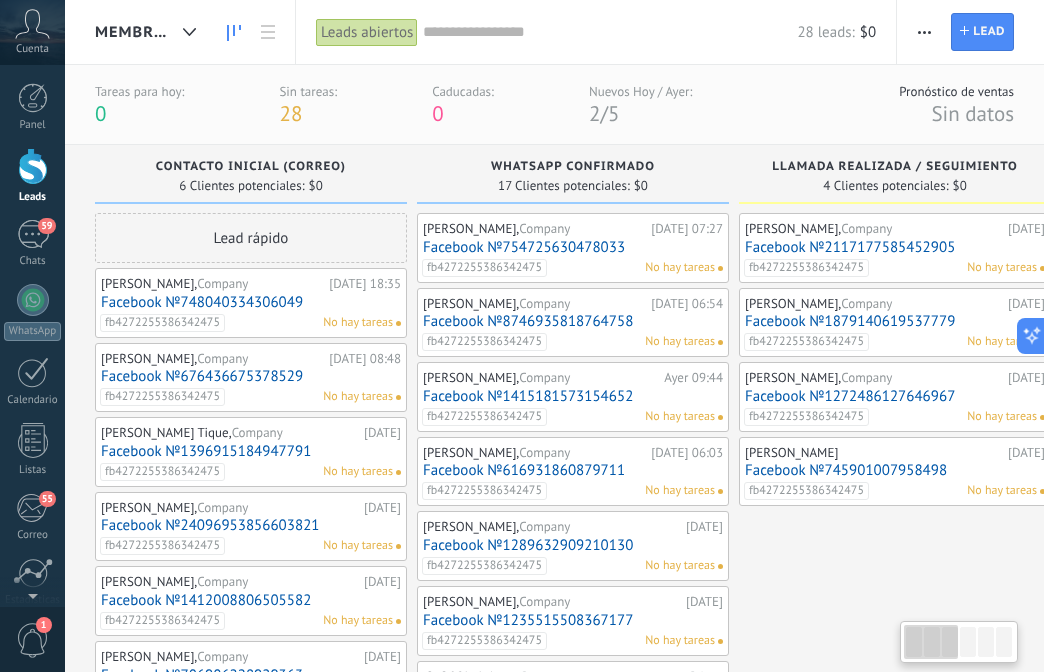 click on "Facebook №748040334306049" at bounding box center (251, 302) 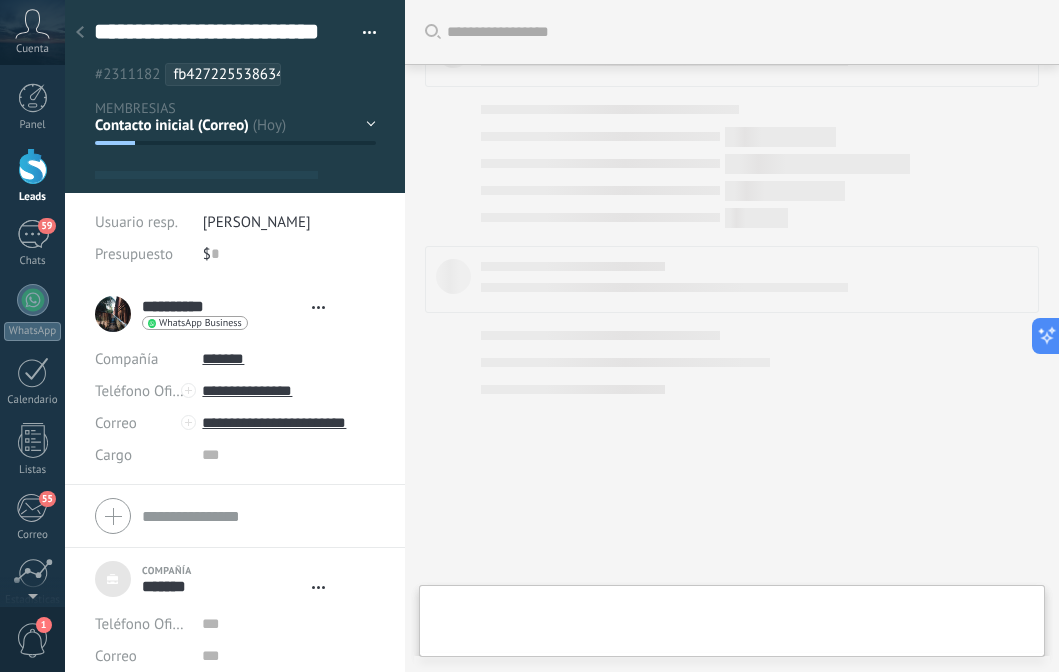 type on "**" 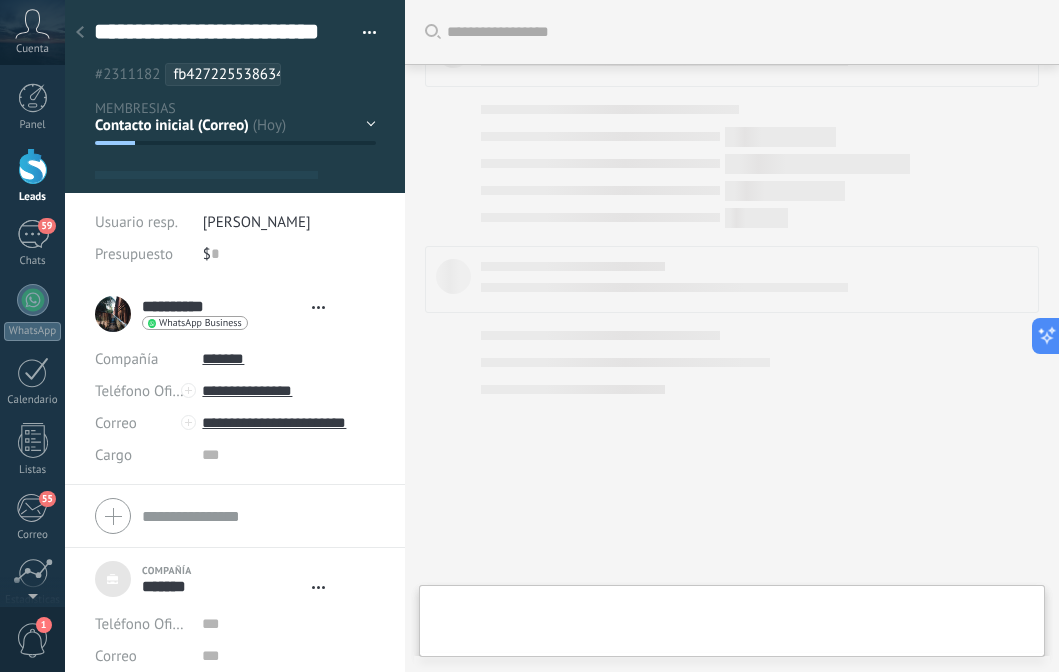 scroll, scrollTop: 587, scrollLeft: 0, axis: vertical 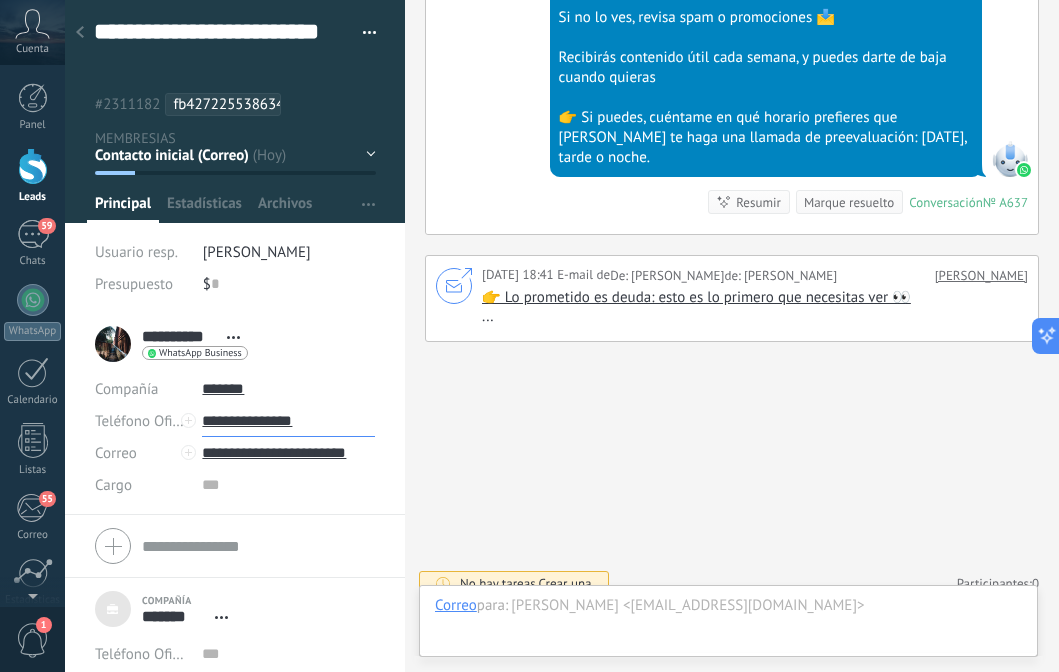 drag, startPoint x: 316, startPoint y: 418, endPoint x: 202, endPoint y: 424, distance: 114.15778 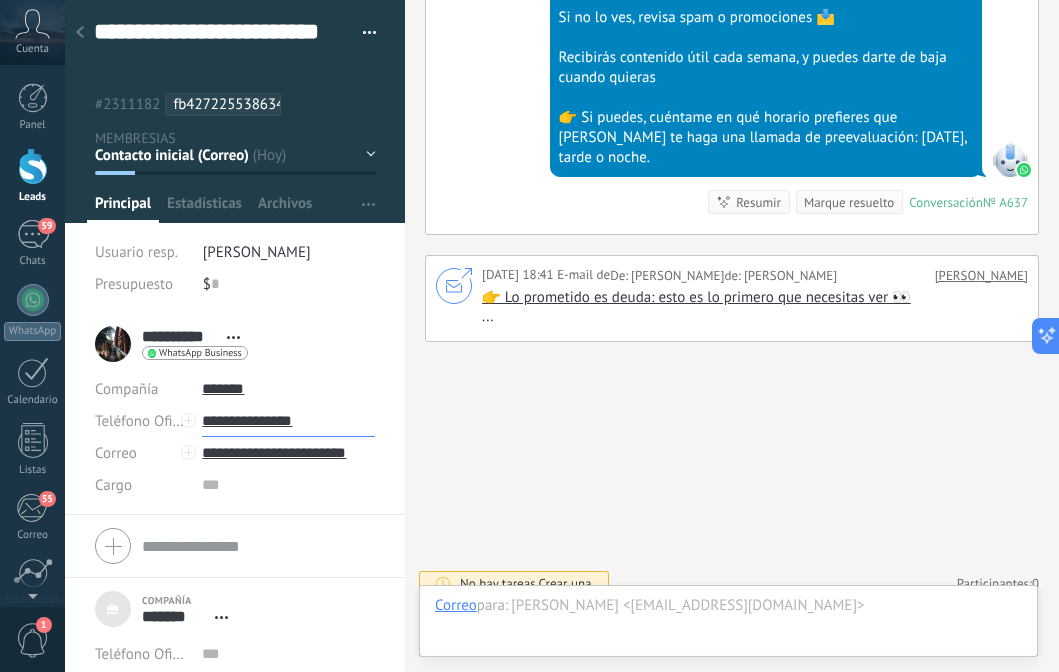 click on "**********" at bounding box center [288, 421] 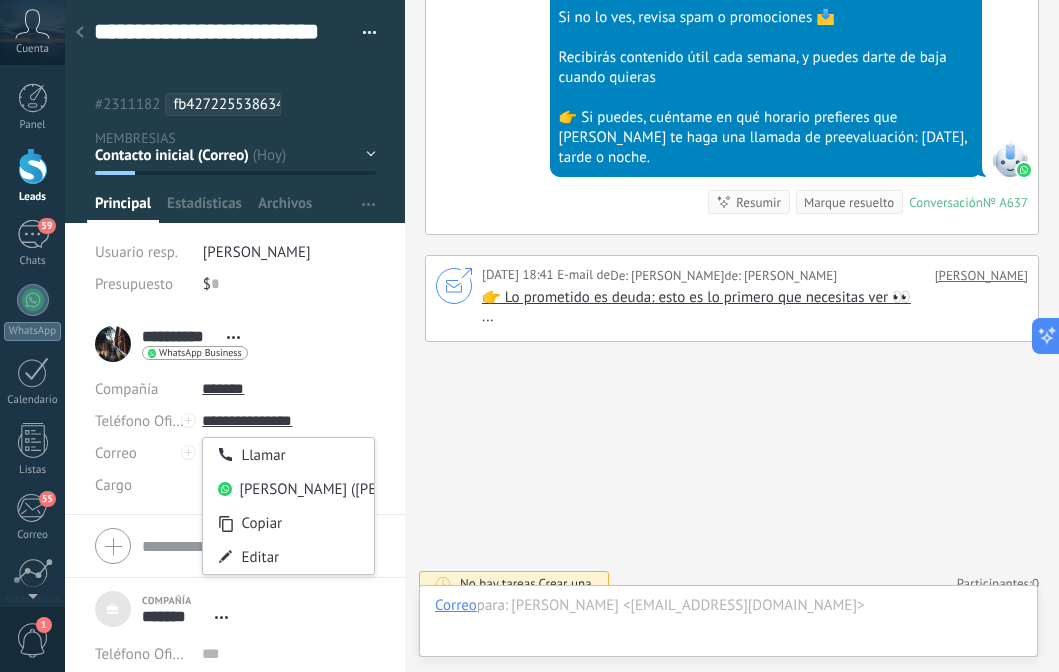 type on "**********" 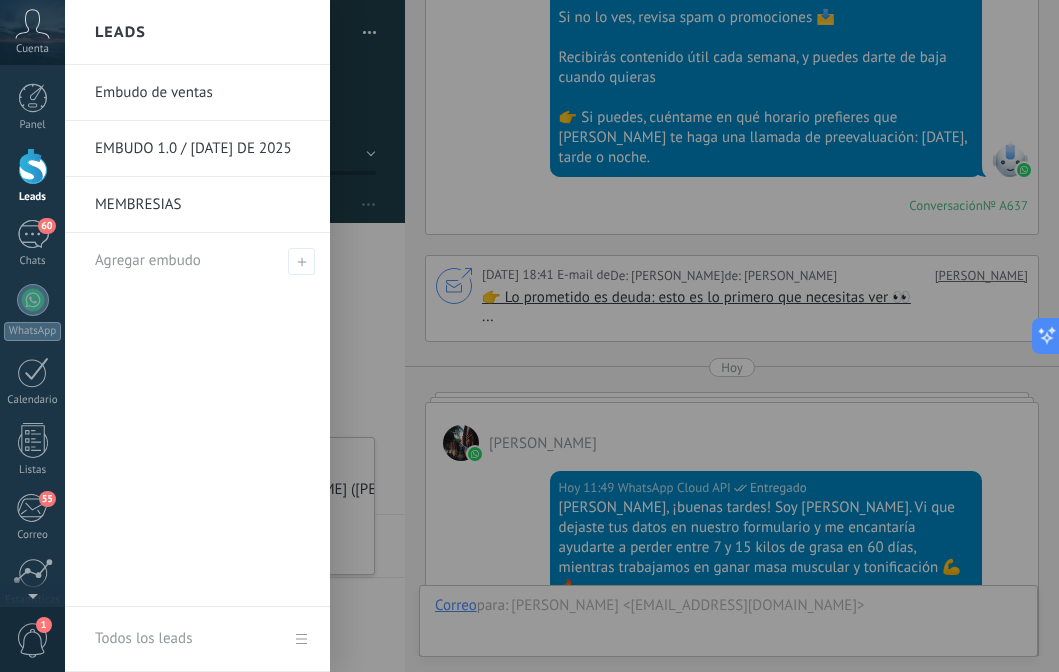 click on "Leads" at bounding box center (33, 197) 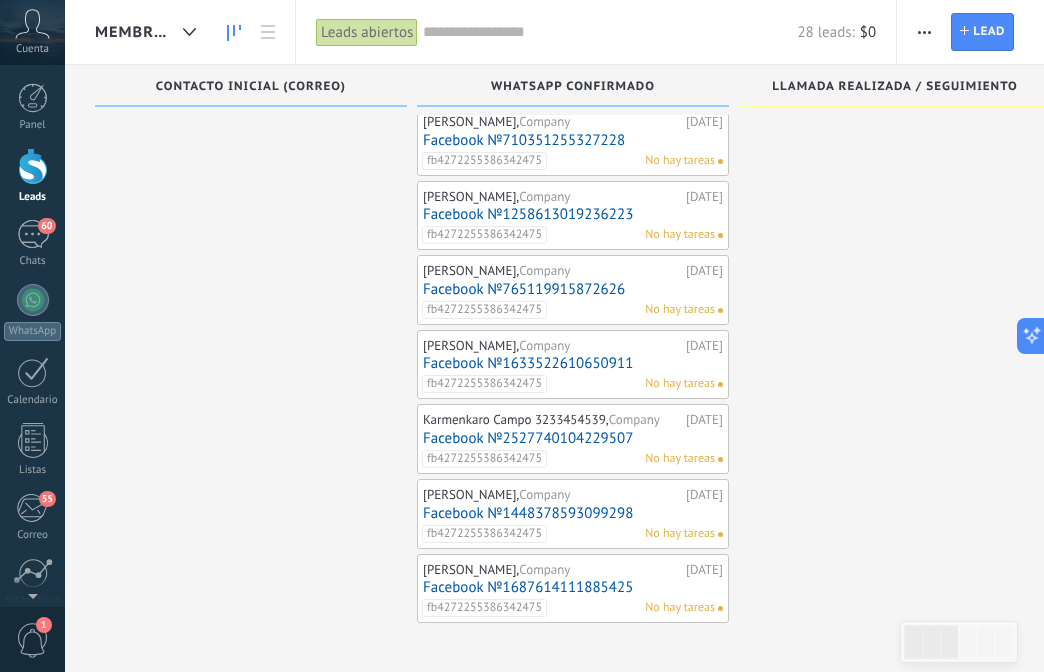 scroll, scrollTop: 779, scrollLeft: 0, axis: vertical 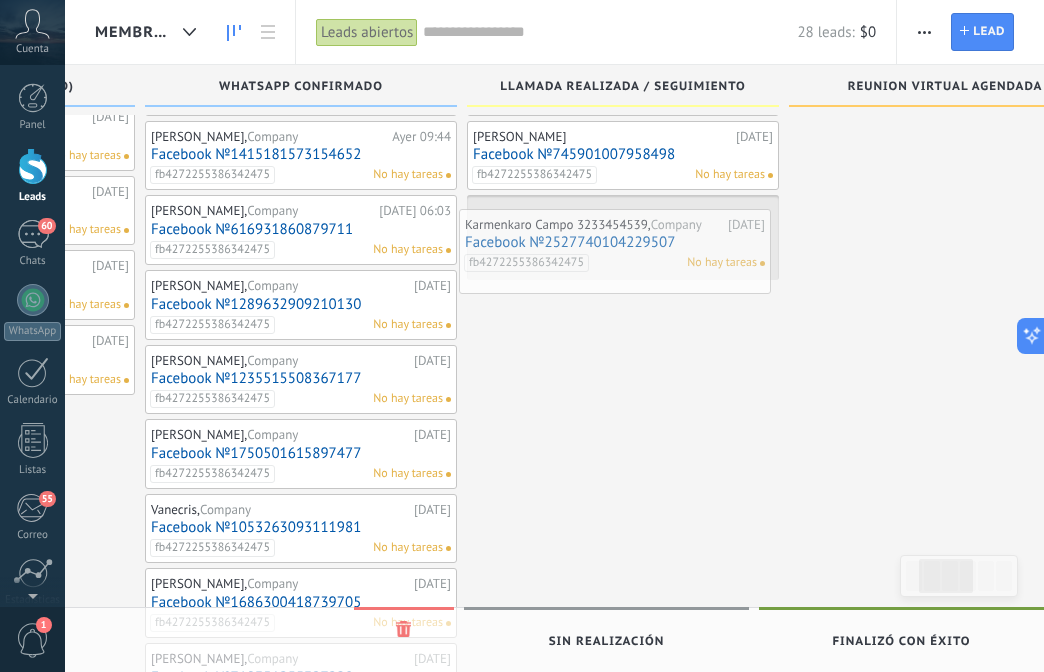 drag, startPoint x: 618, startPoint y: 421, endPoint x: 653, endPoint y: 218, distance: 205.99515 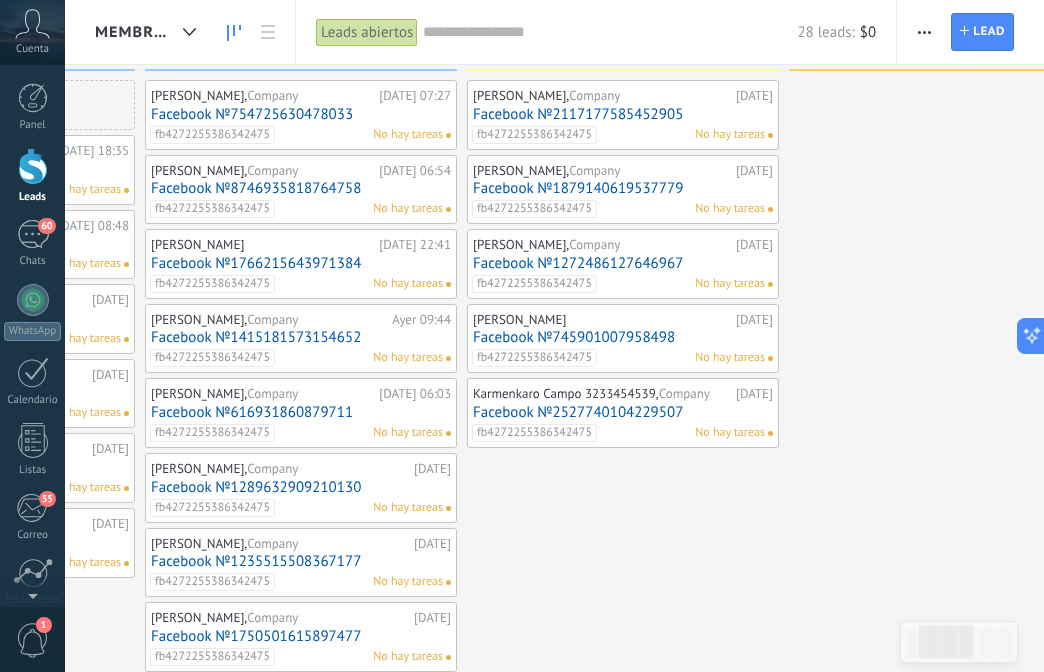 scroll, scrollTop: 0, scrollLeft: 0, axis: both 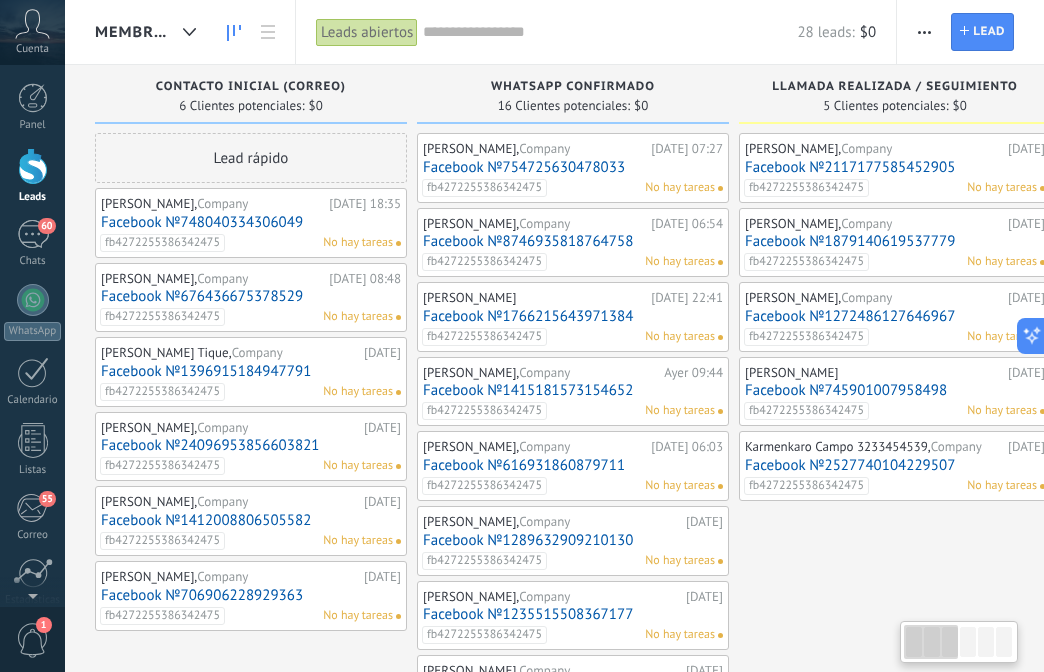 drag, startPoint x: 637, startPoint y: 600, endPoint x: 1098, endPoint y: 571, distance: 461.91125 